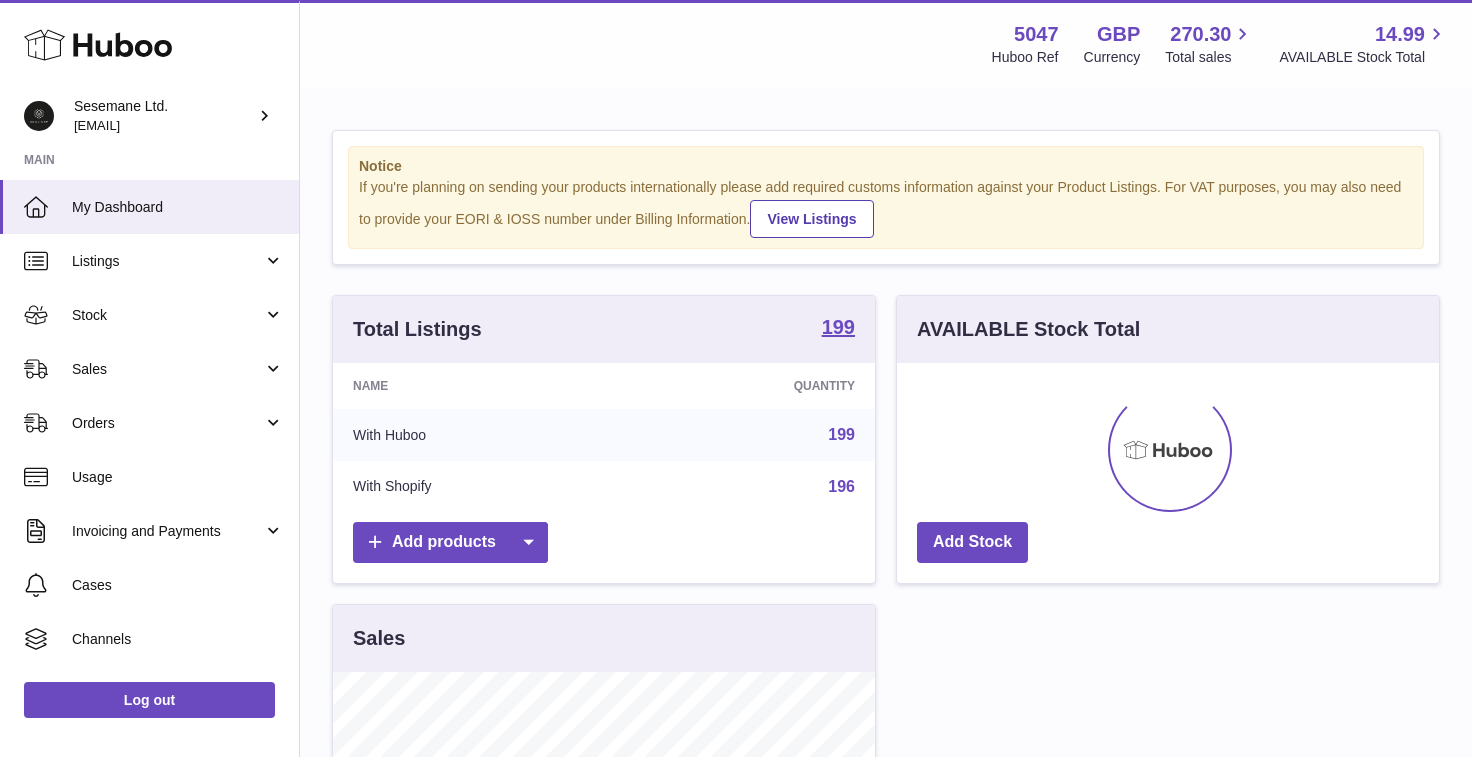 scroll, scrollTop: 0, scrollLeft: 0, axis: both 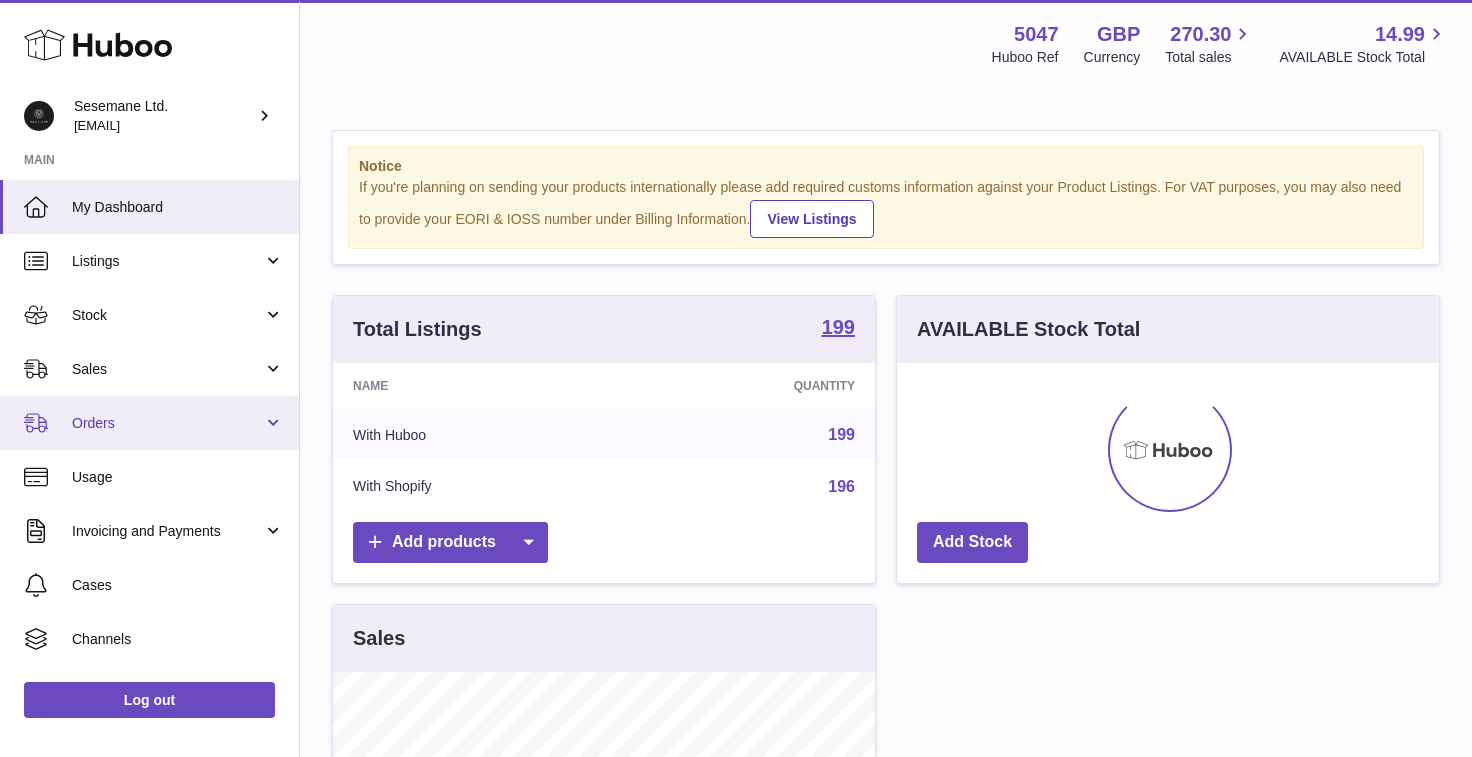 click on "Orders" at bounding box center (167, 423) 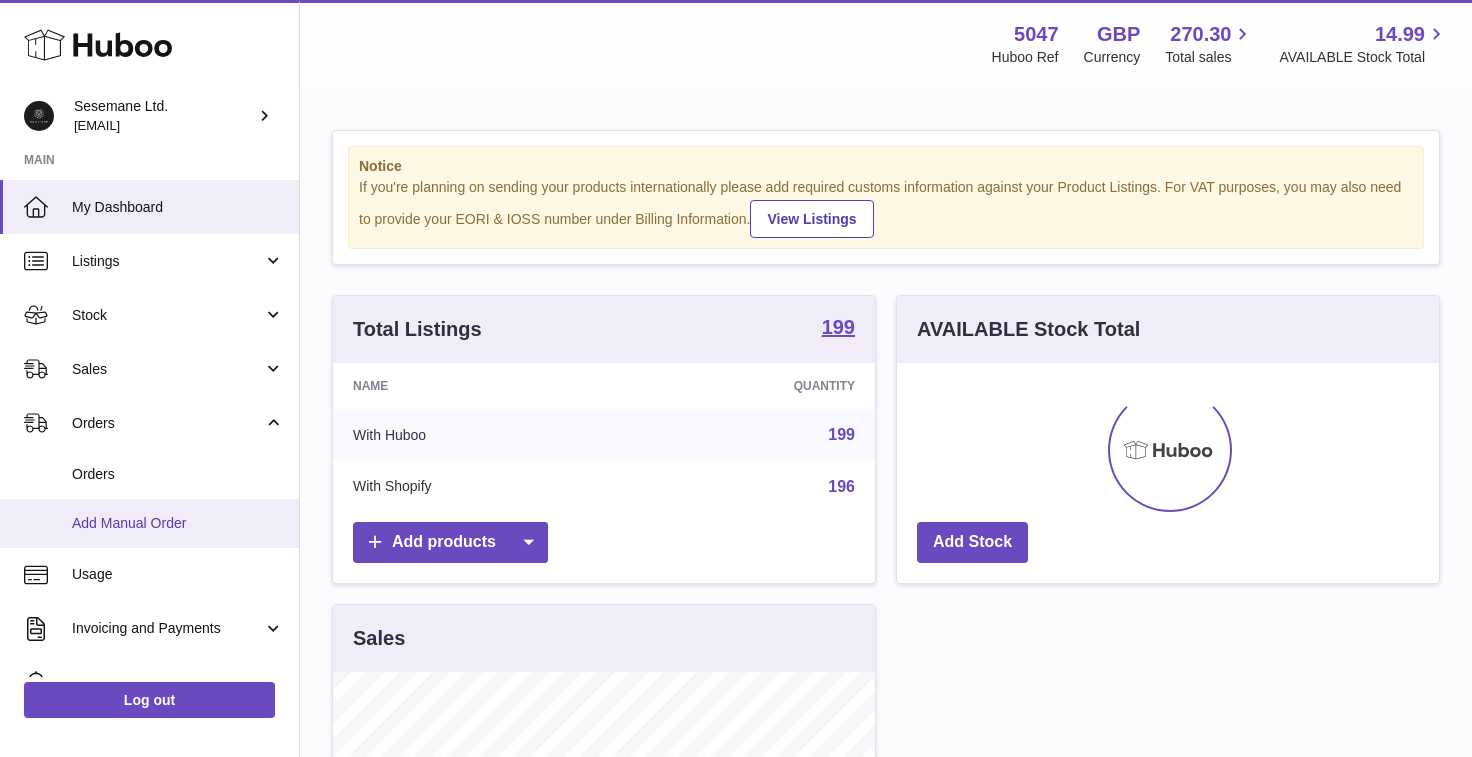 click on "Add Manual Order" at bounding box center [178, 523] 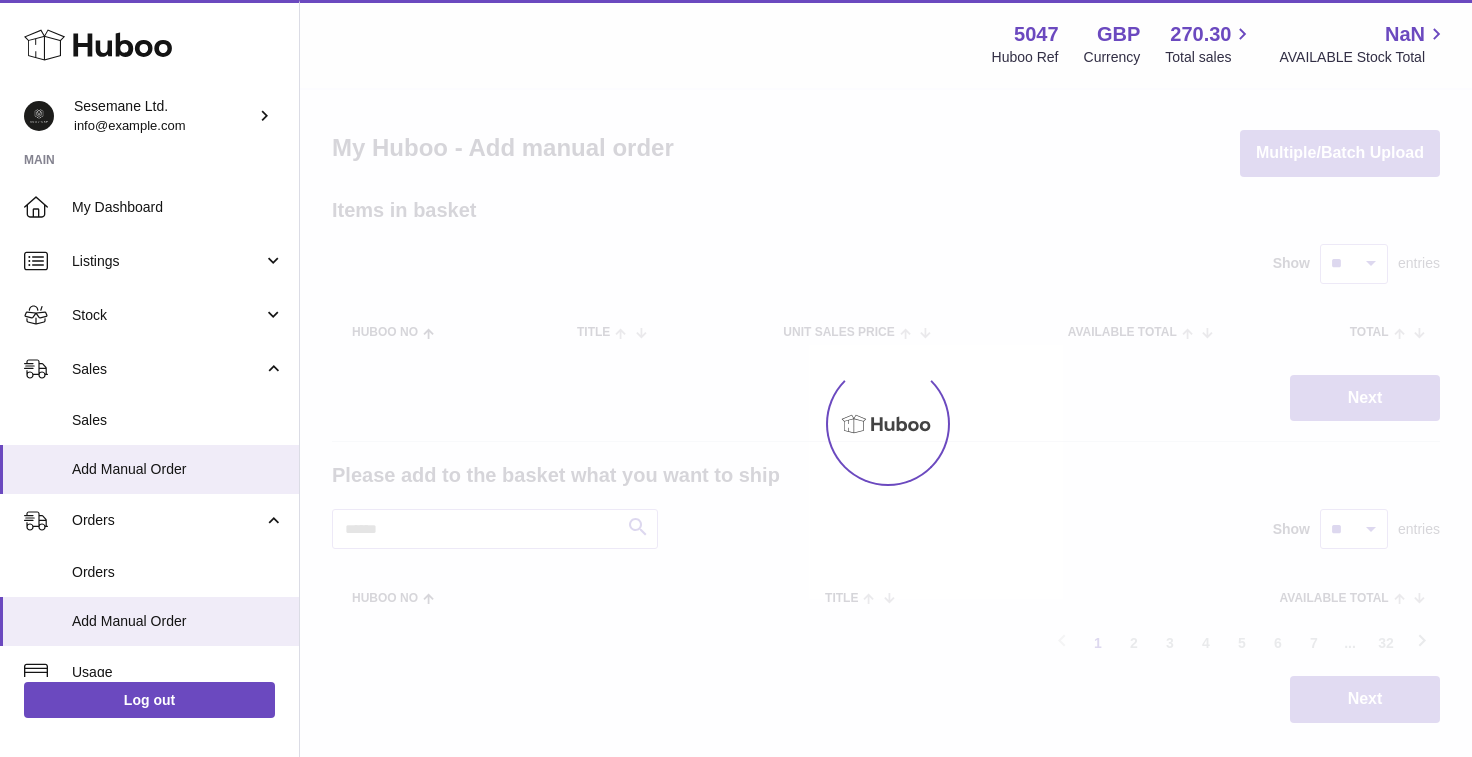 scroll, scrollTop: 0, scrollLeft: 0, axis: both 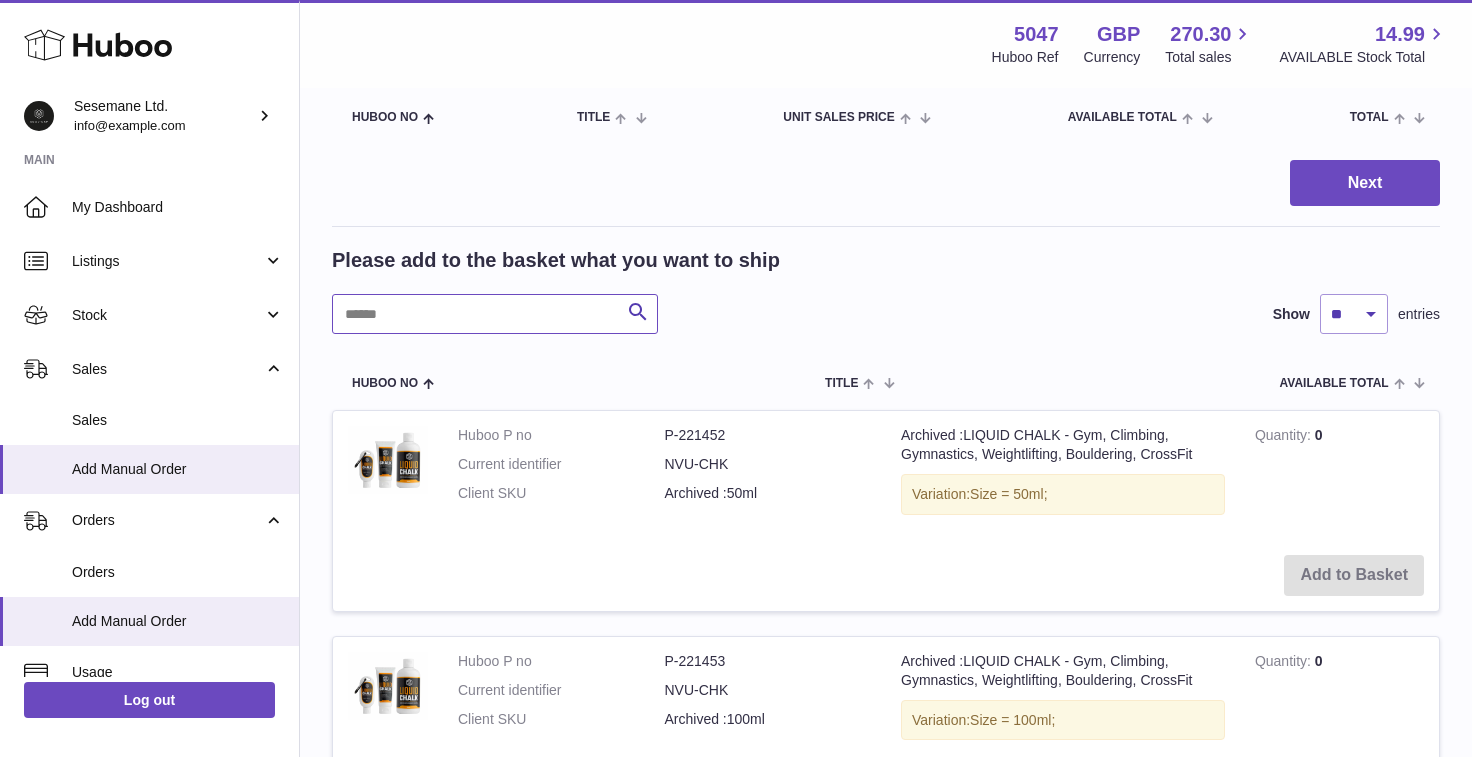 click at bounding box center [495, 314] 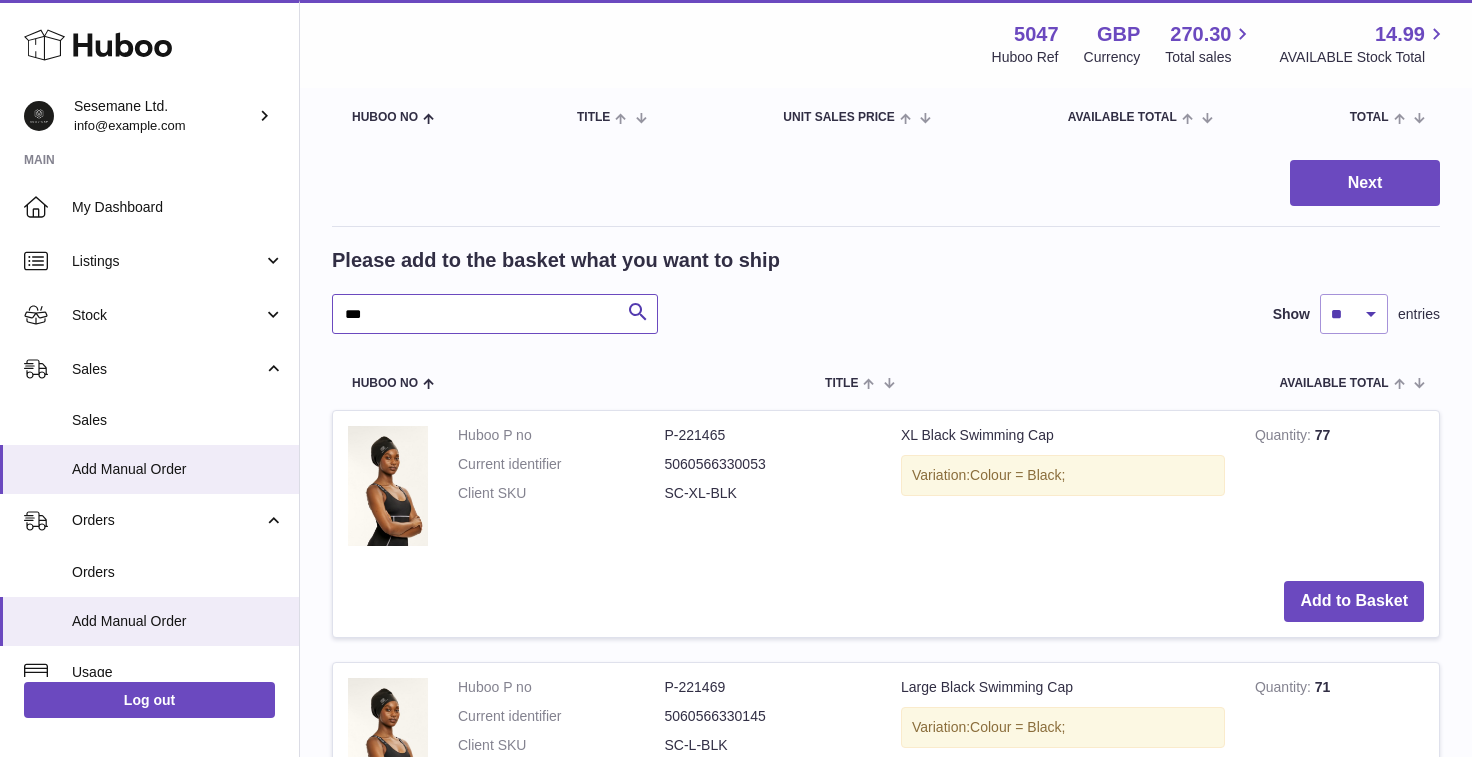 type on "***" 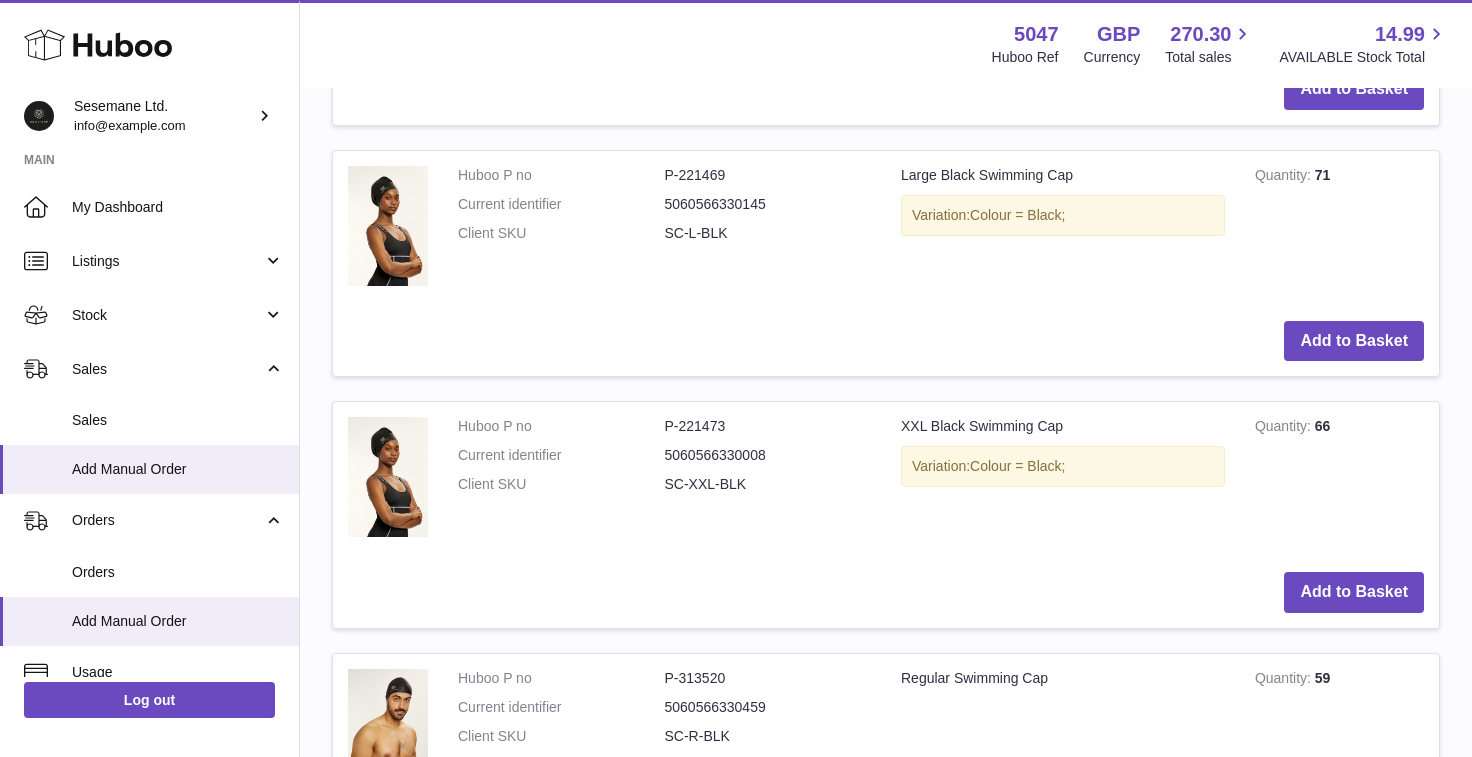scroll, scrollTop: 0, scrollLeft: 0, axis: both 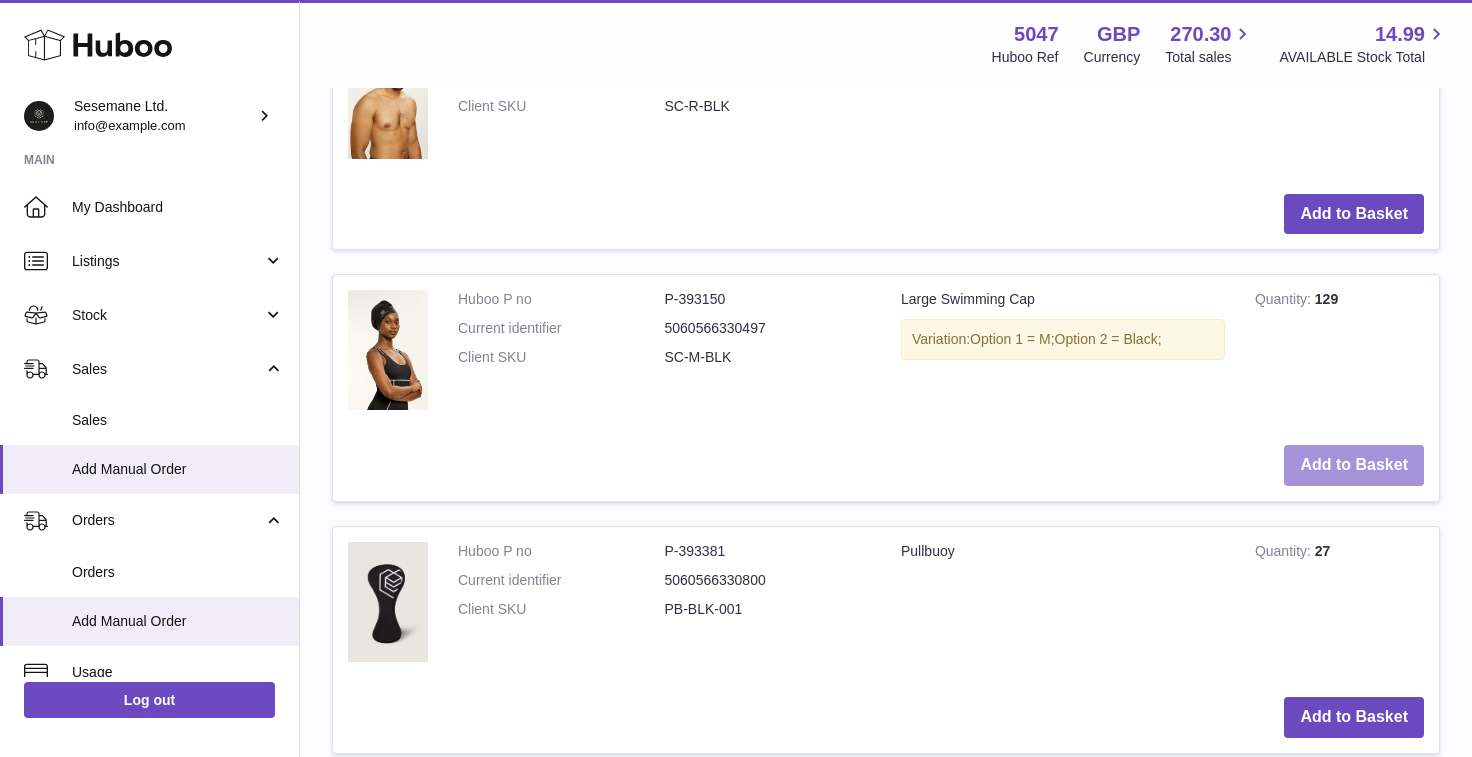click on "Add to Basket" at bounding box center (1354, 465) 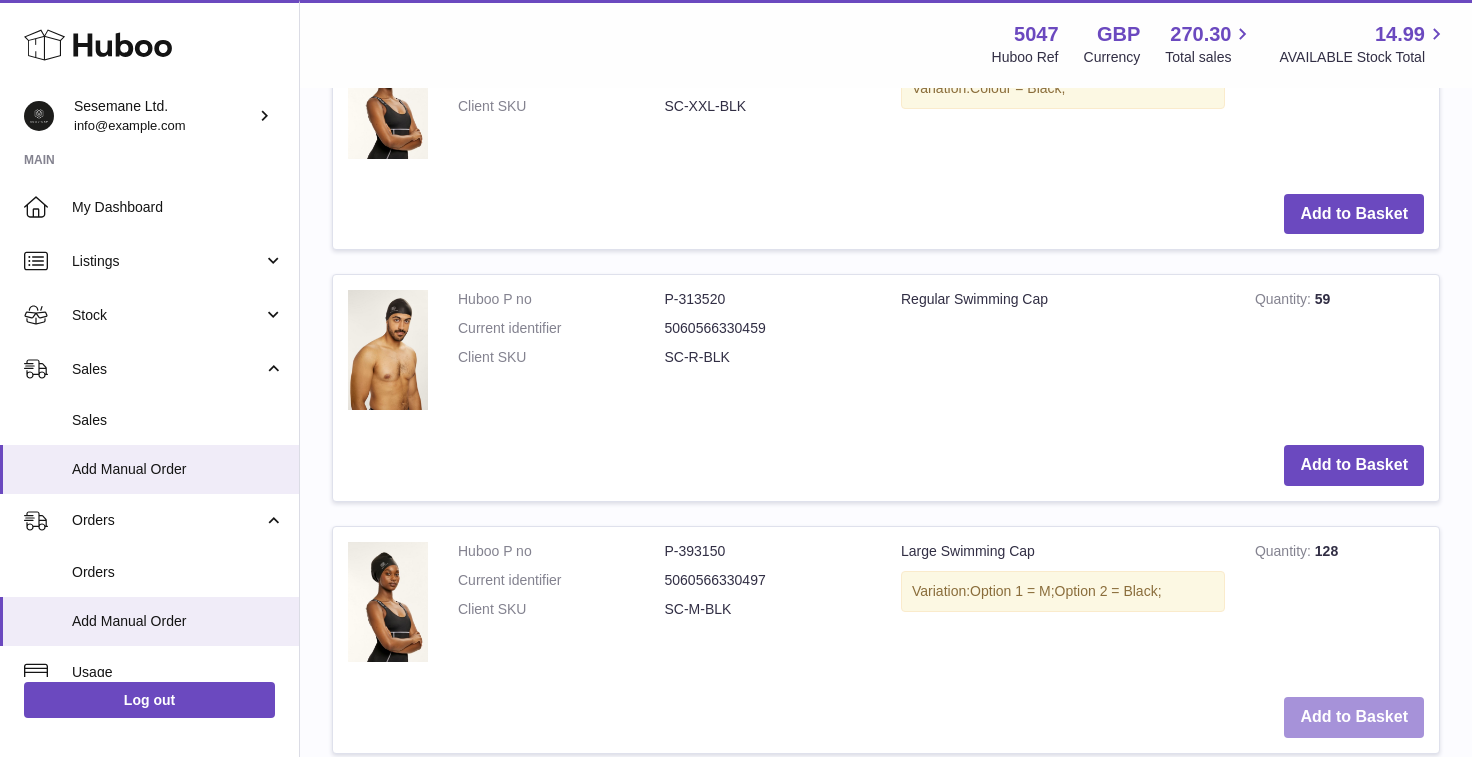 scroll, scrollTop: 1608, scrollLeft: 0, axis: vertical 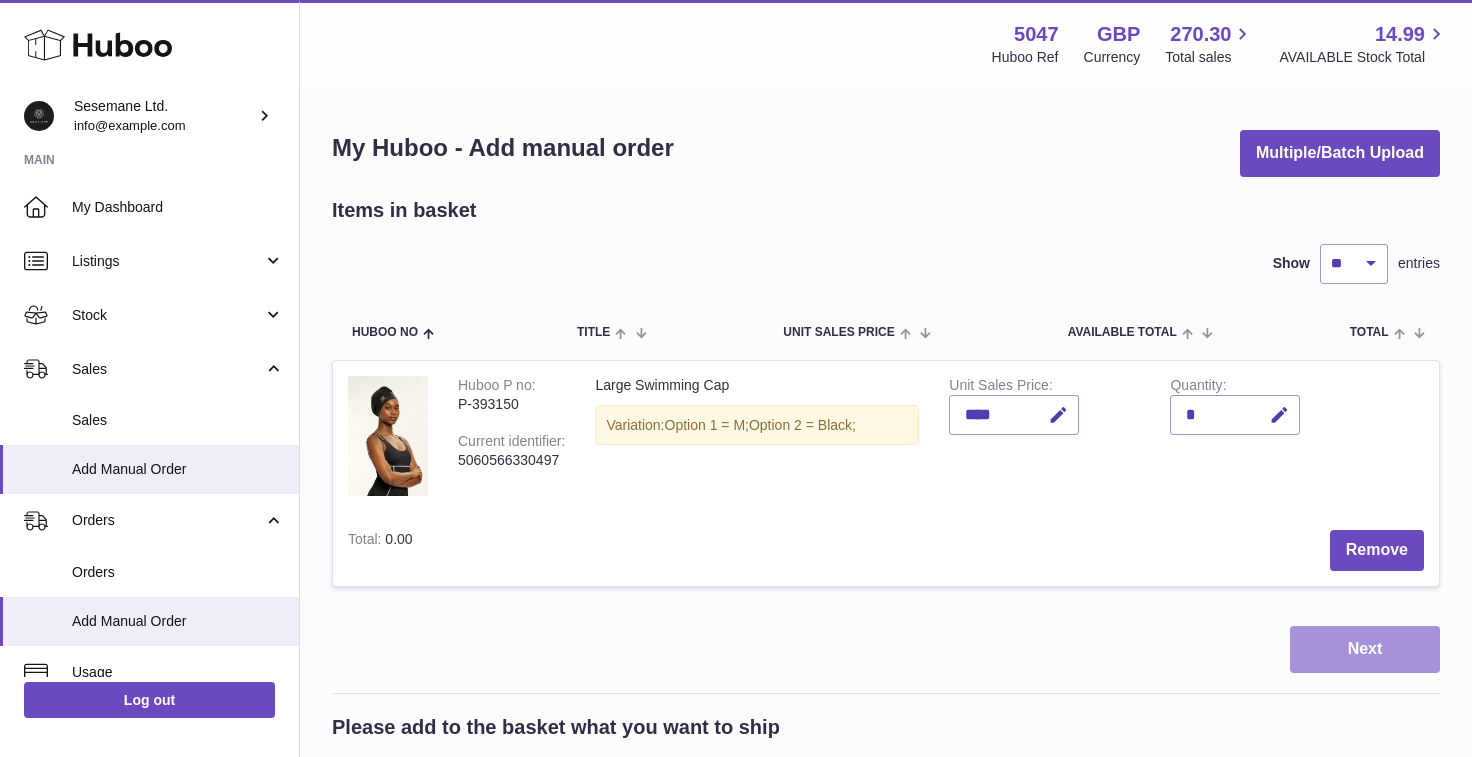 click on "Next" at bounding box center [1365, 649] 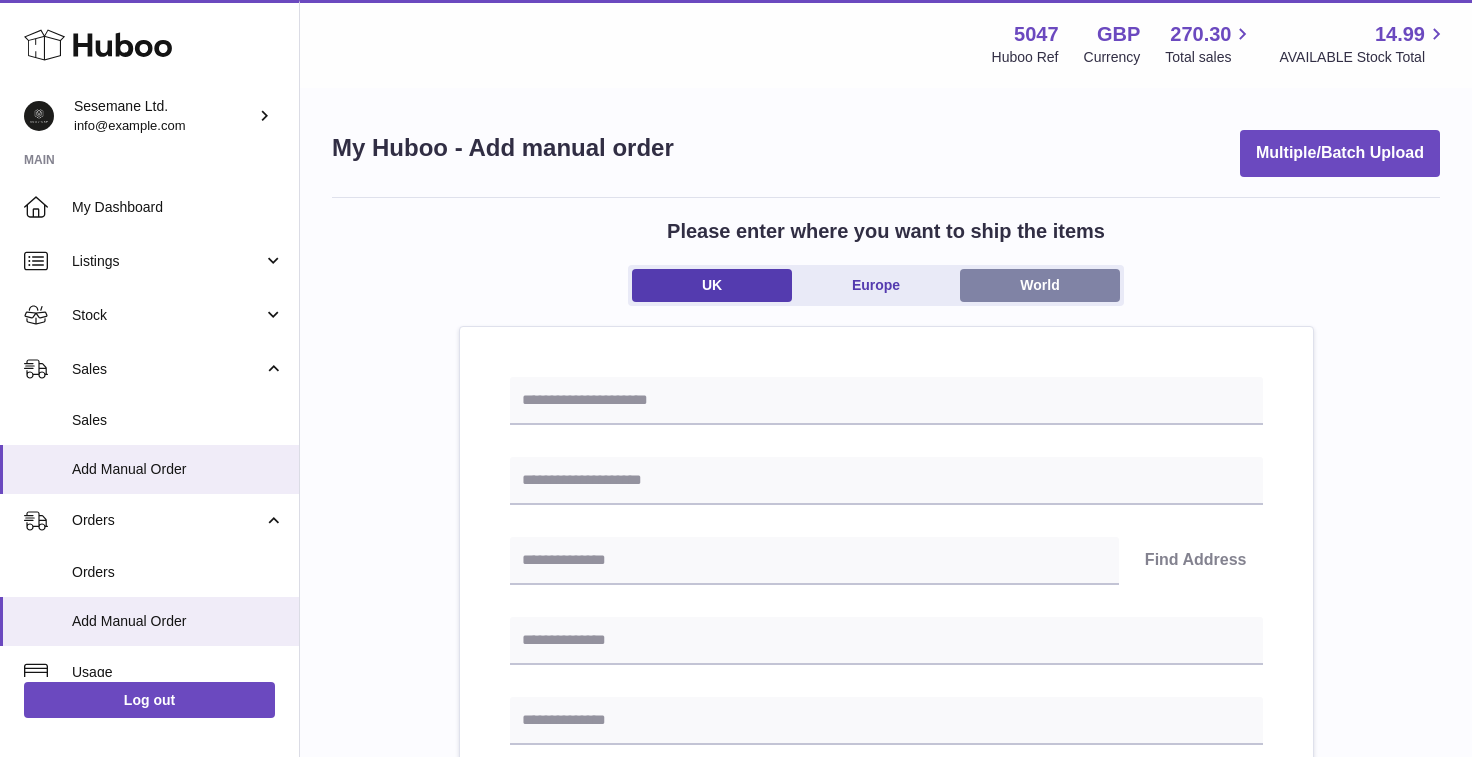 click on "World" at bounding box center (1040, 285) 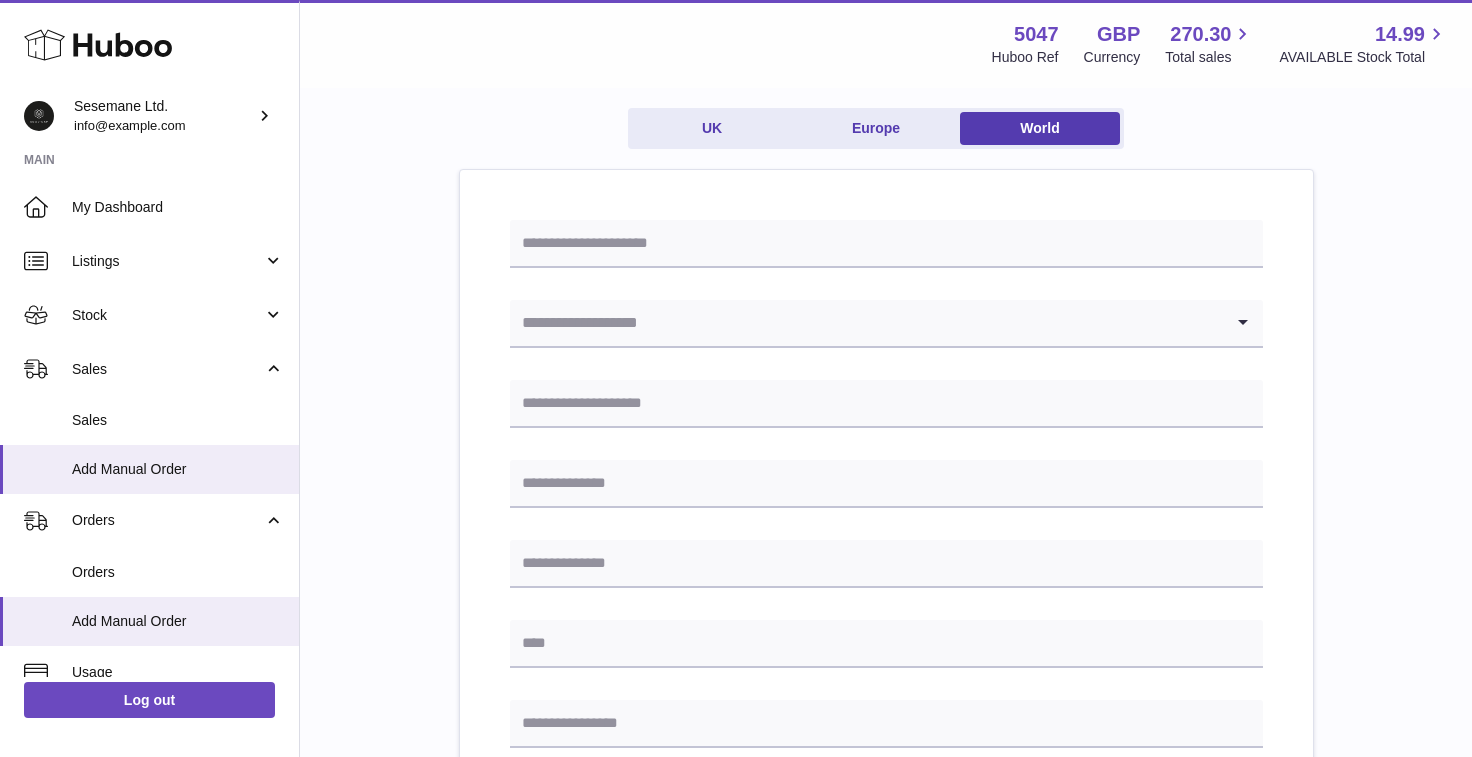 scroll, scrollTop: 162, scrollLeft: 0, axis: vertical 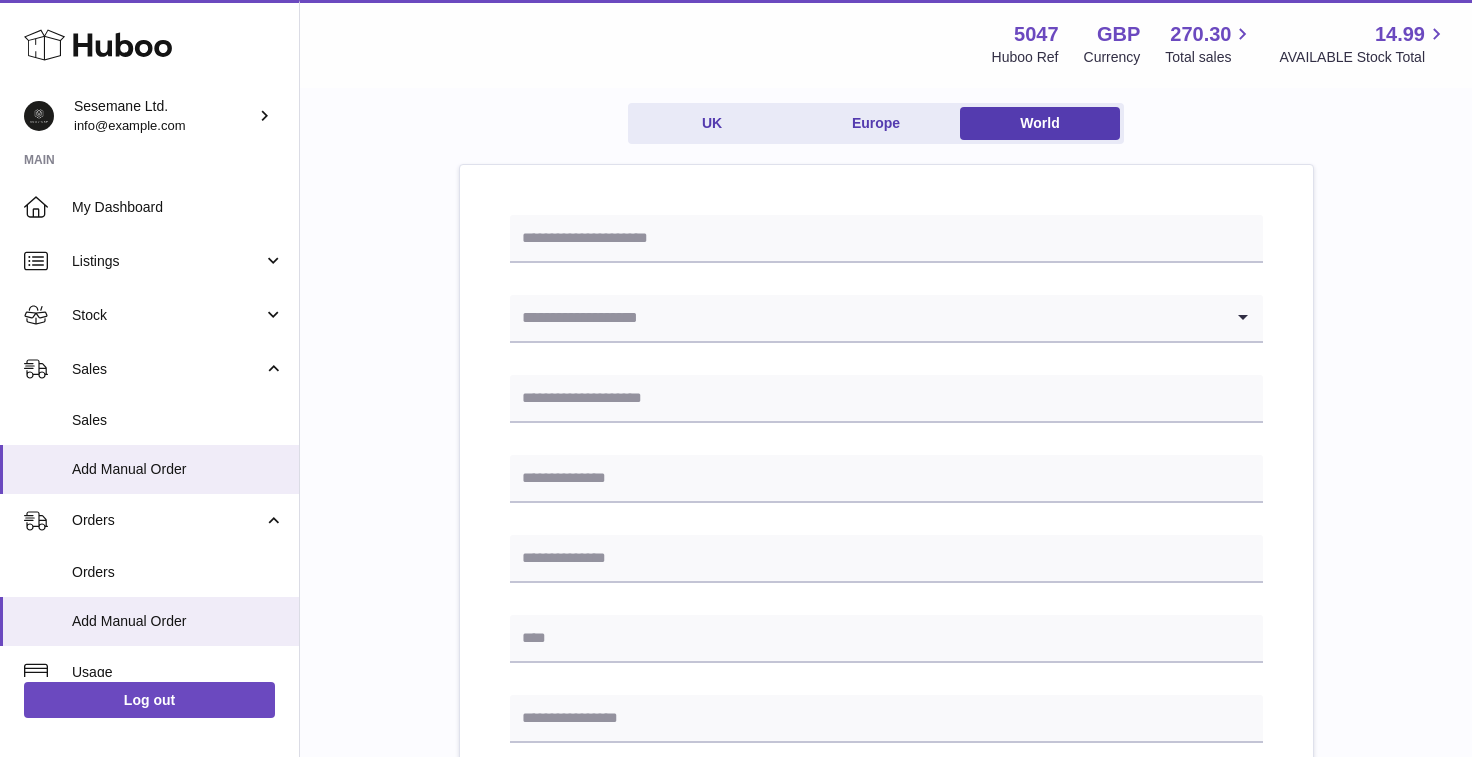 click at bounding box center (866, 318) 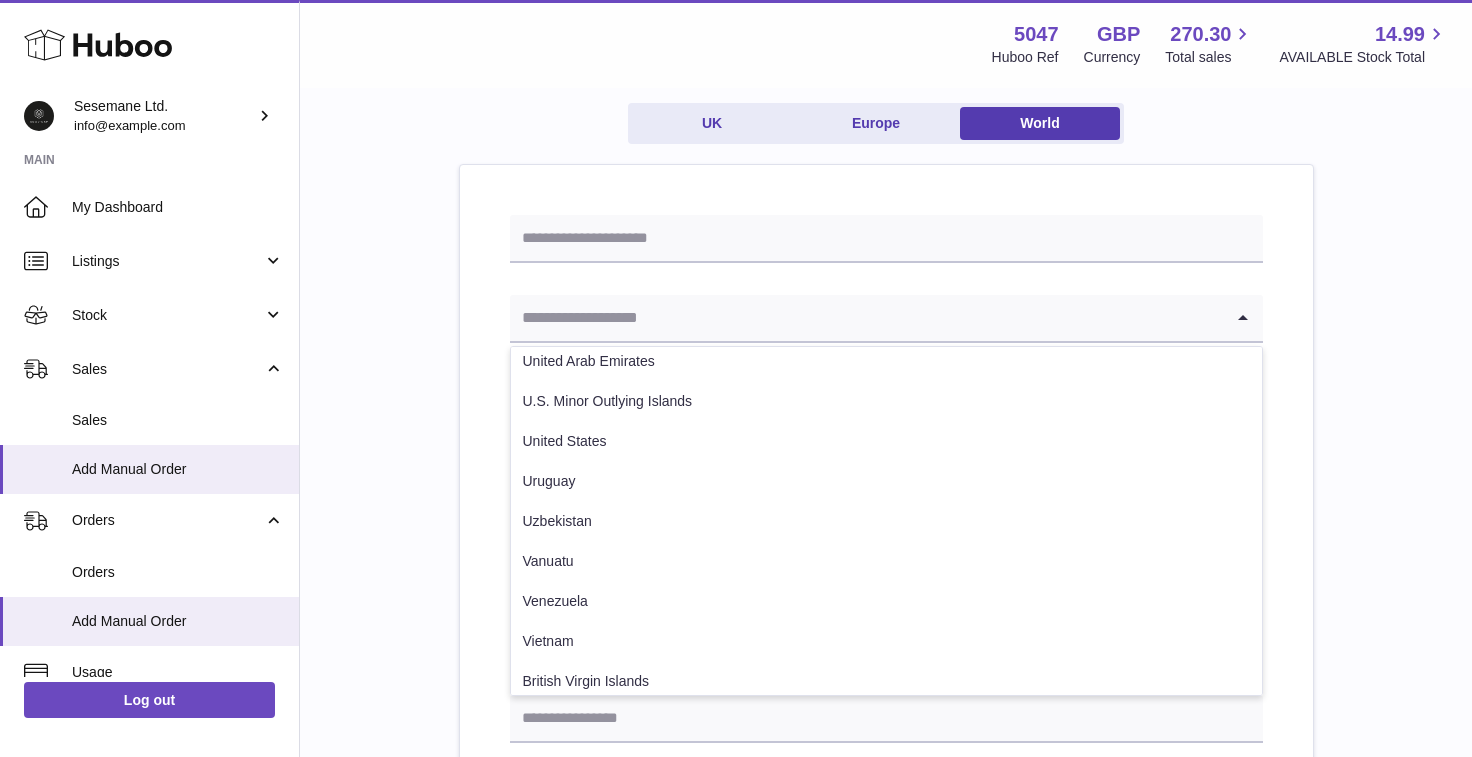 scroll, scrollTop: 8171, scrollLeft: 0, axis: vertical 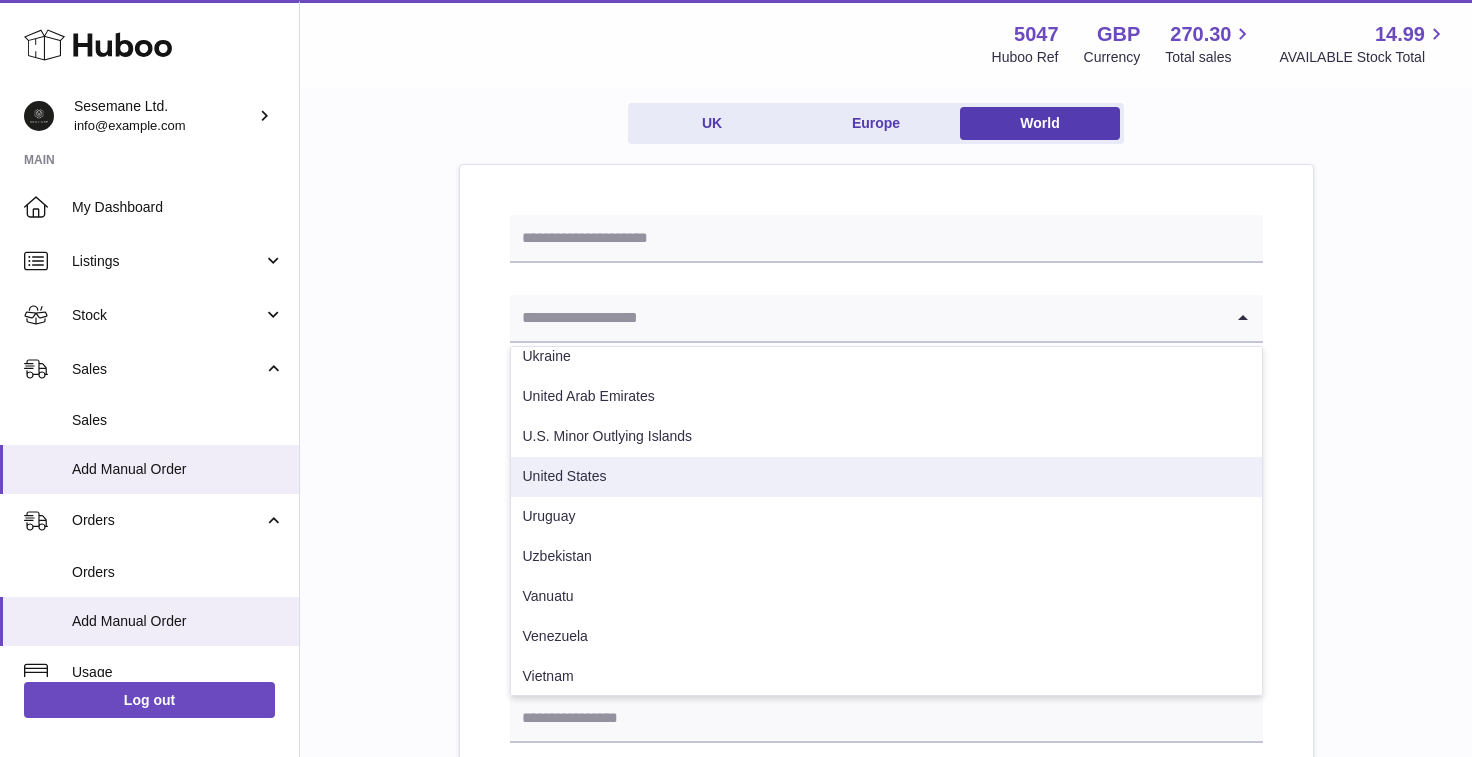 click on "United States" at bounding box center [886, 477] 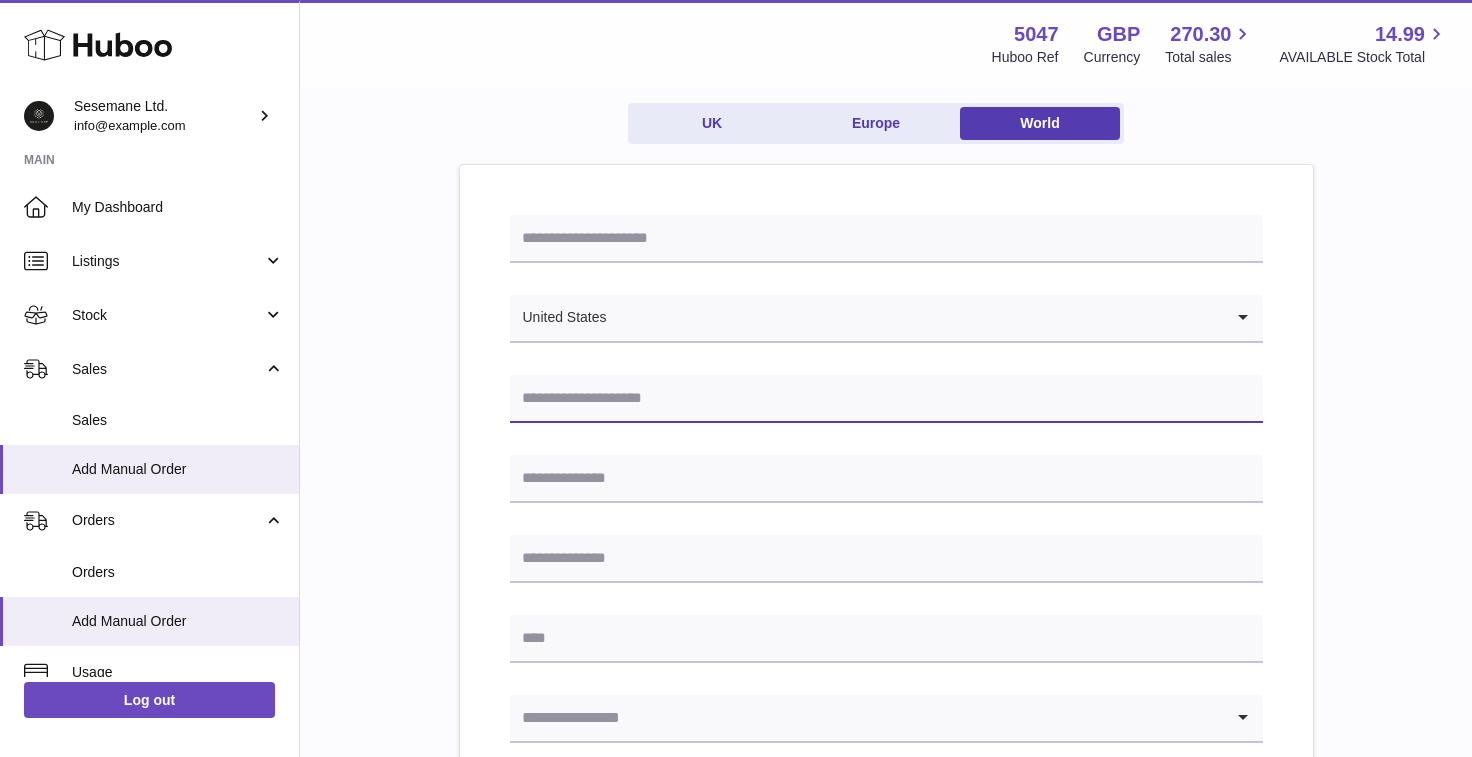 click at bounding box center (886, 399) 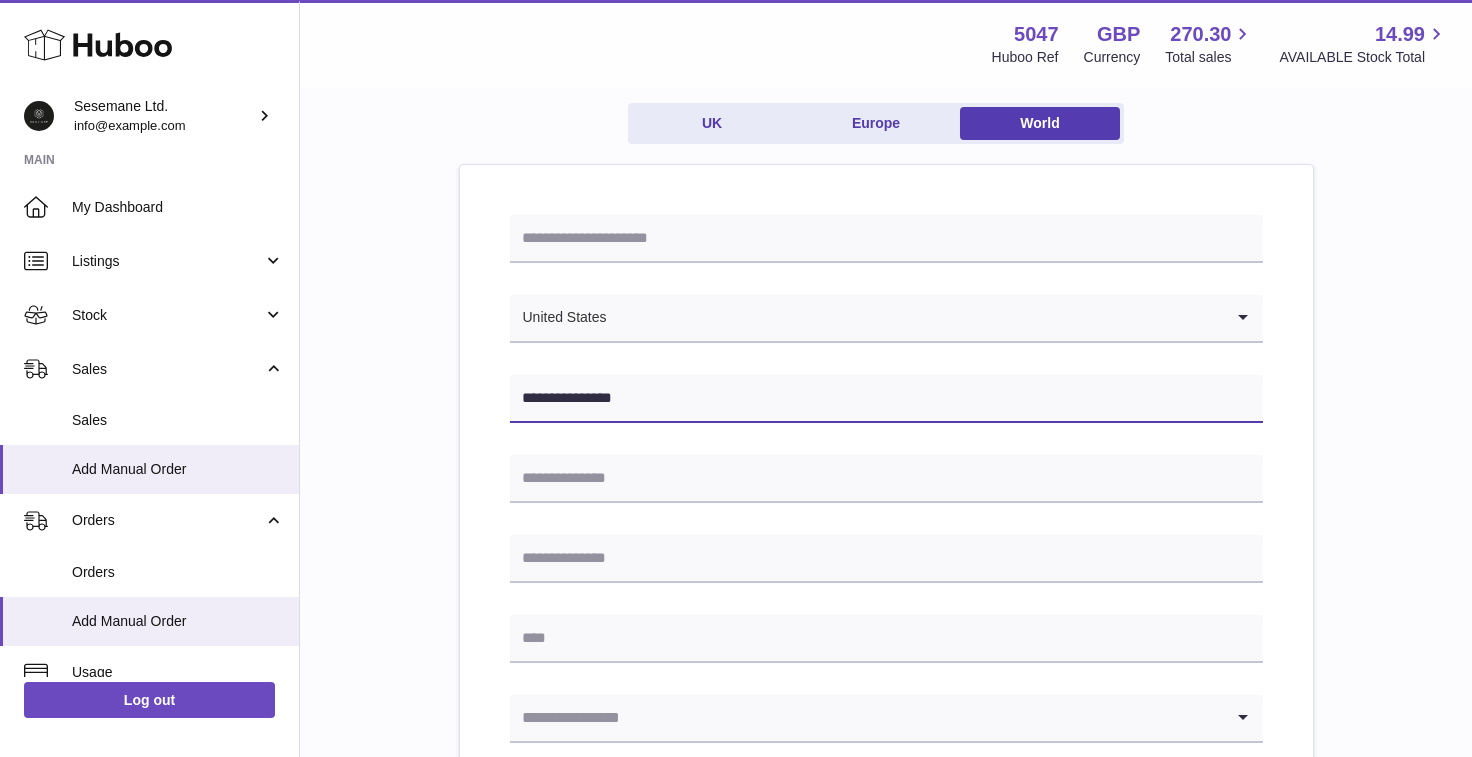 type on "**********" 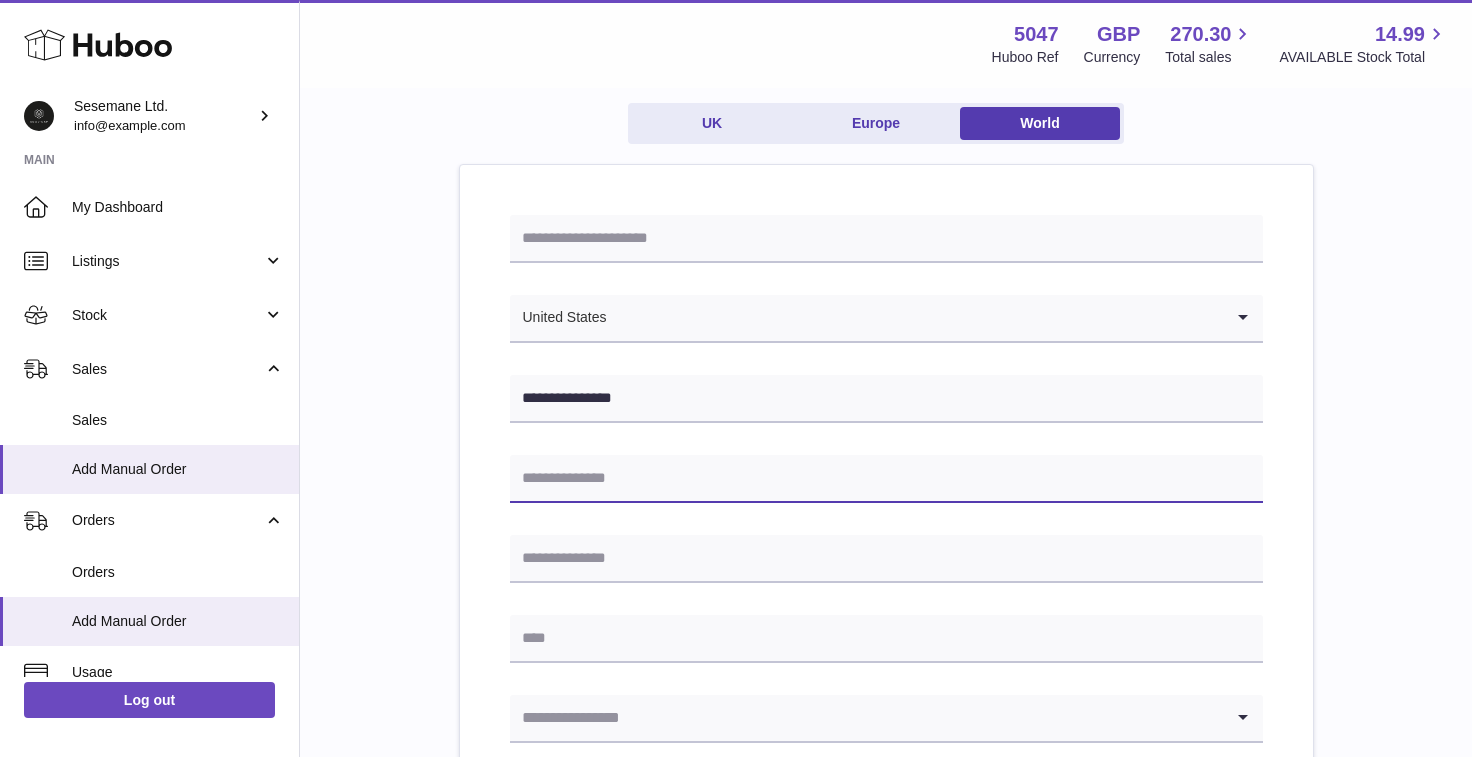 paste on "**********" 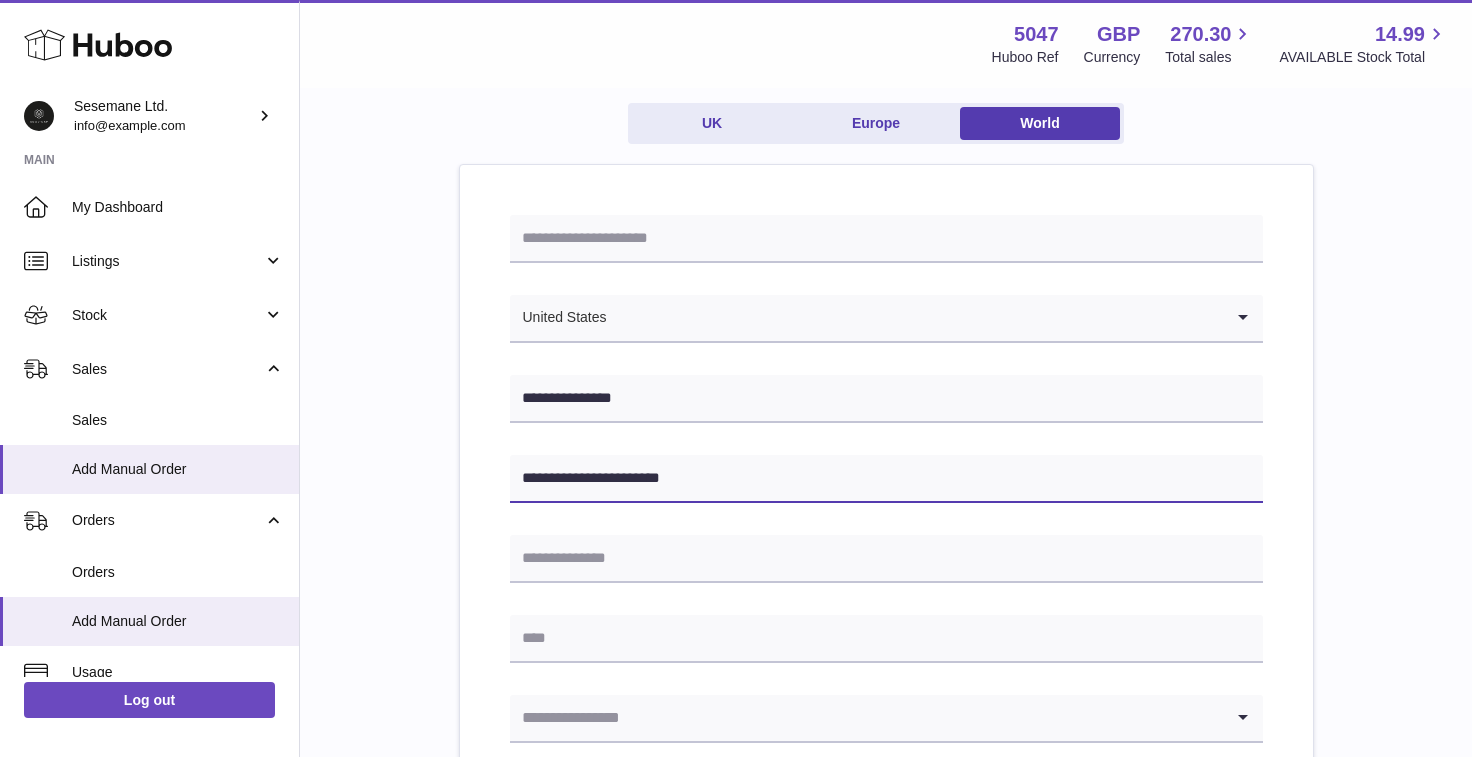 type on "**********" 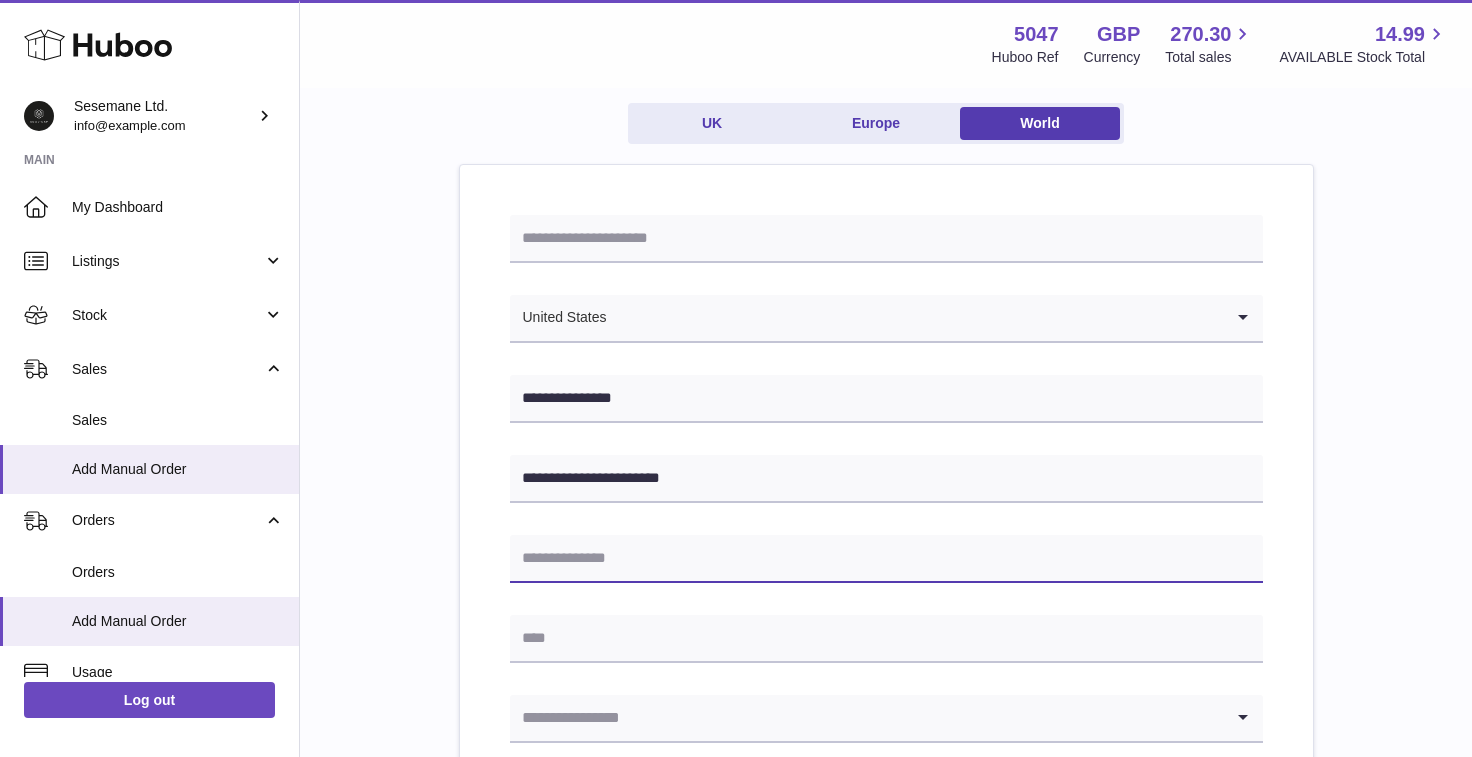click at bounding box center (886, 559) 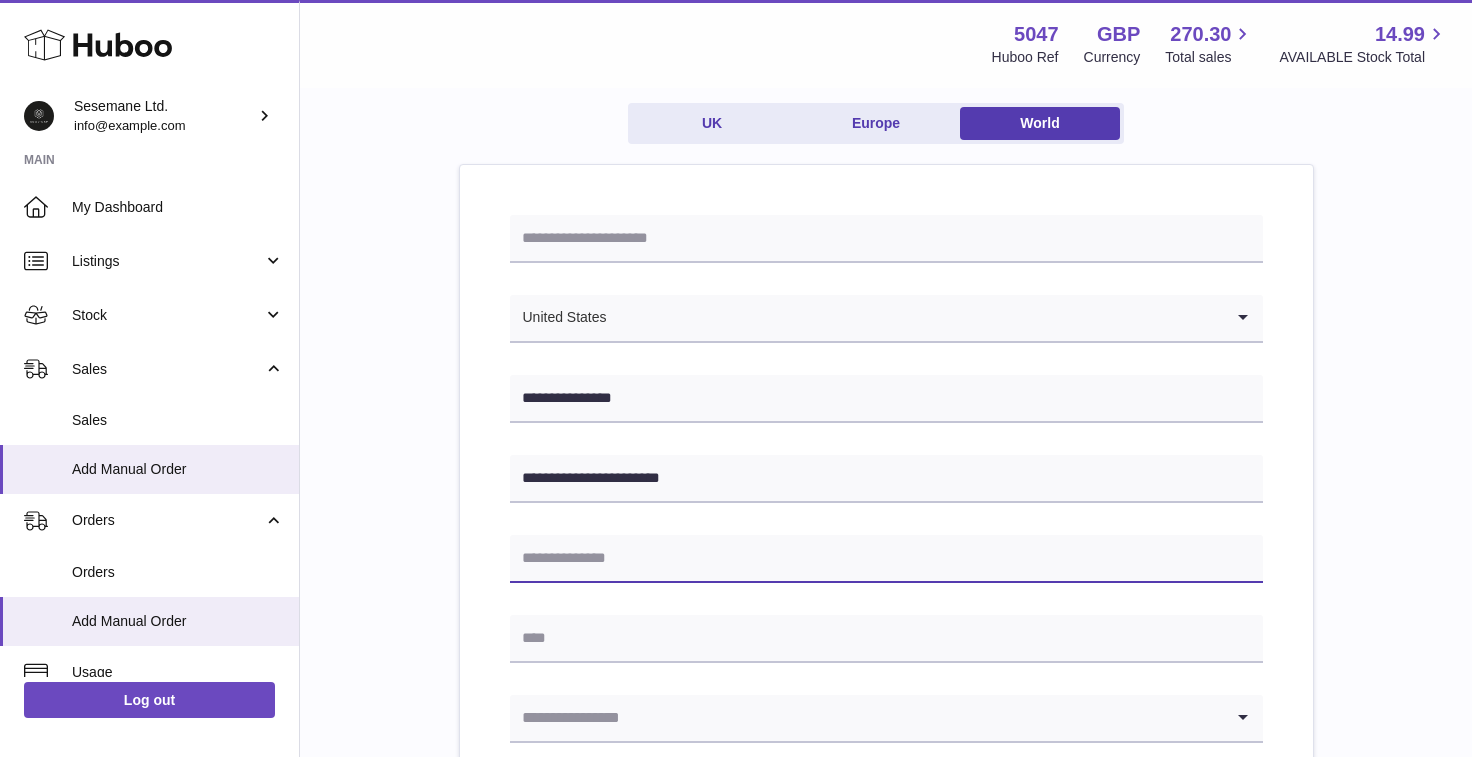 paste on "********" 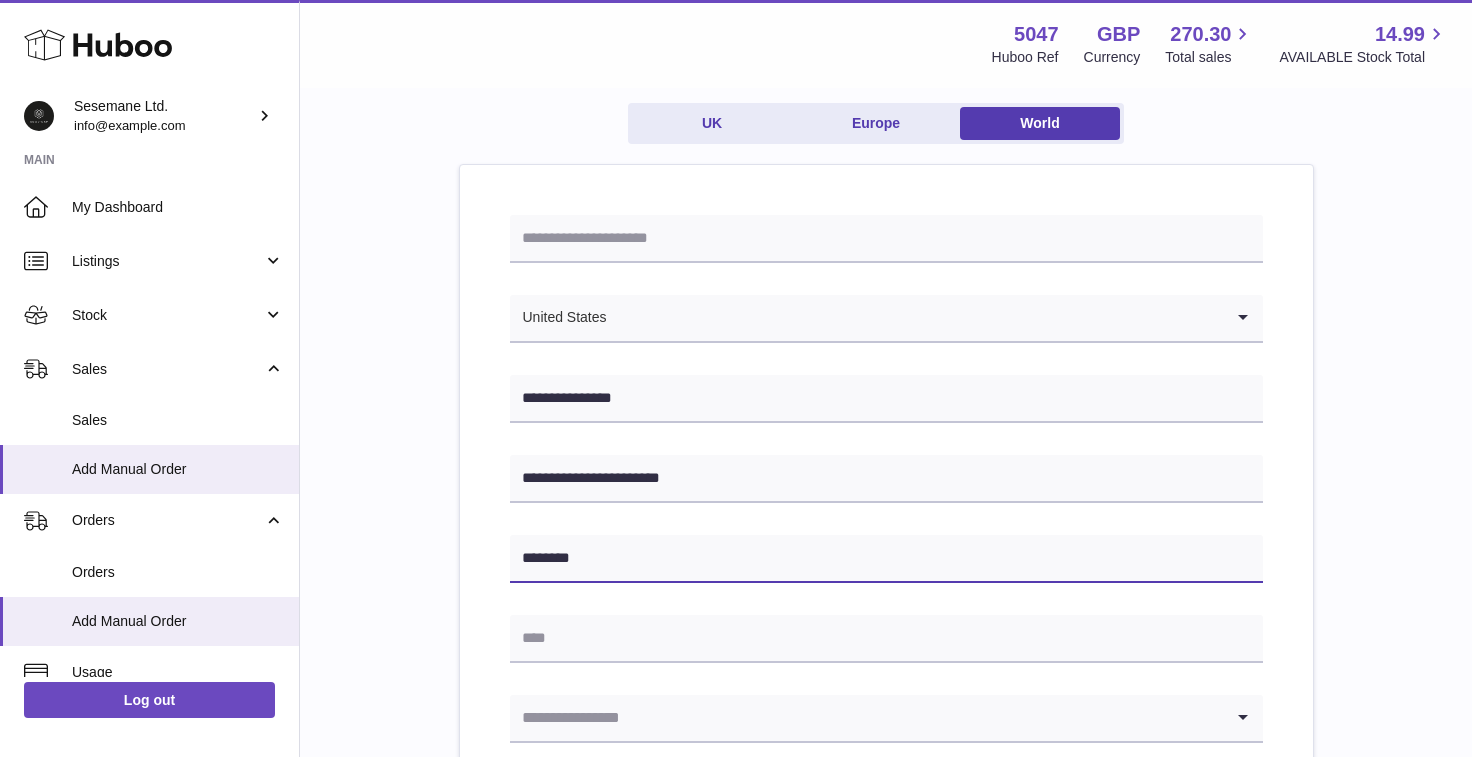 type on "********" 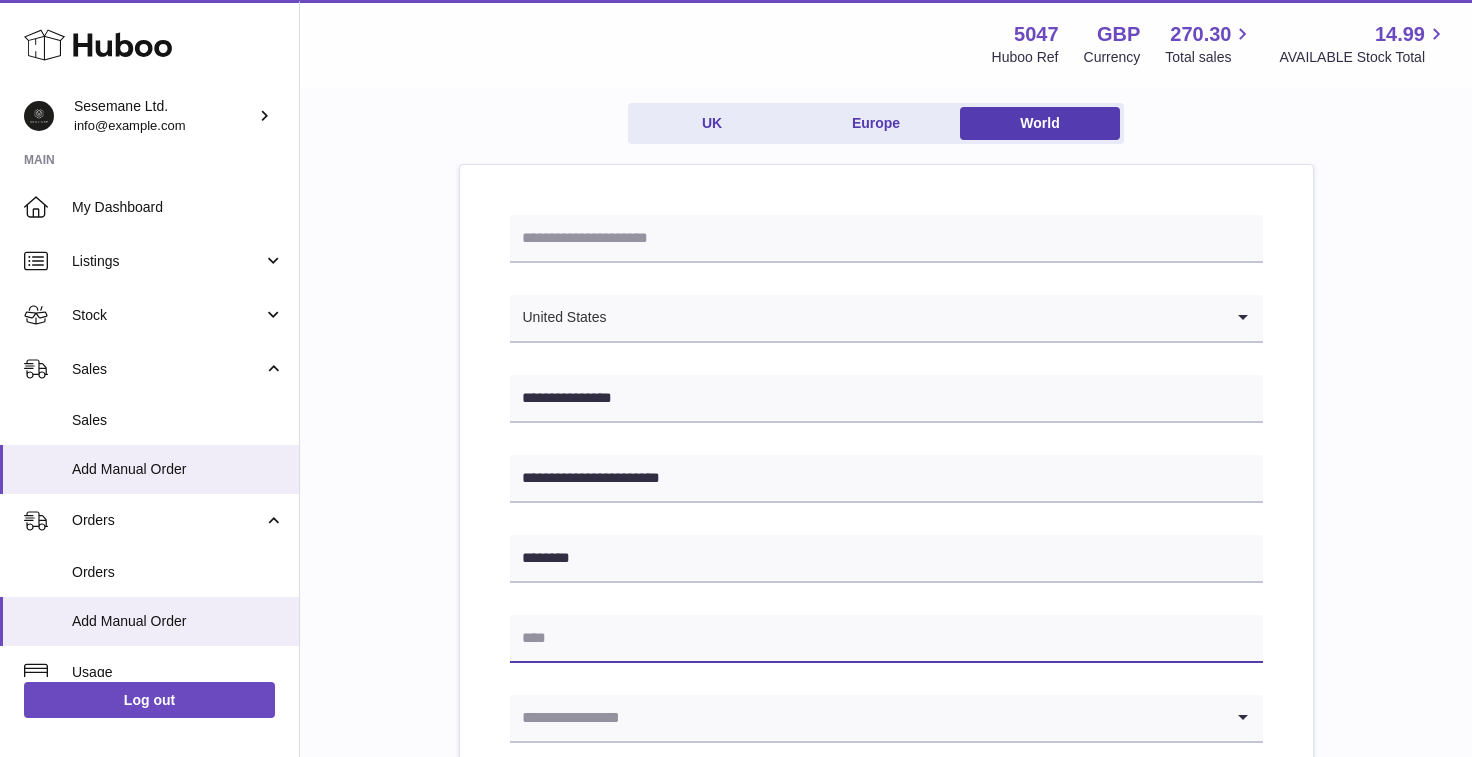 click at bounding box center [886, 639] 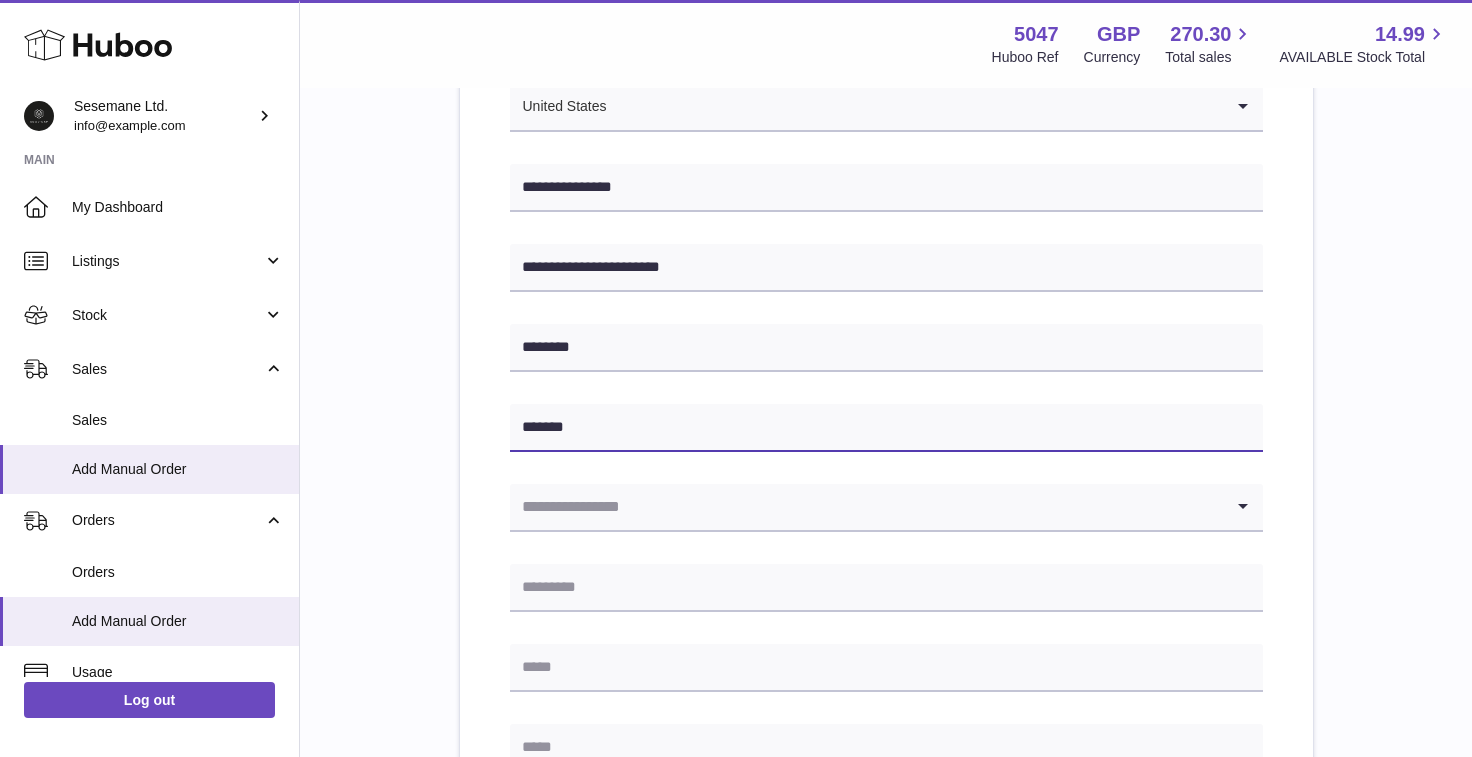 scroll, scrollTop: 437, scrollLeft: 0, axis: vertical 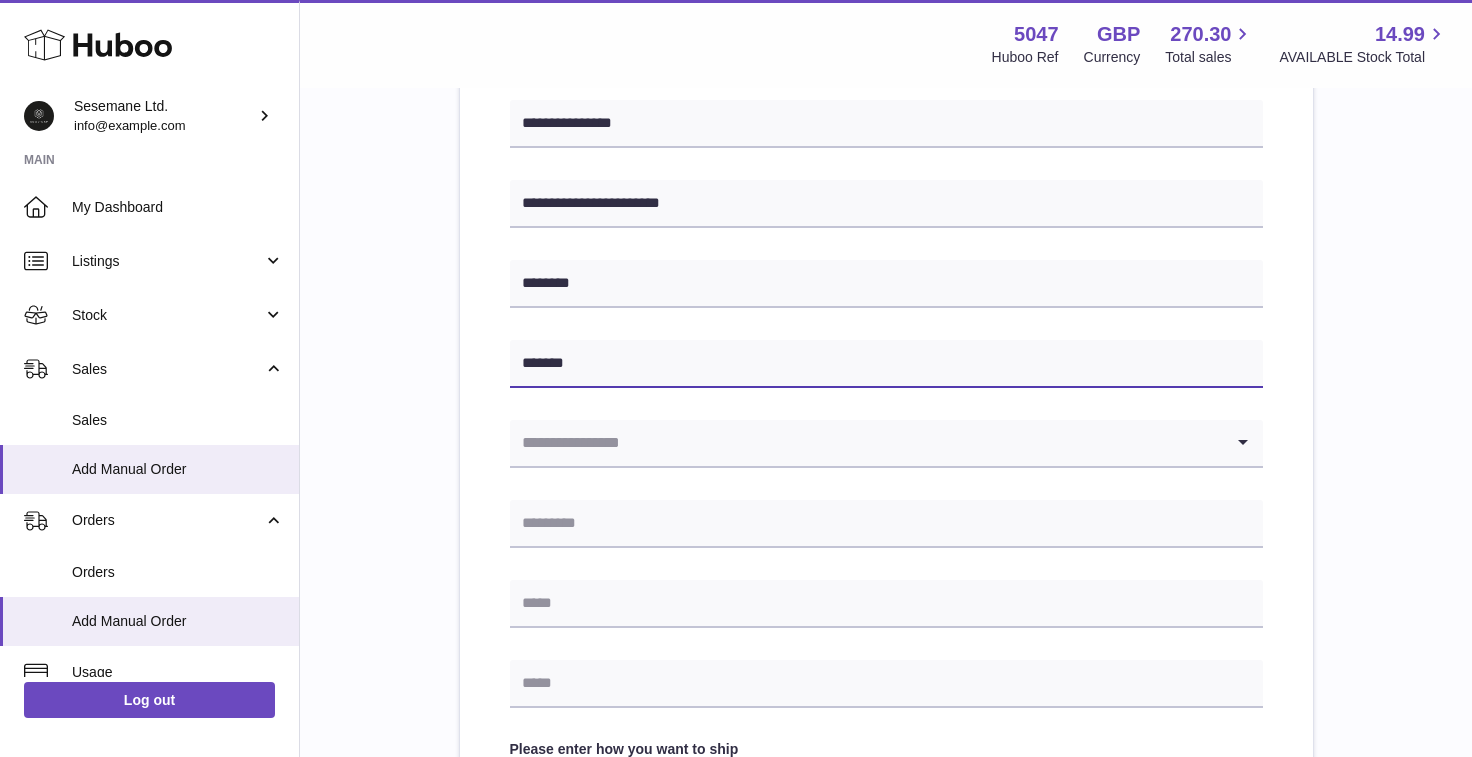 type on "*******" 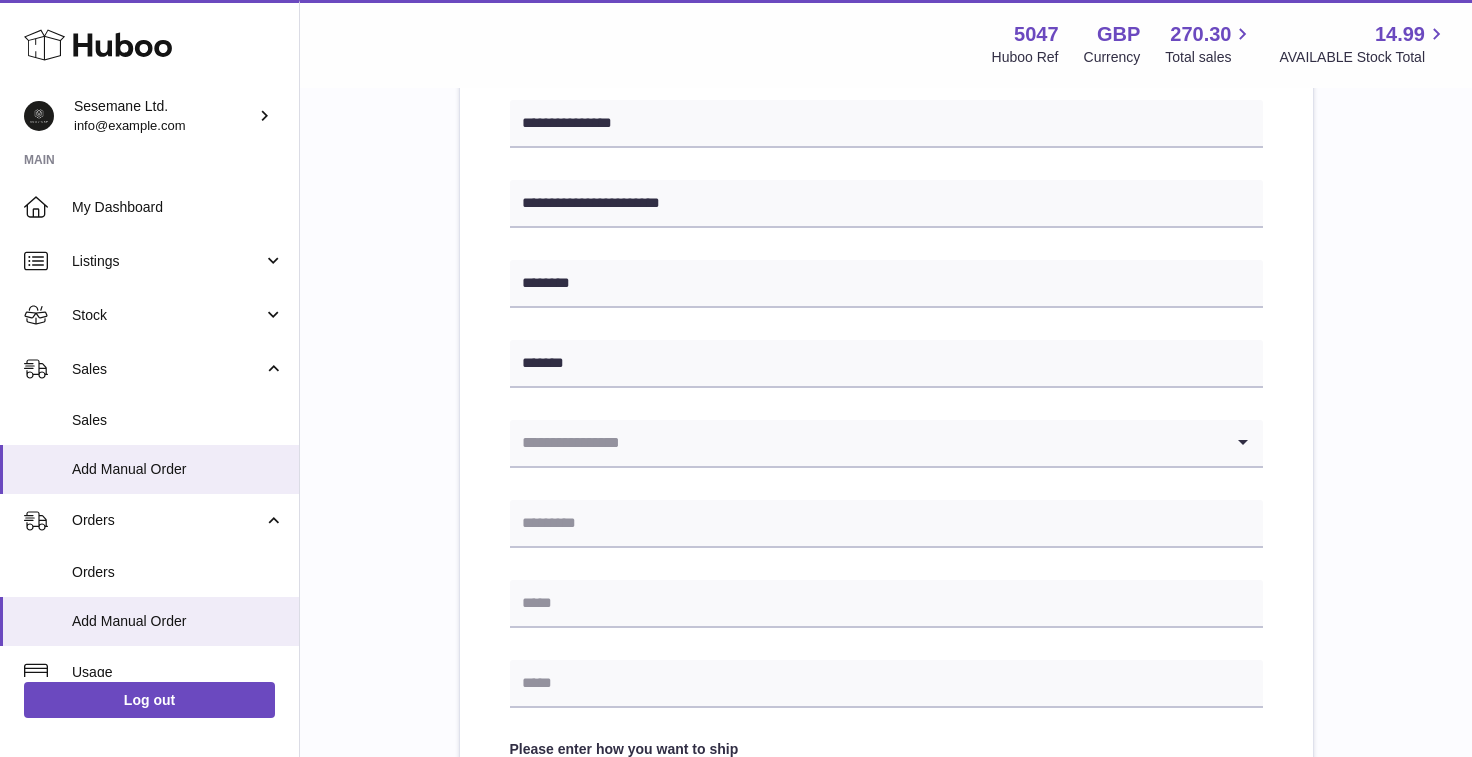click at bounding box center (866, 443) 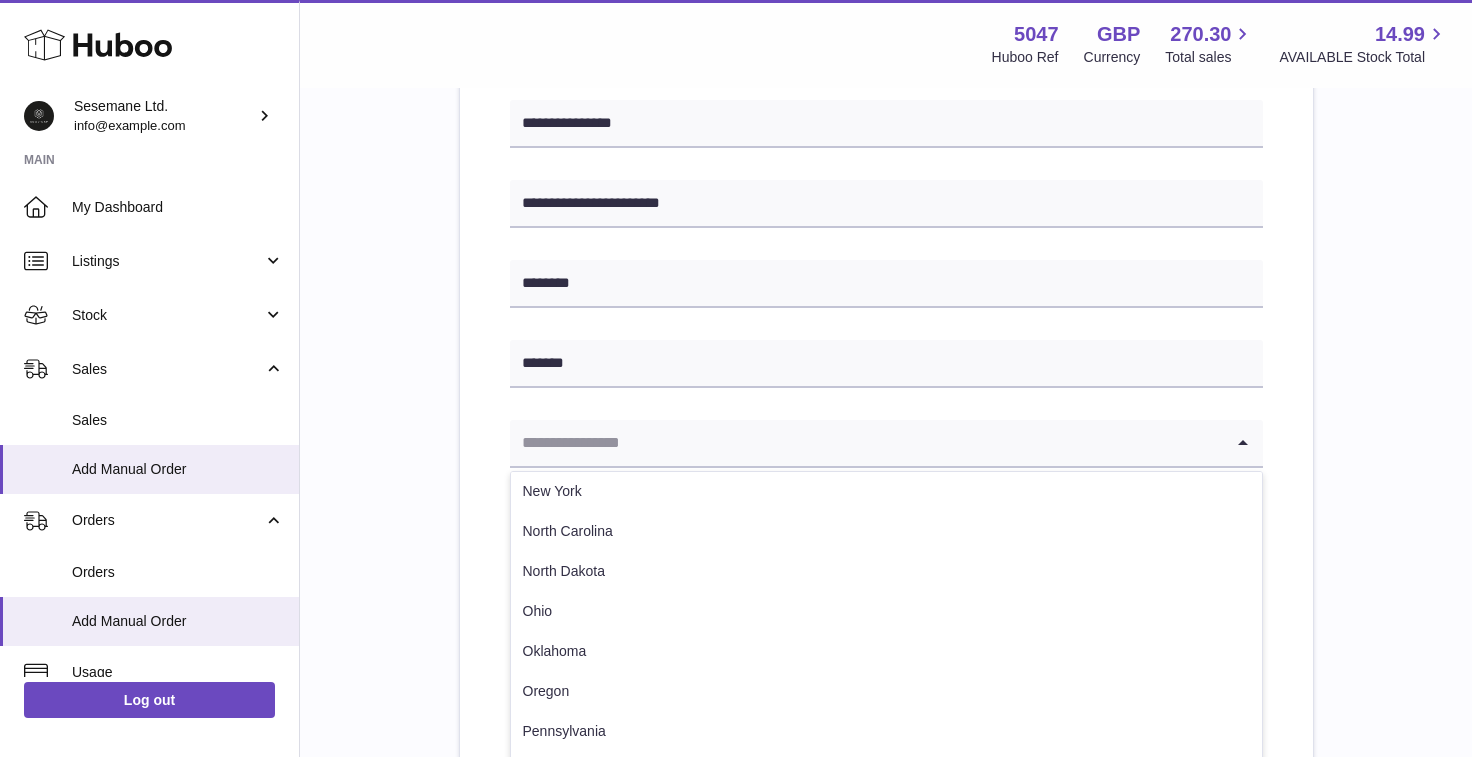 scroll, scrollTop: 1822, scrollLeft: 0, axis: vertical 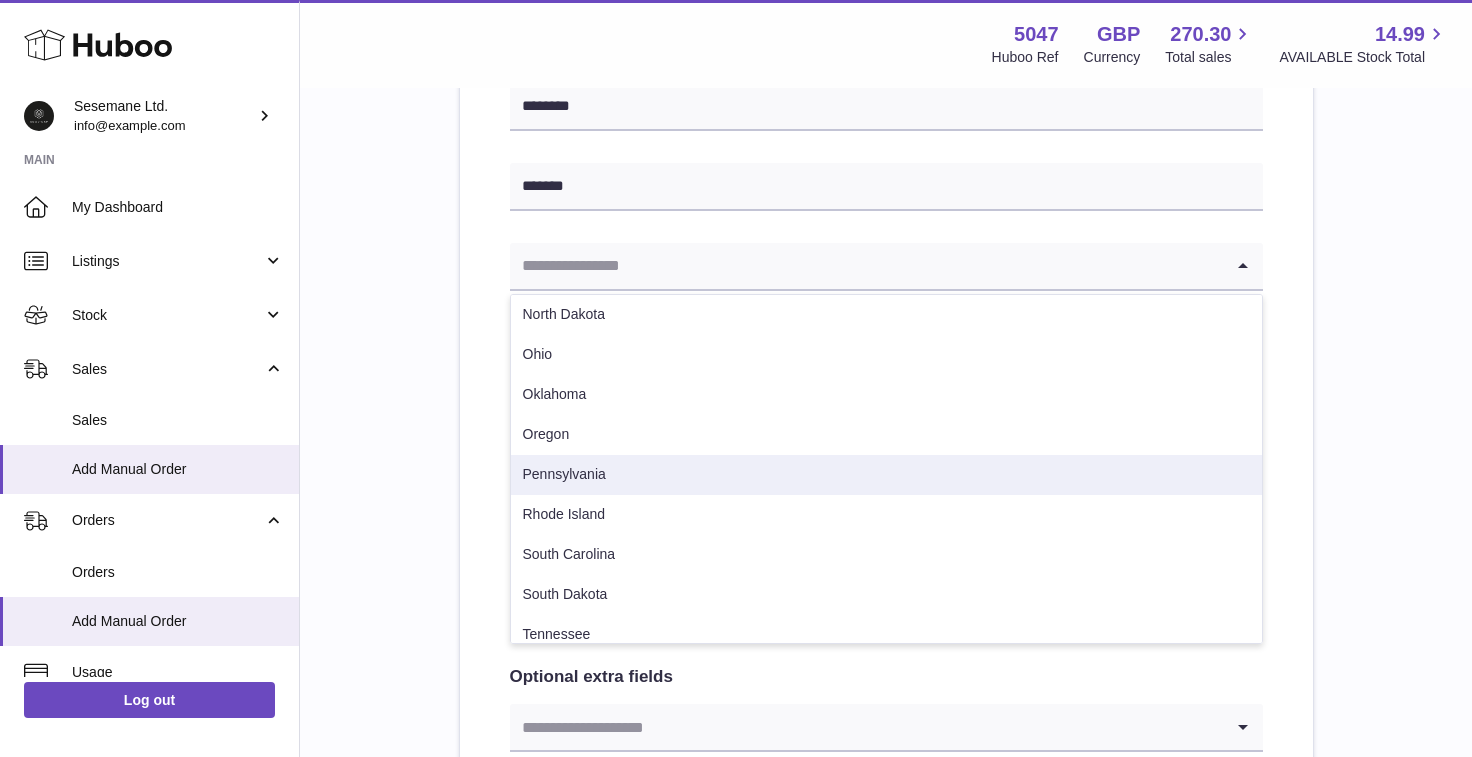 click on "Pennsylvania" at bounding box center (886, 475) 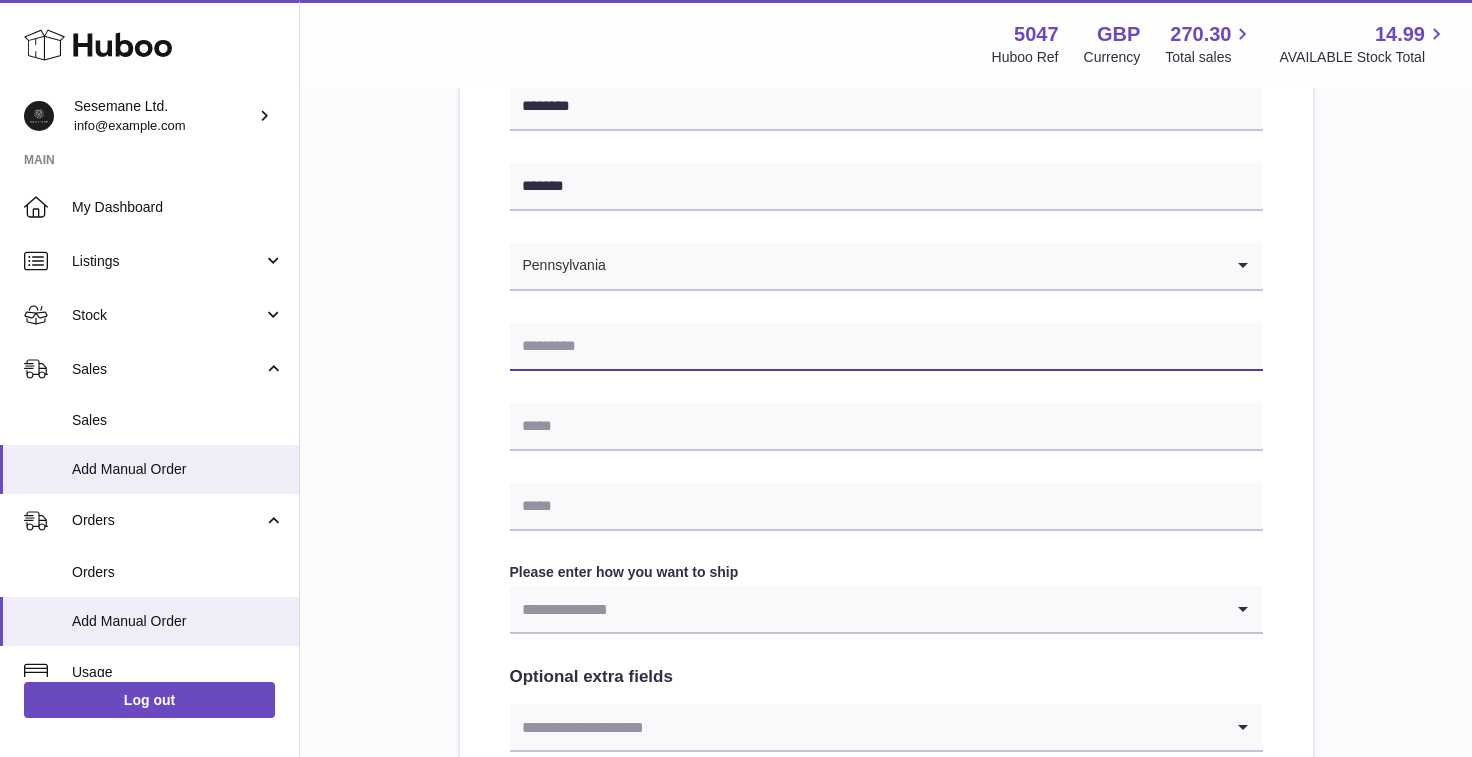 click at bounding box center (886, 347) 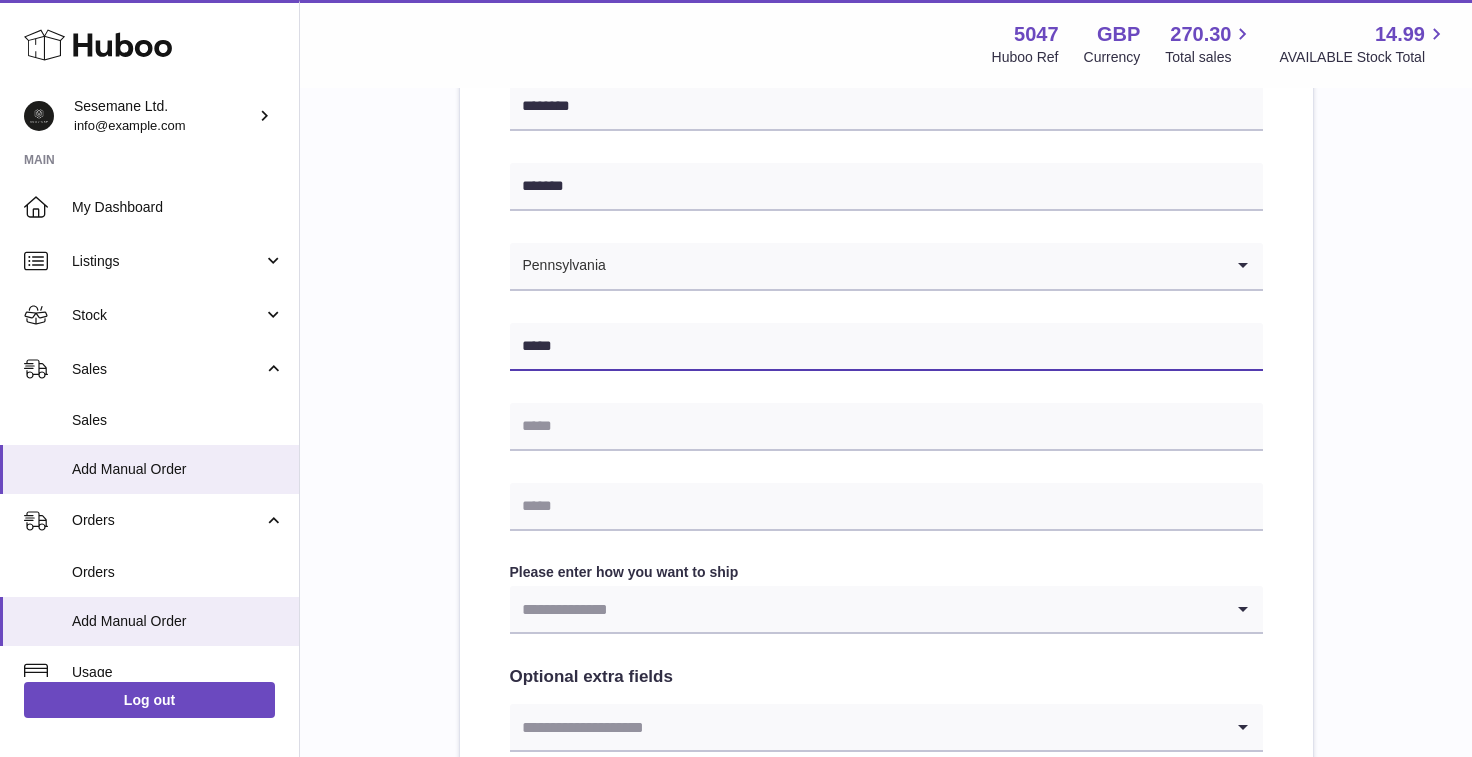 type on "*****" 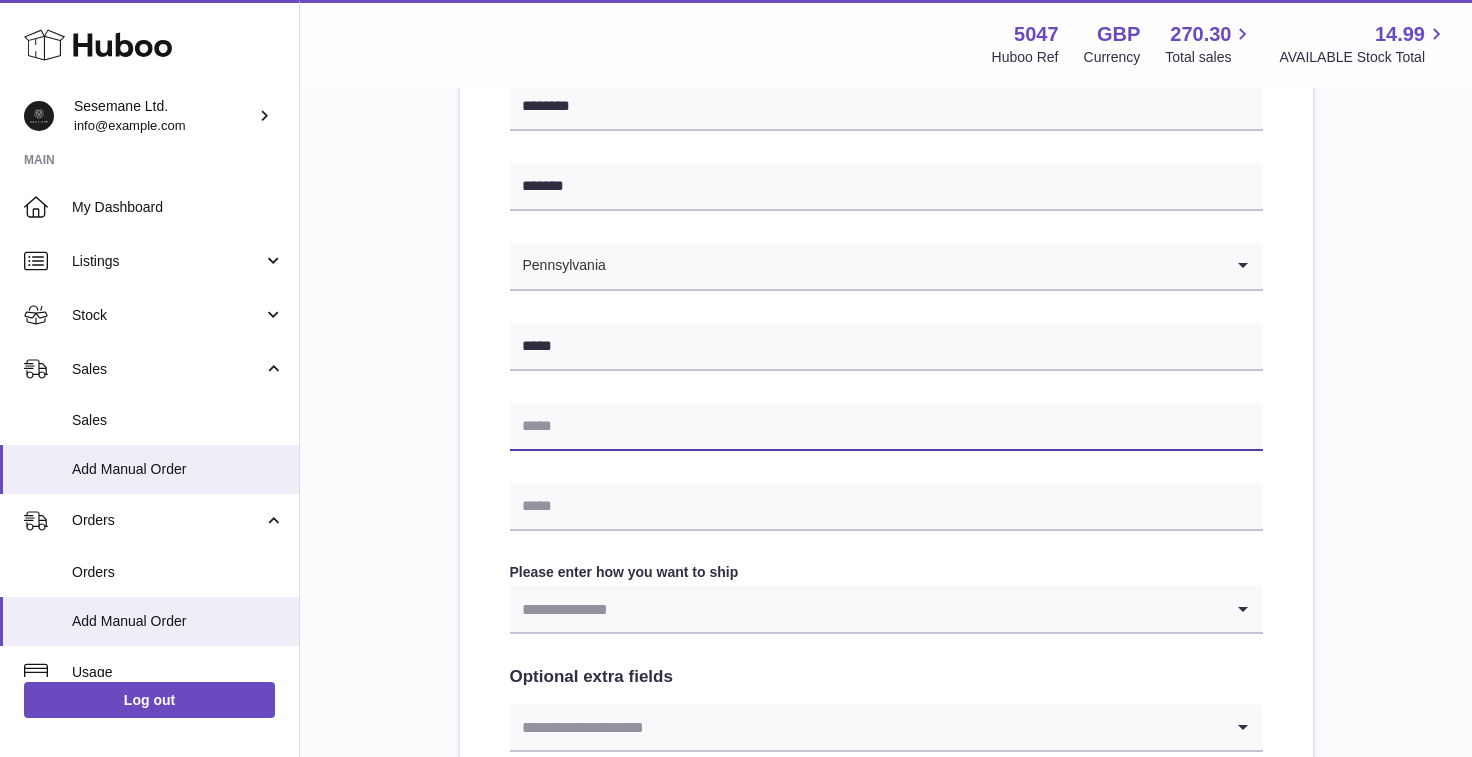 click at bounding box center [886, 427] 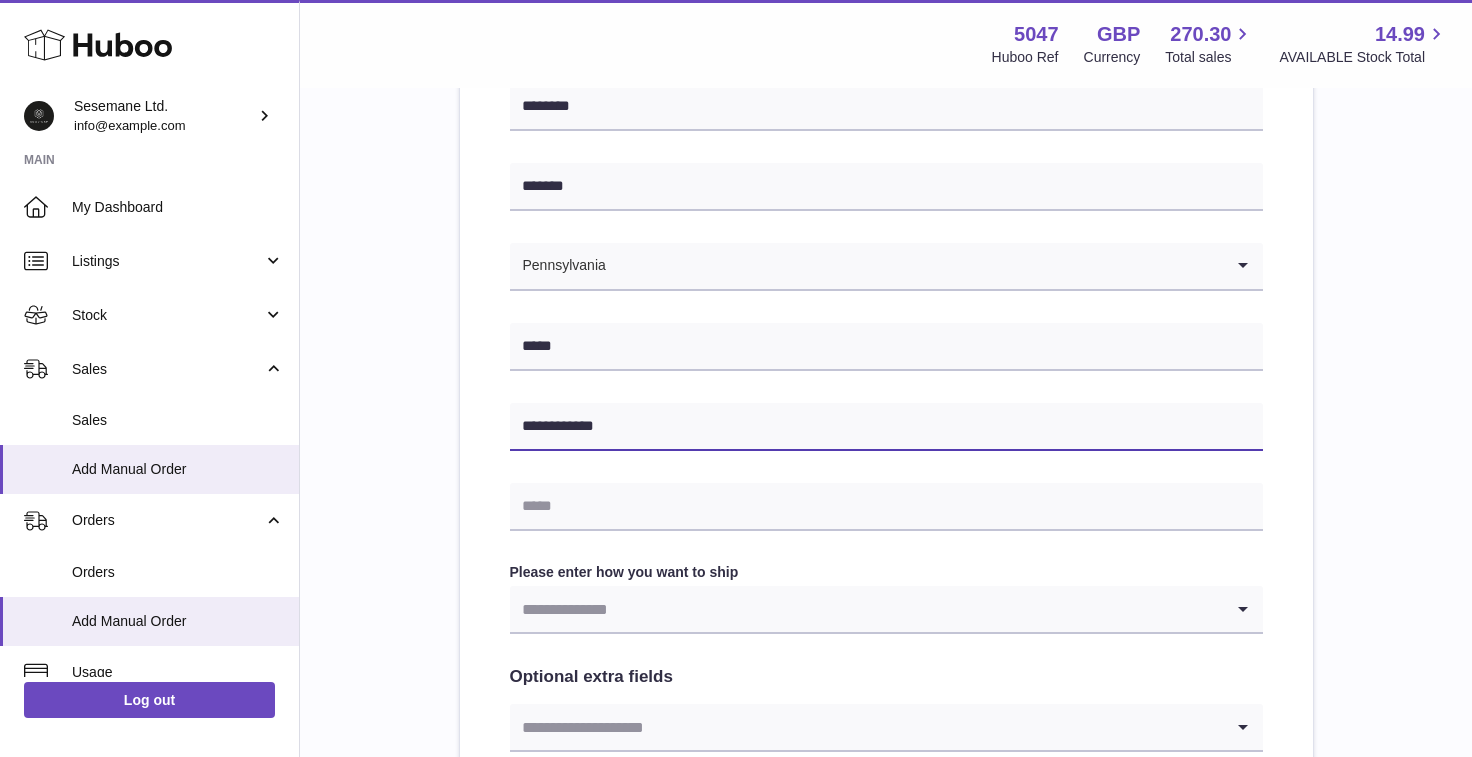click on "**********" at bounding box center (886, 427) 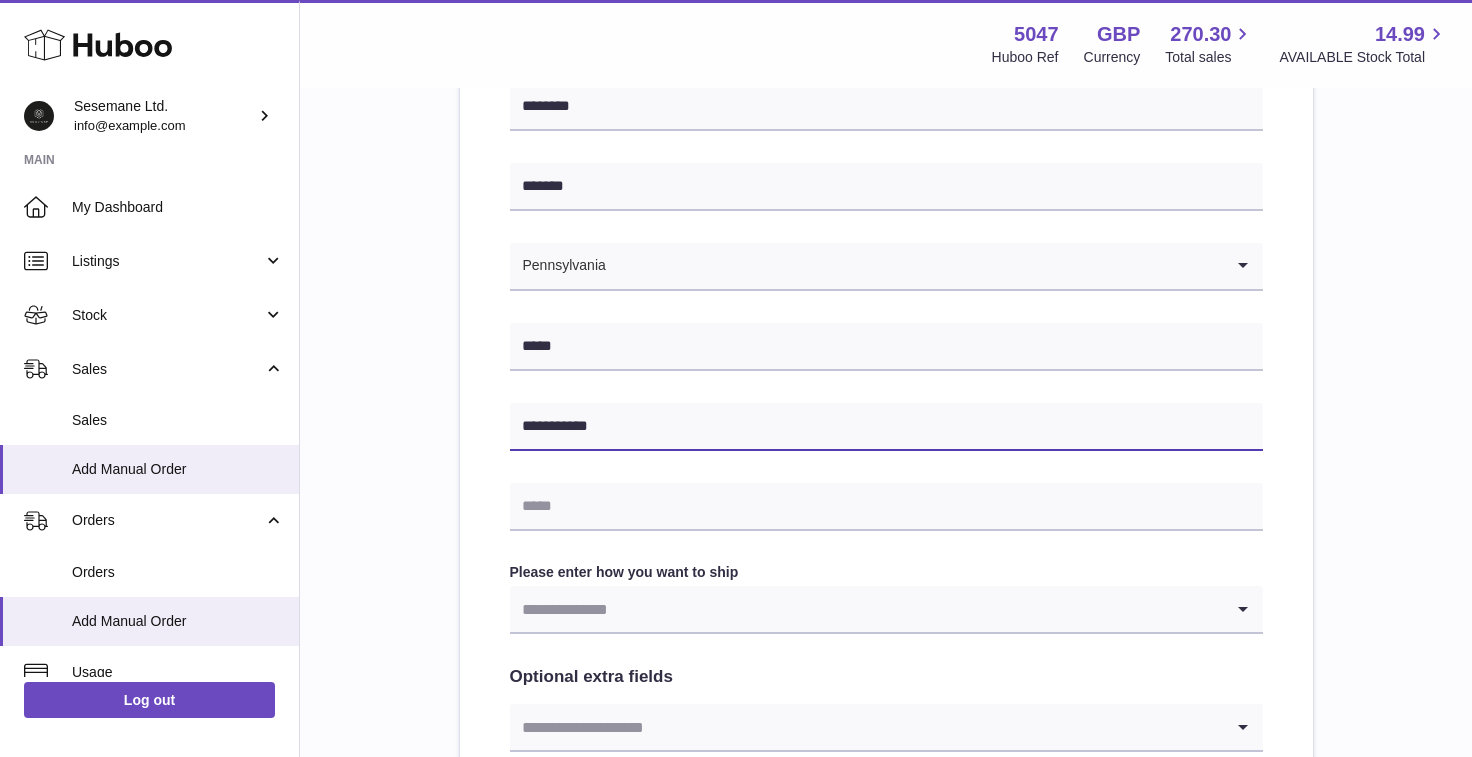click on "**********" at bounding box center [886, 427] 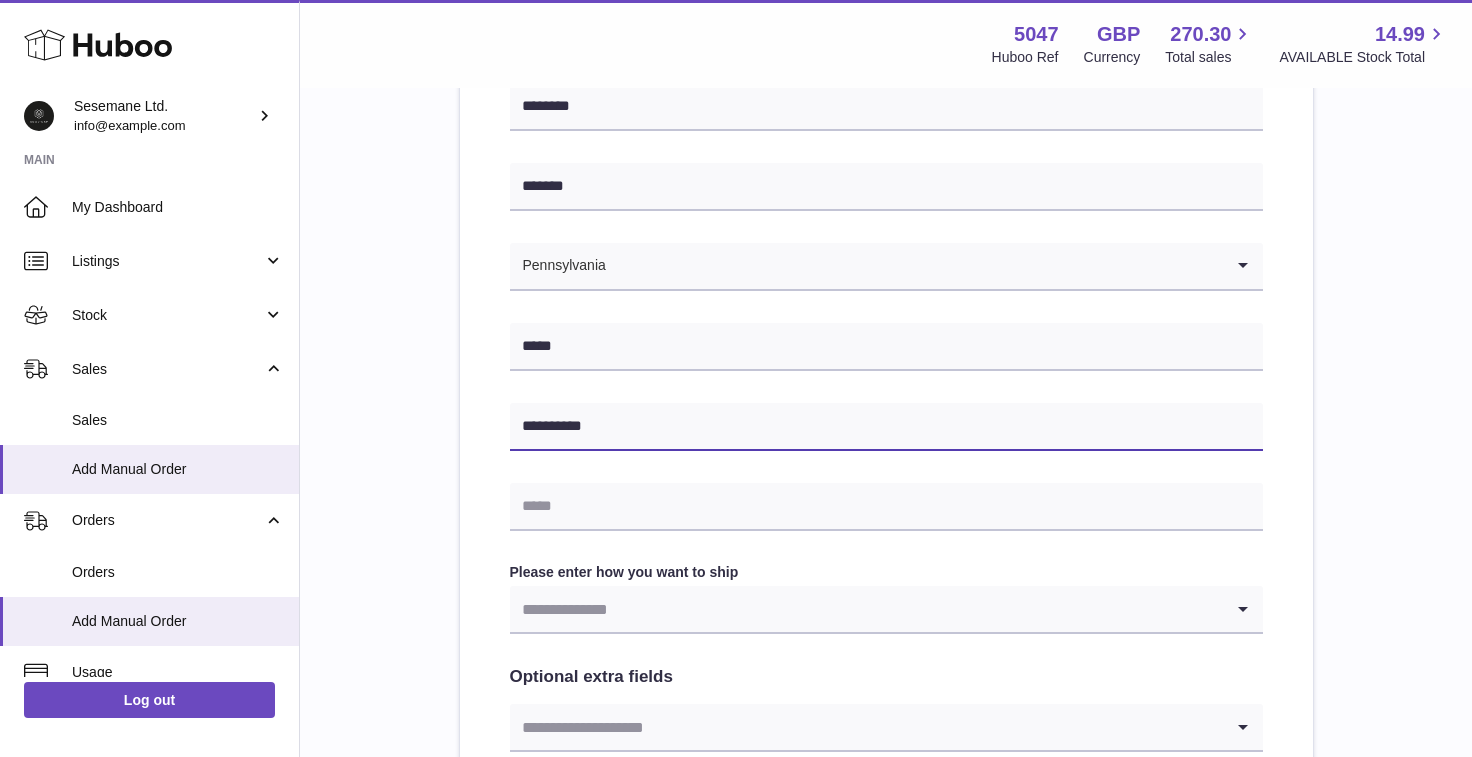 click on "**********" at bounding box center [886, 427] 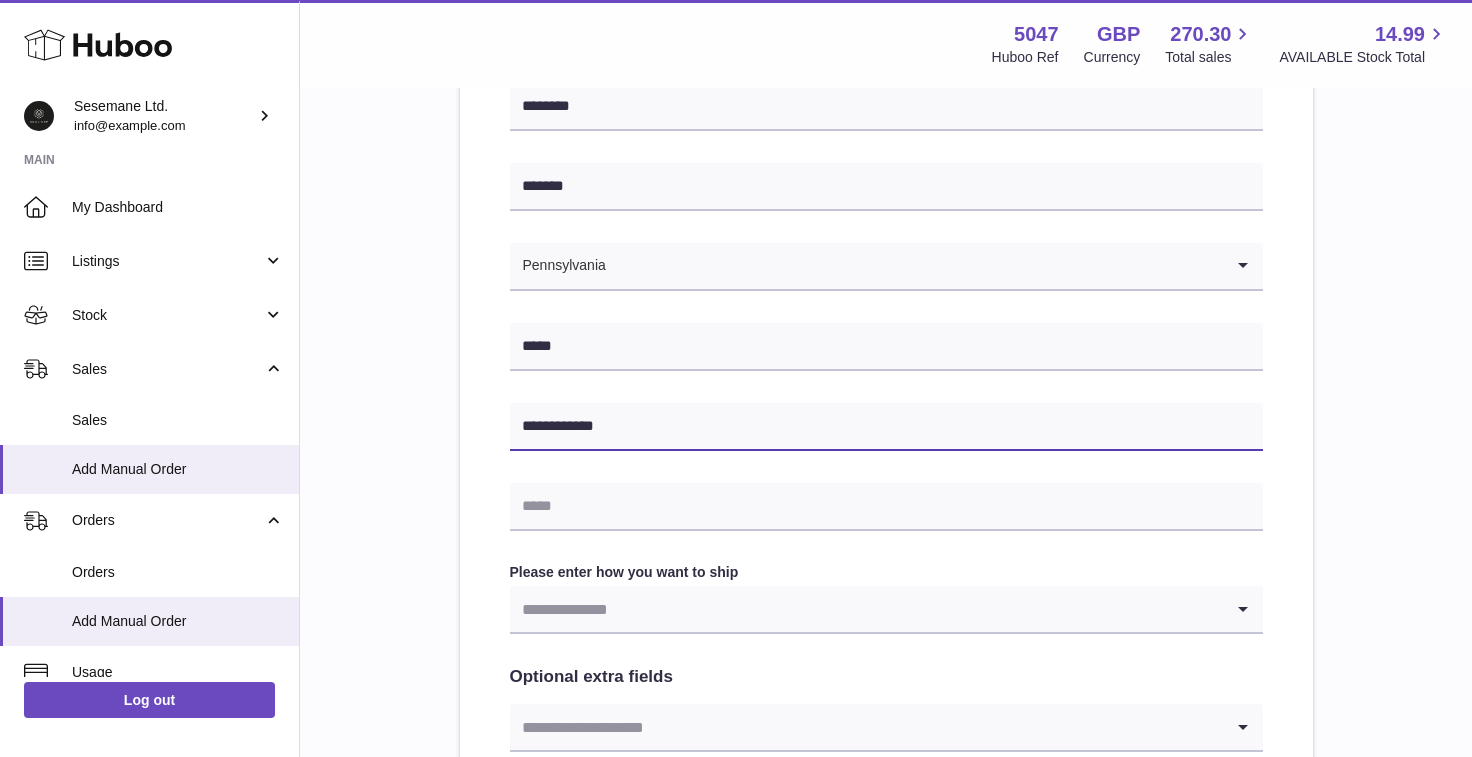 type on "**********" 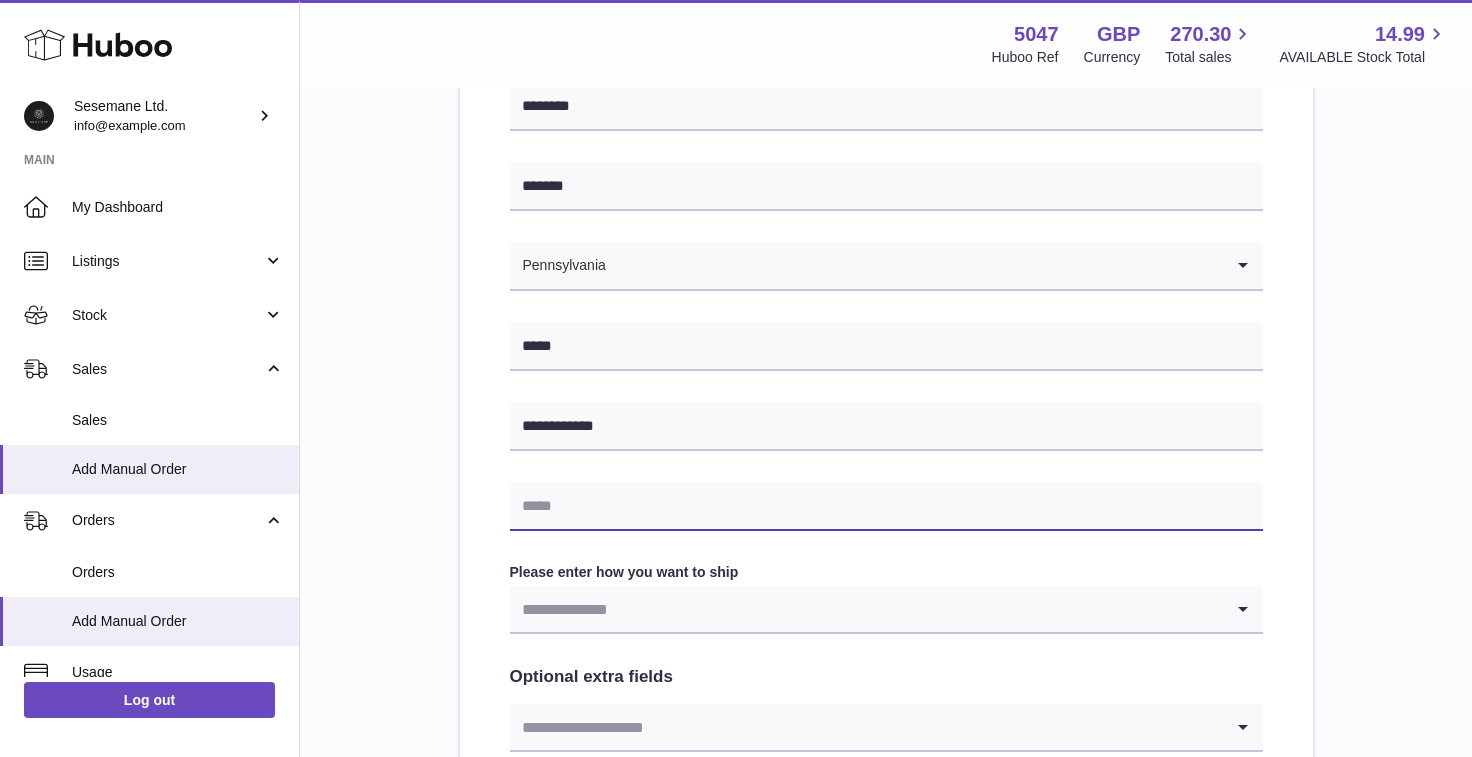 click at bounding box center (886, 507) 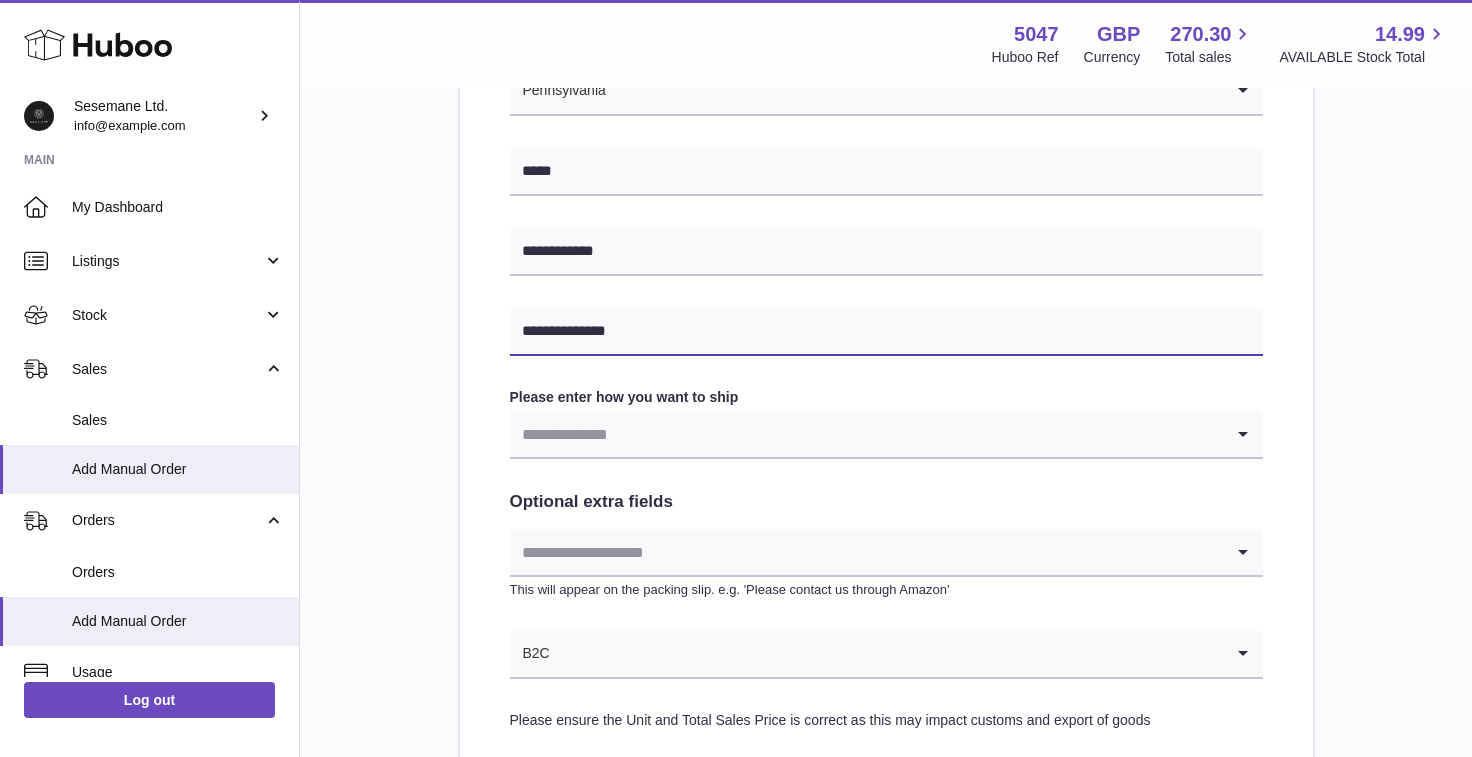 type on "**********" 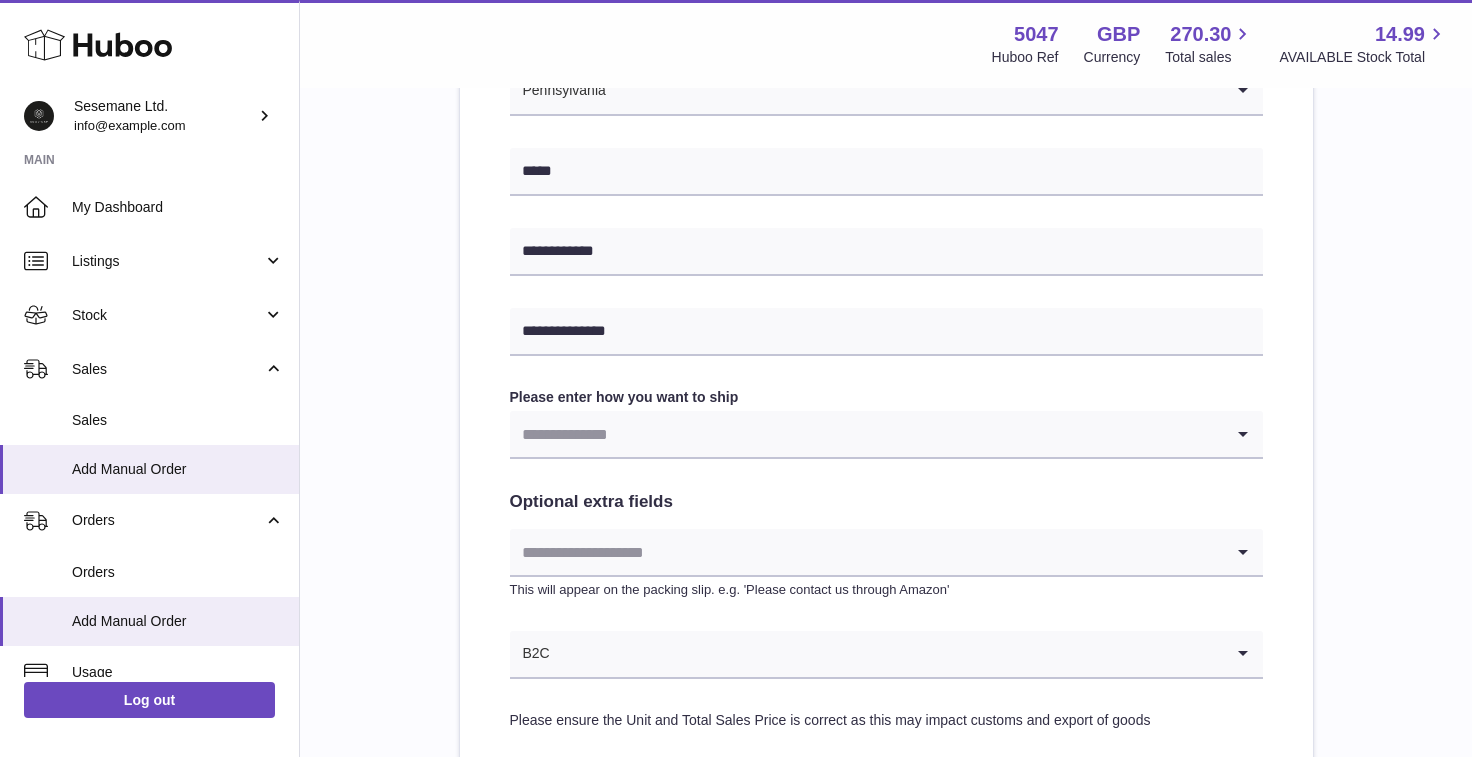 click at bounding box center [866, 434] 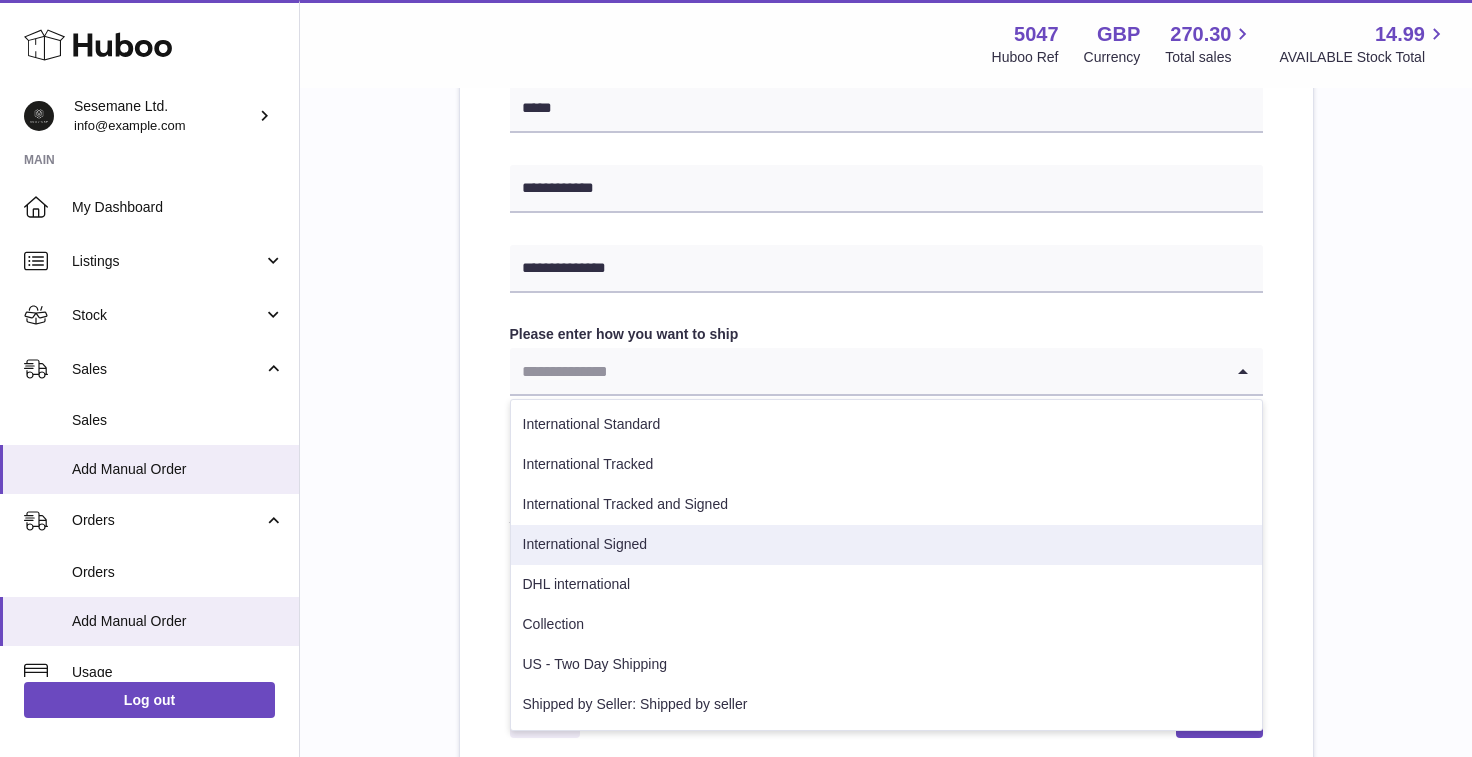 scroll, scrollTop: 889, scrollLeft: 0, axis: vertical 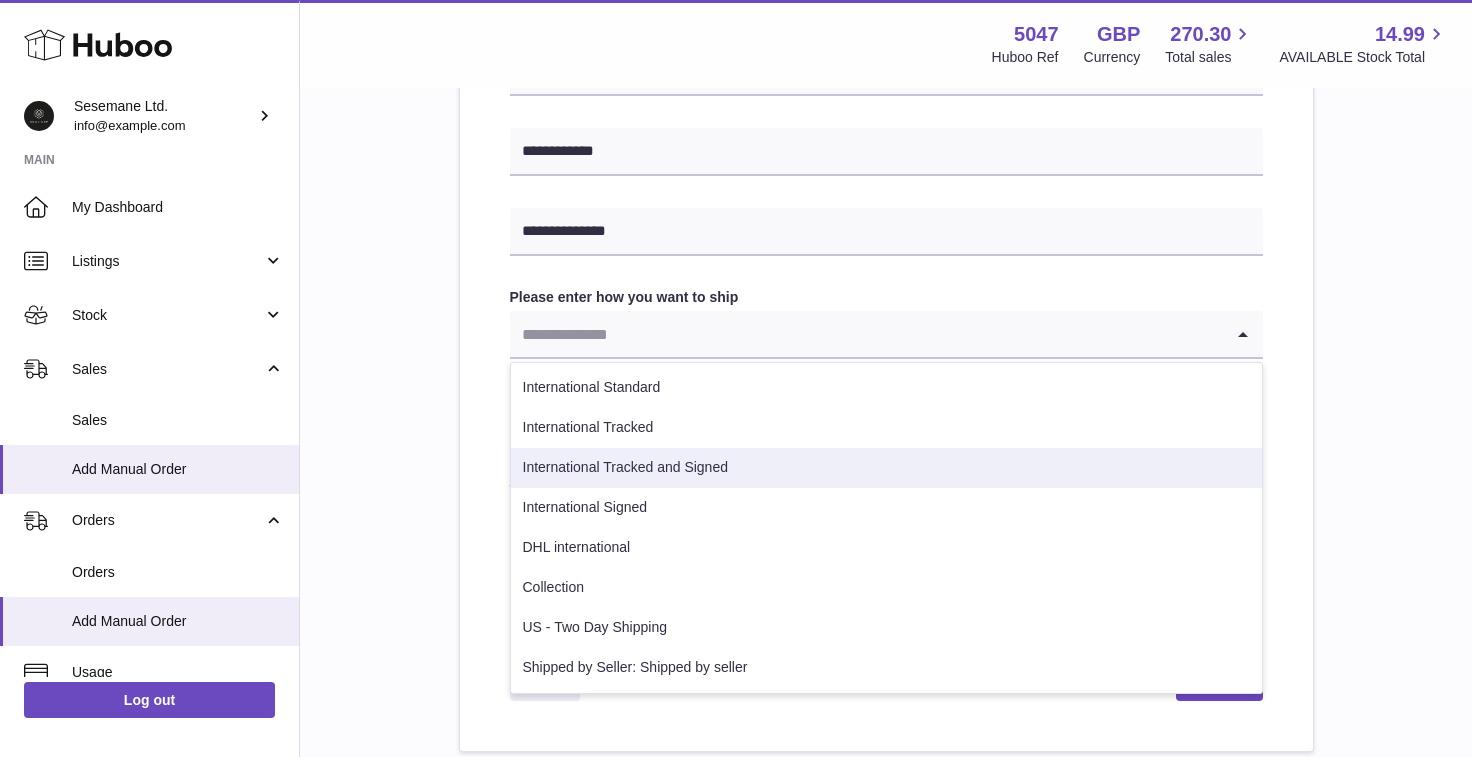 click on "International Tracked and Signed" at bounding box center [886, 468] 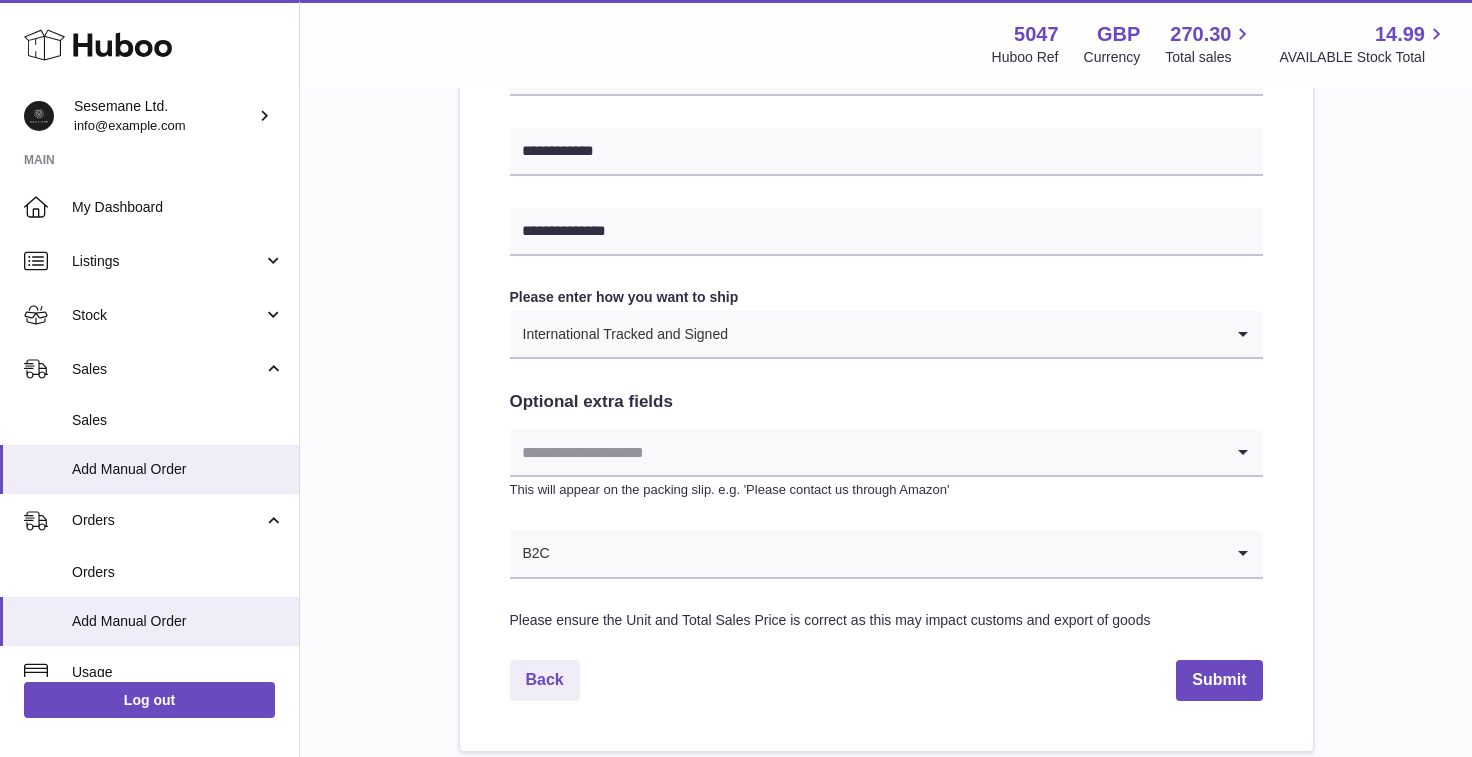 click at bounding box center (866, 452) 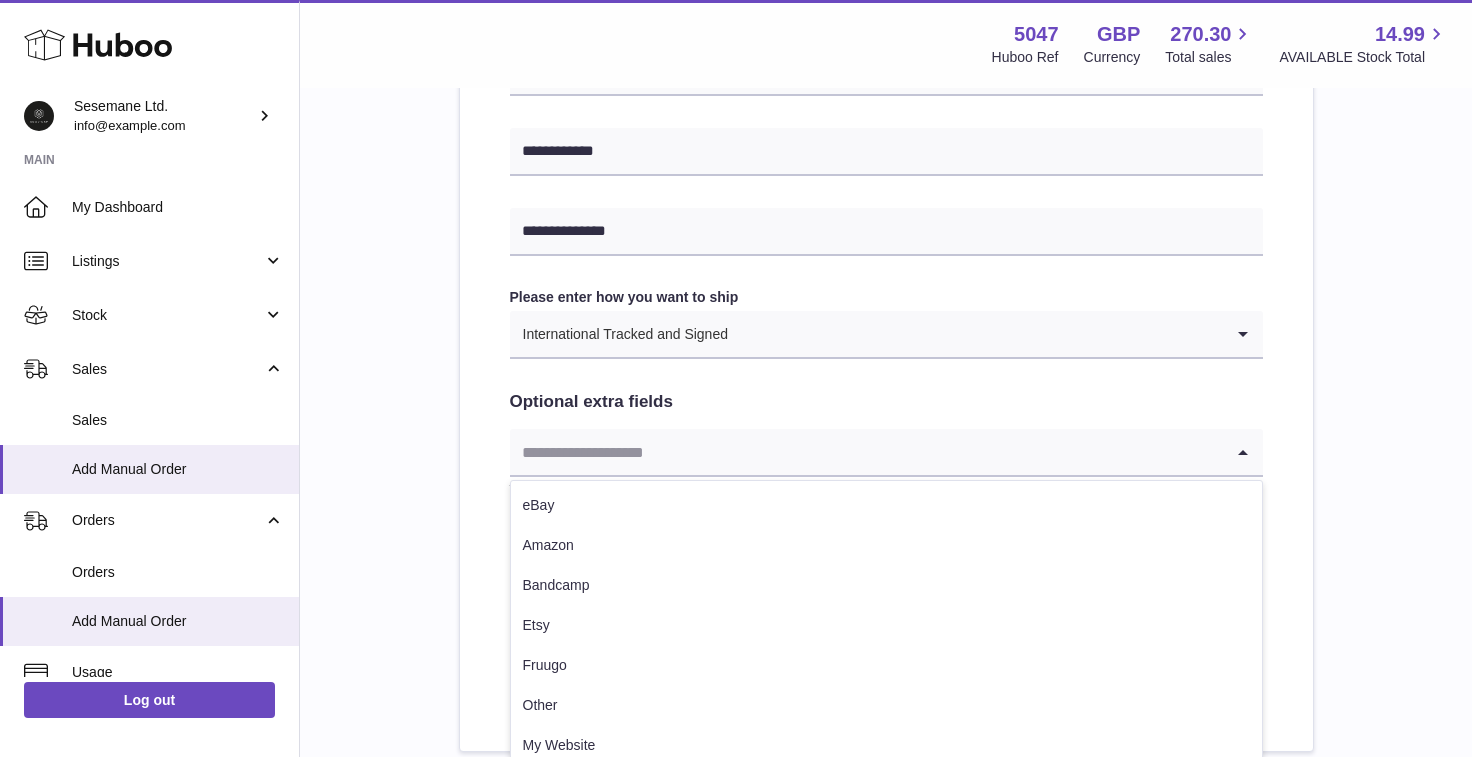 click at bounding box center [866, 452] 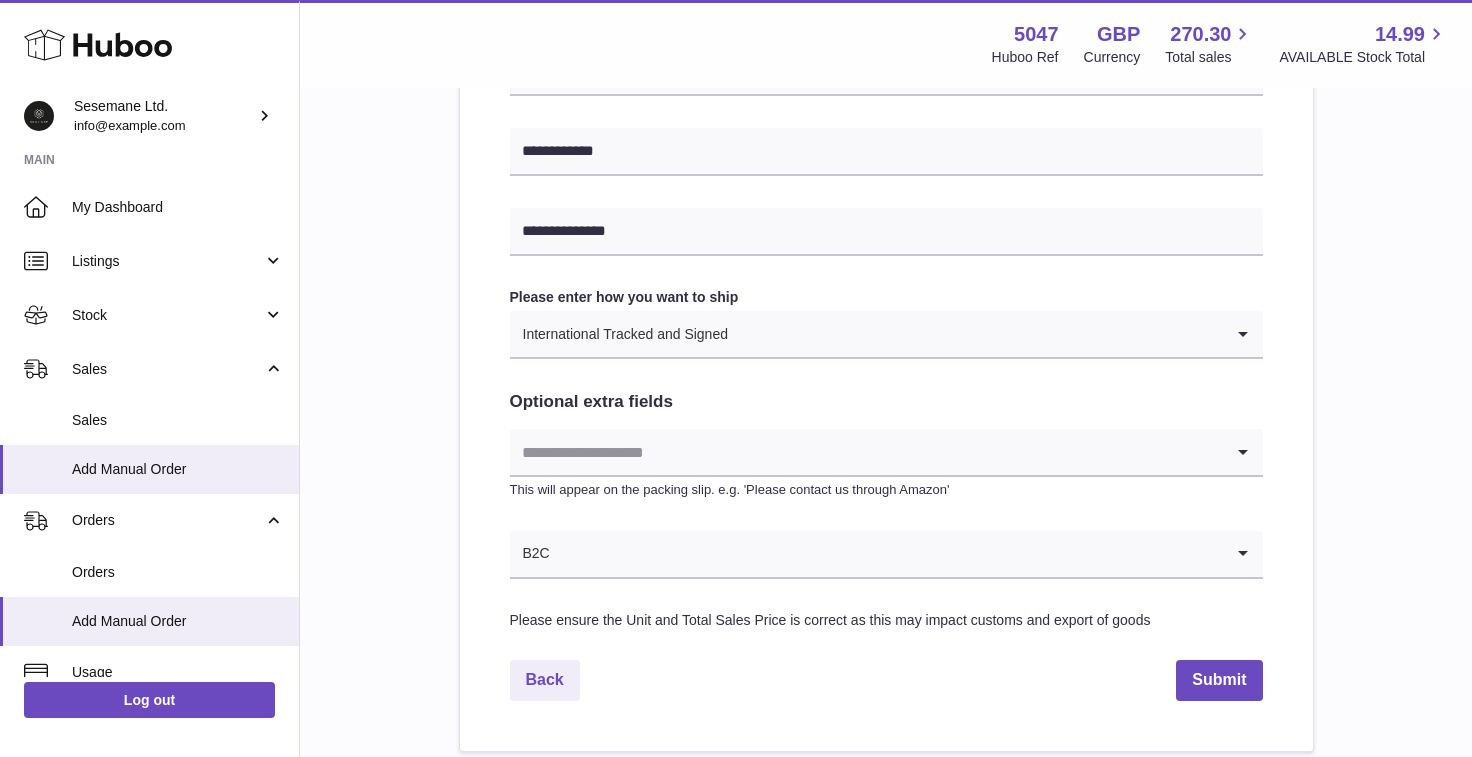 scroll, scrollTop: 1041, scrollLeft: 0, axis: vertical 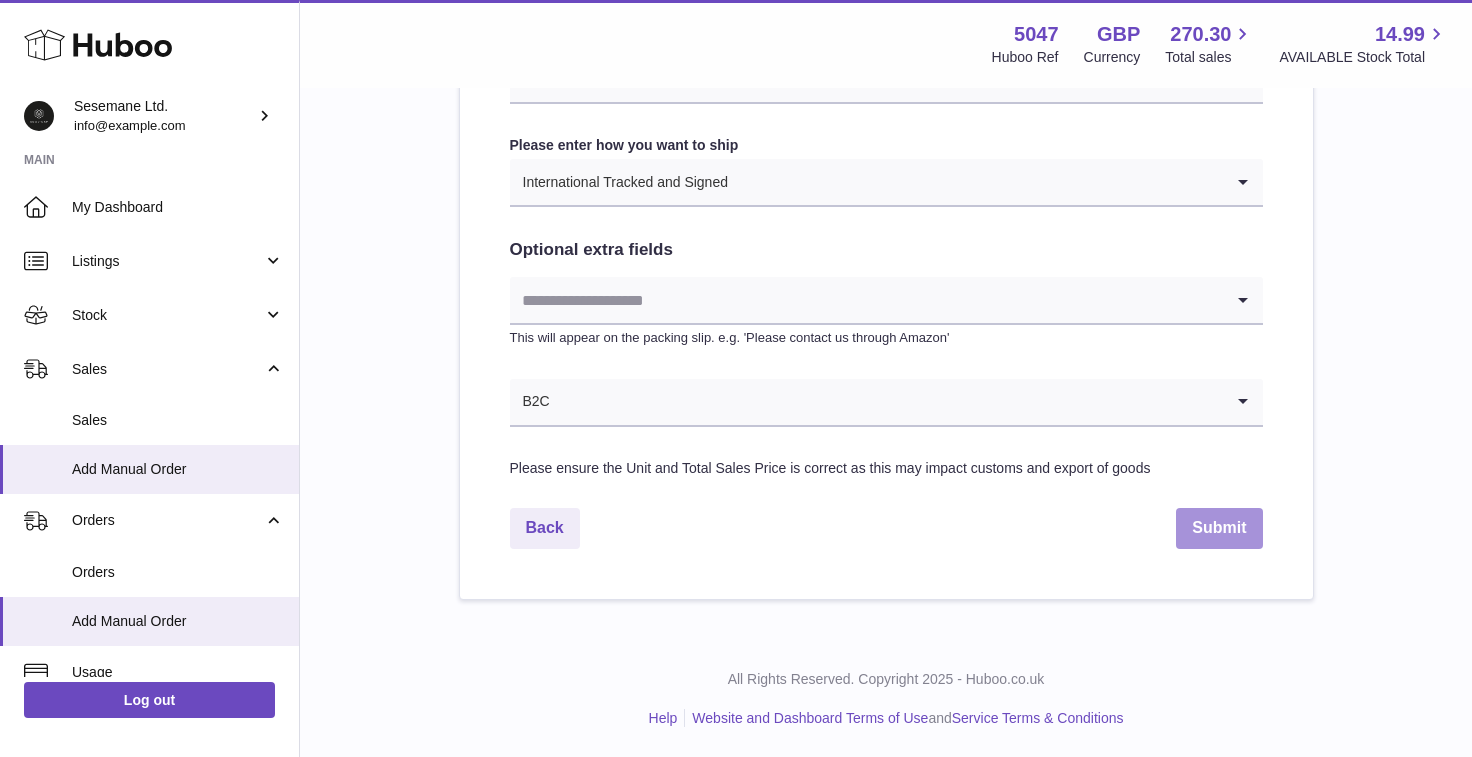 click on "Submit" at bounding box center (1219, 528) 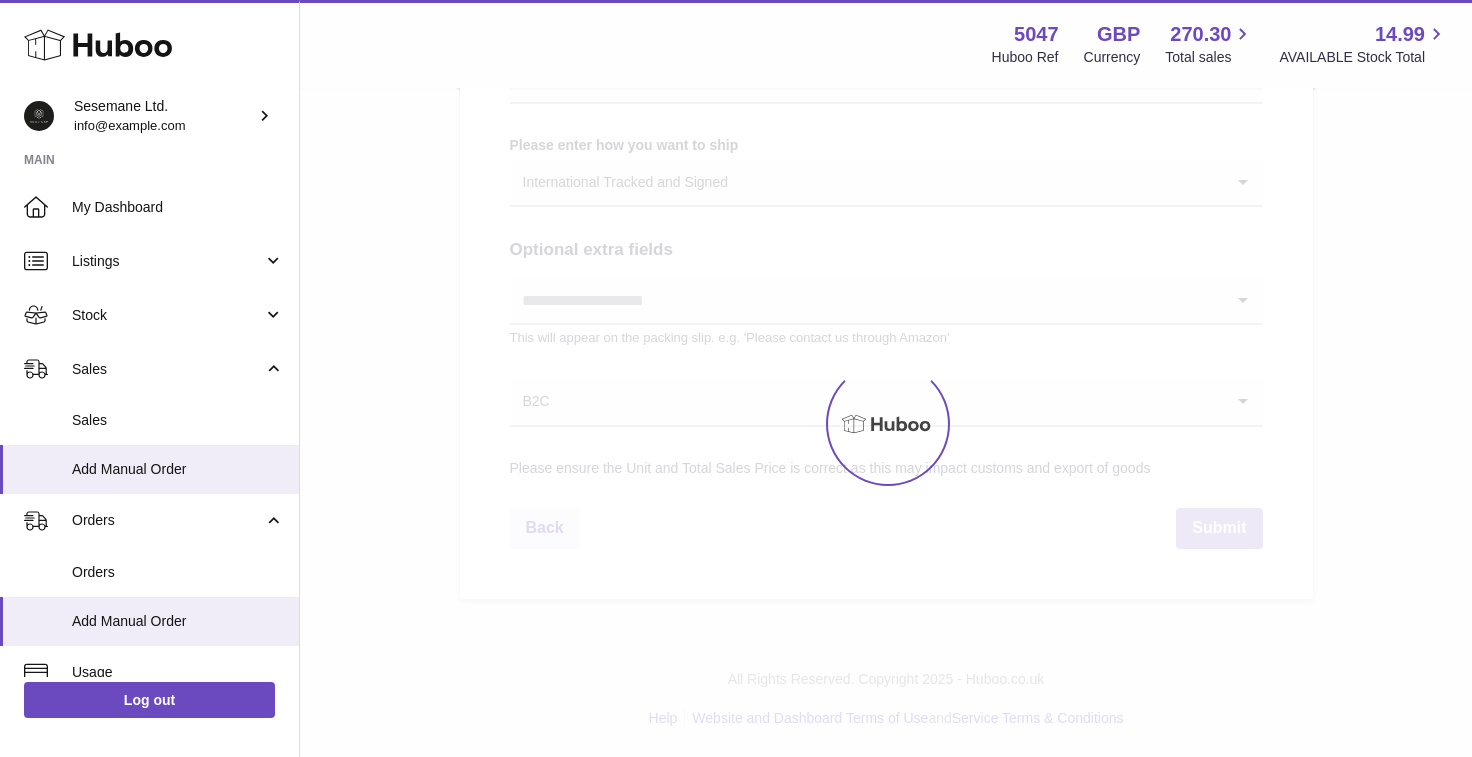scroll, scrollTop: 0, scrollLeft: 0, axis: both 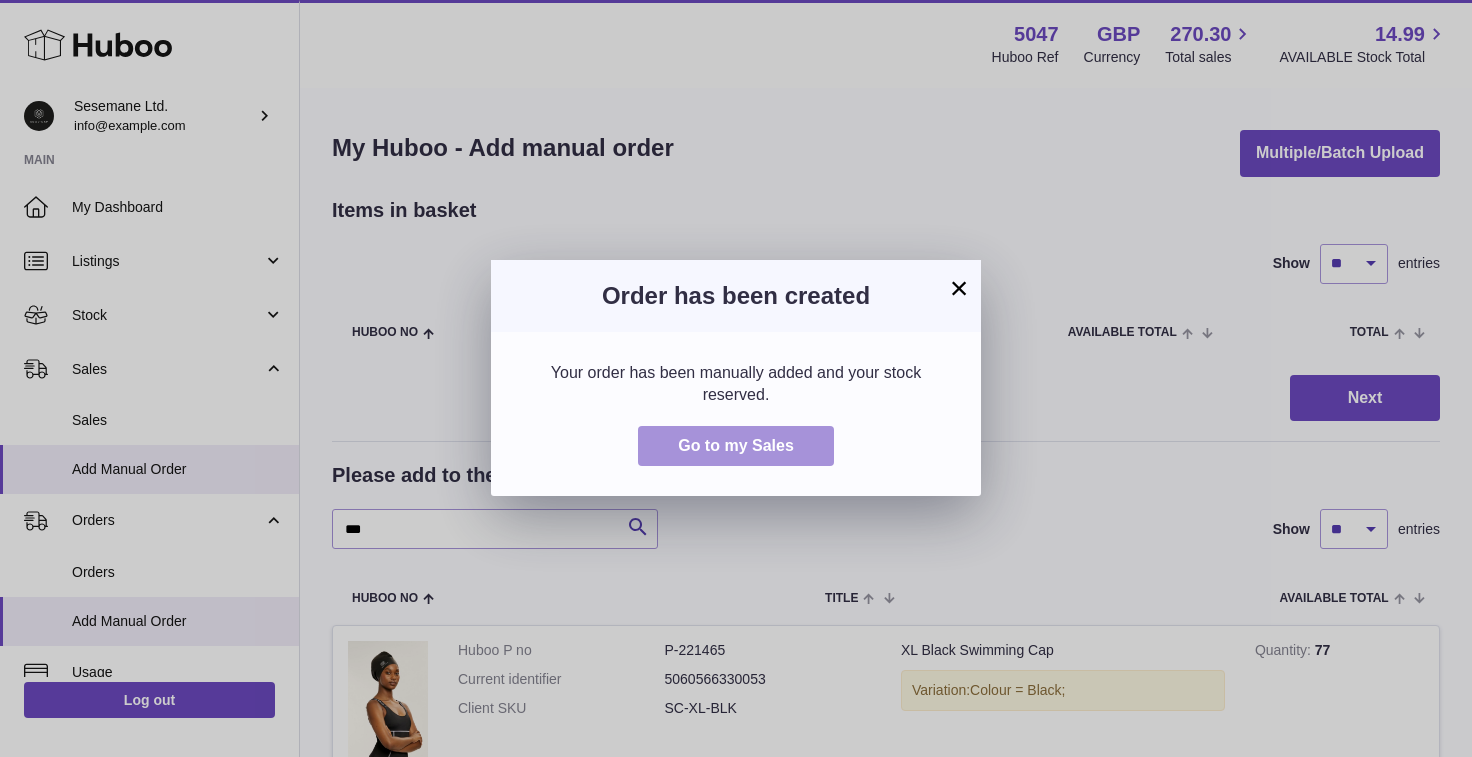 click on "Go to my Sales" at bounding box center (736, 446) 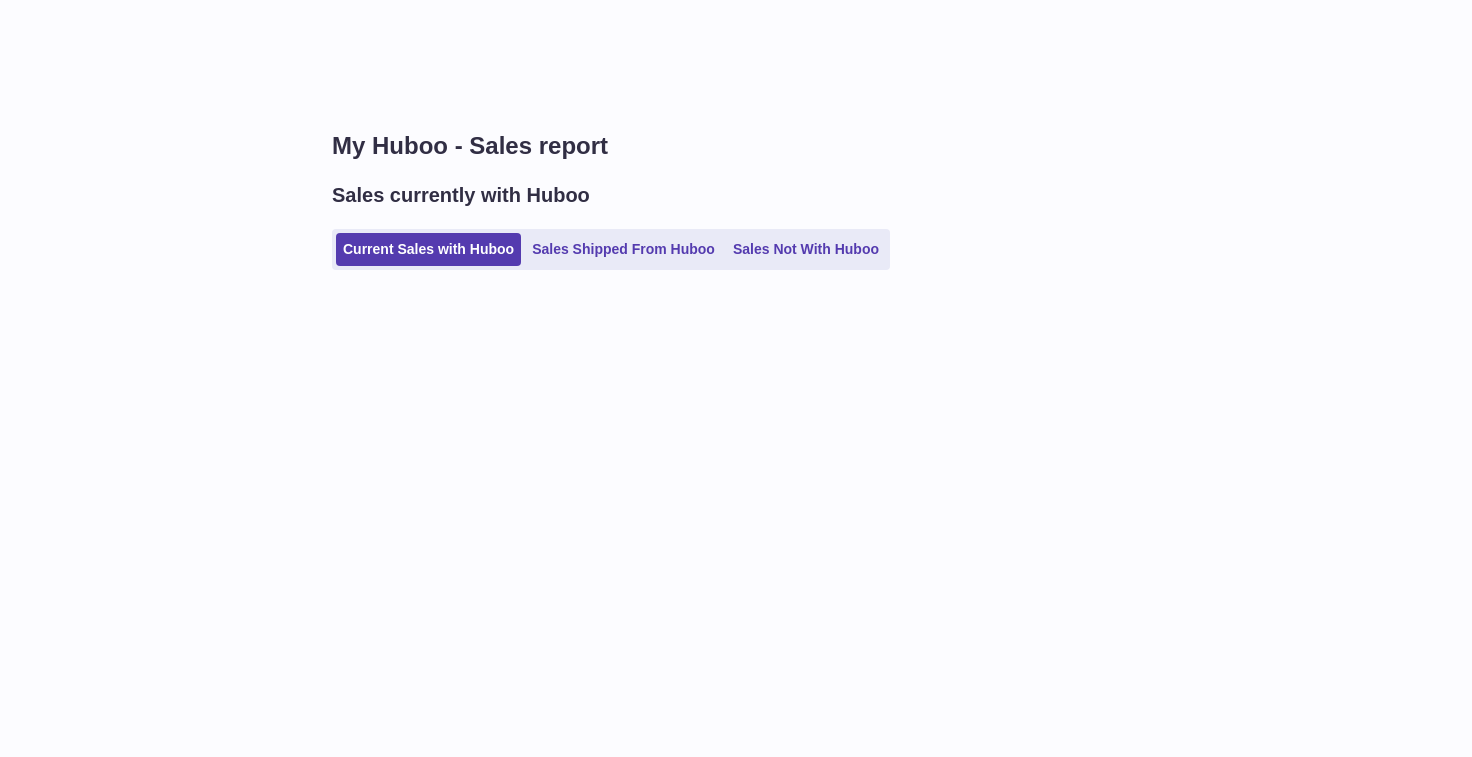 scroll, scrollTop: 0, scrollLeft: 0, axis: both 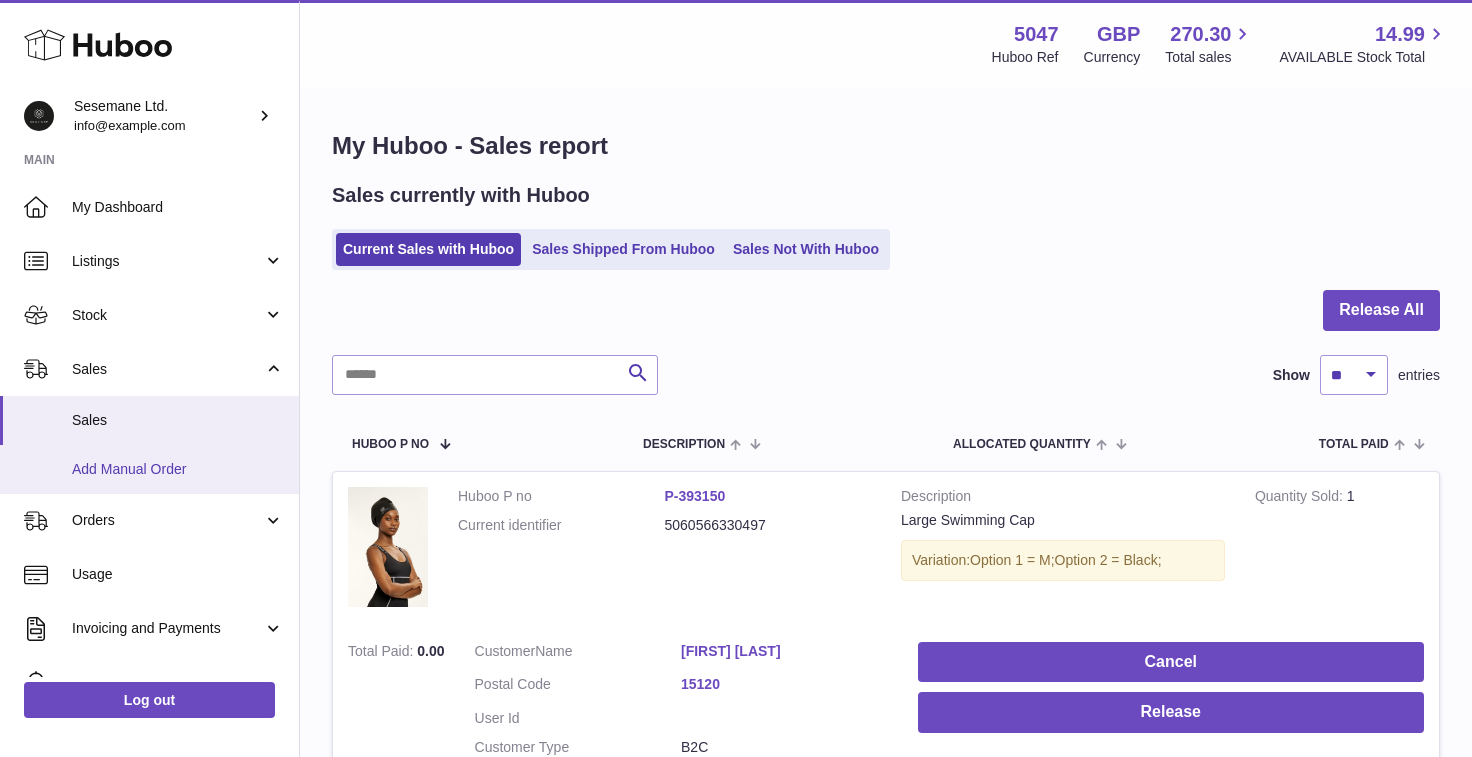 click on "Add Manual Order" at bounding box center (178, 469) 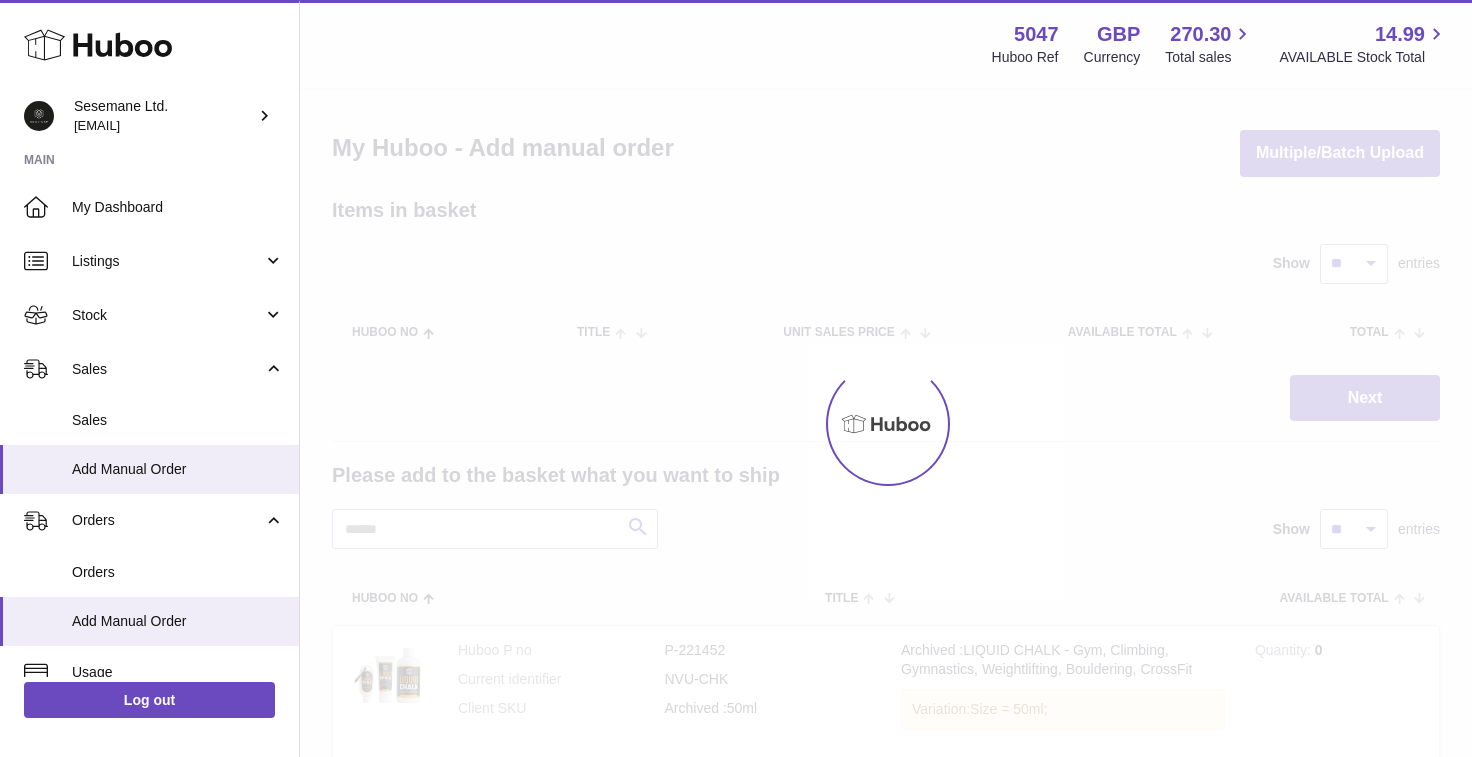 scroll, scrollTop: 0, scrollLeft: 0, axis: both 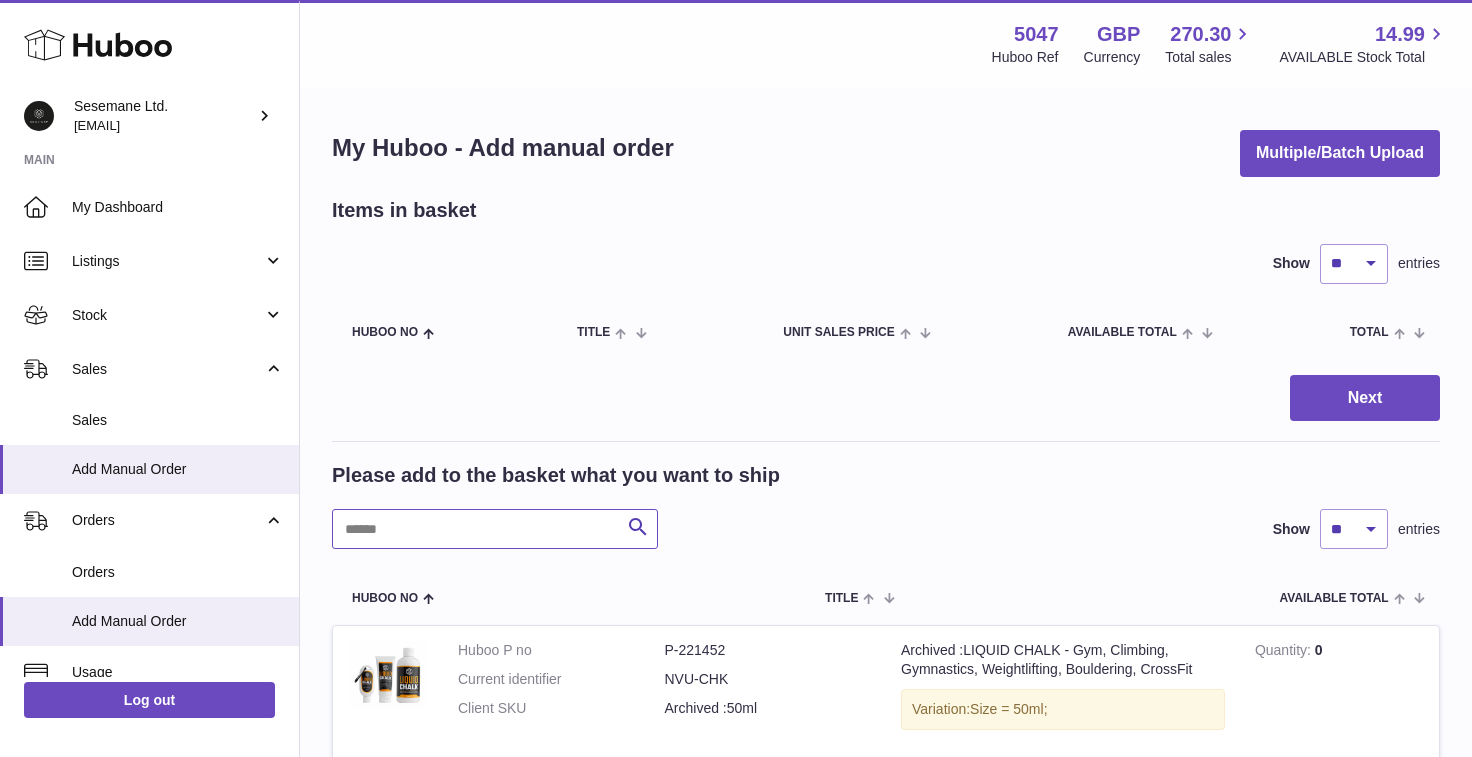 click at bounding box center [495, 529] 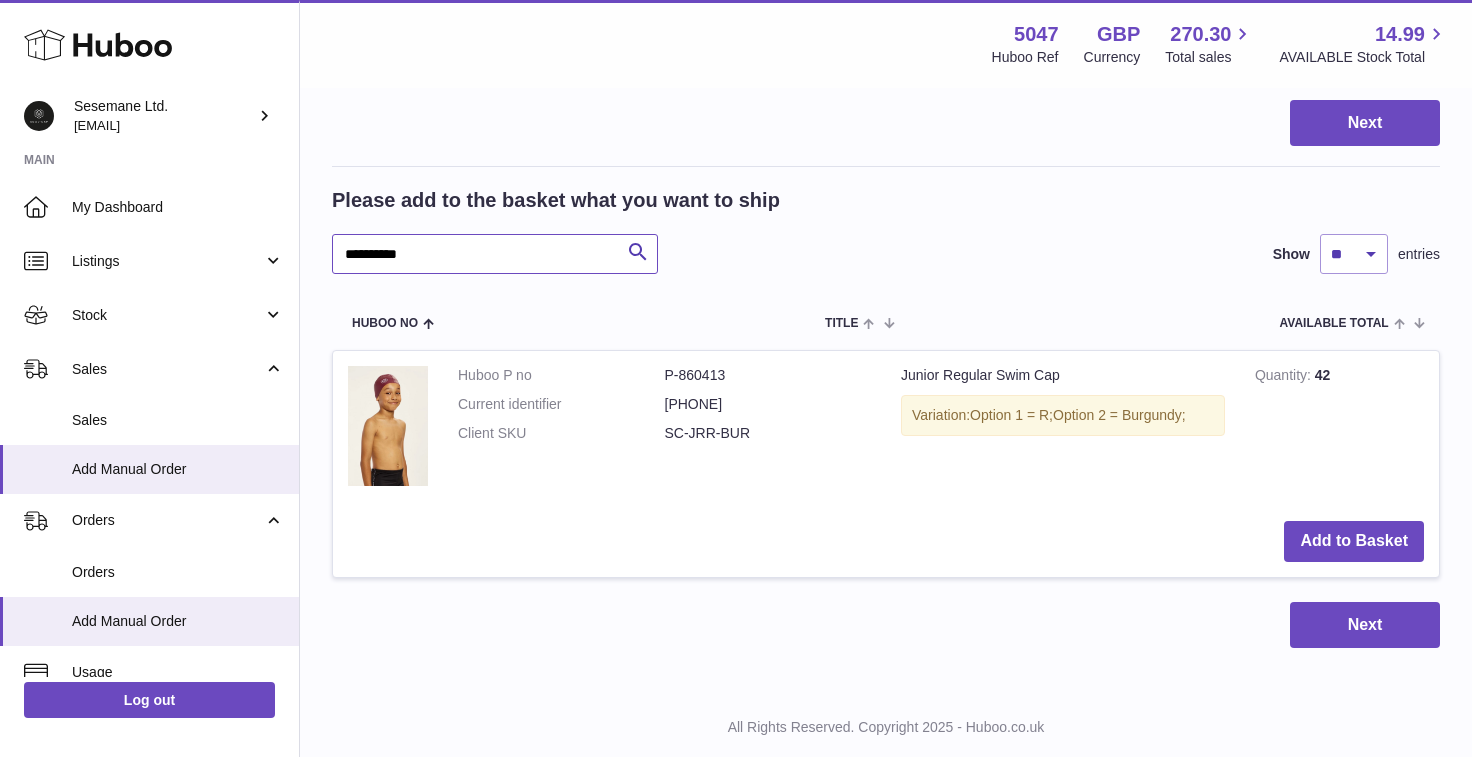 scroll, scrollTop: 324, scrollLeft: 0, axis: vertical 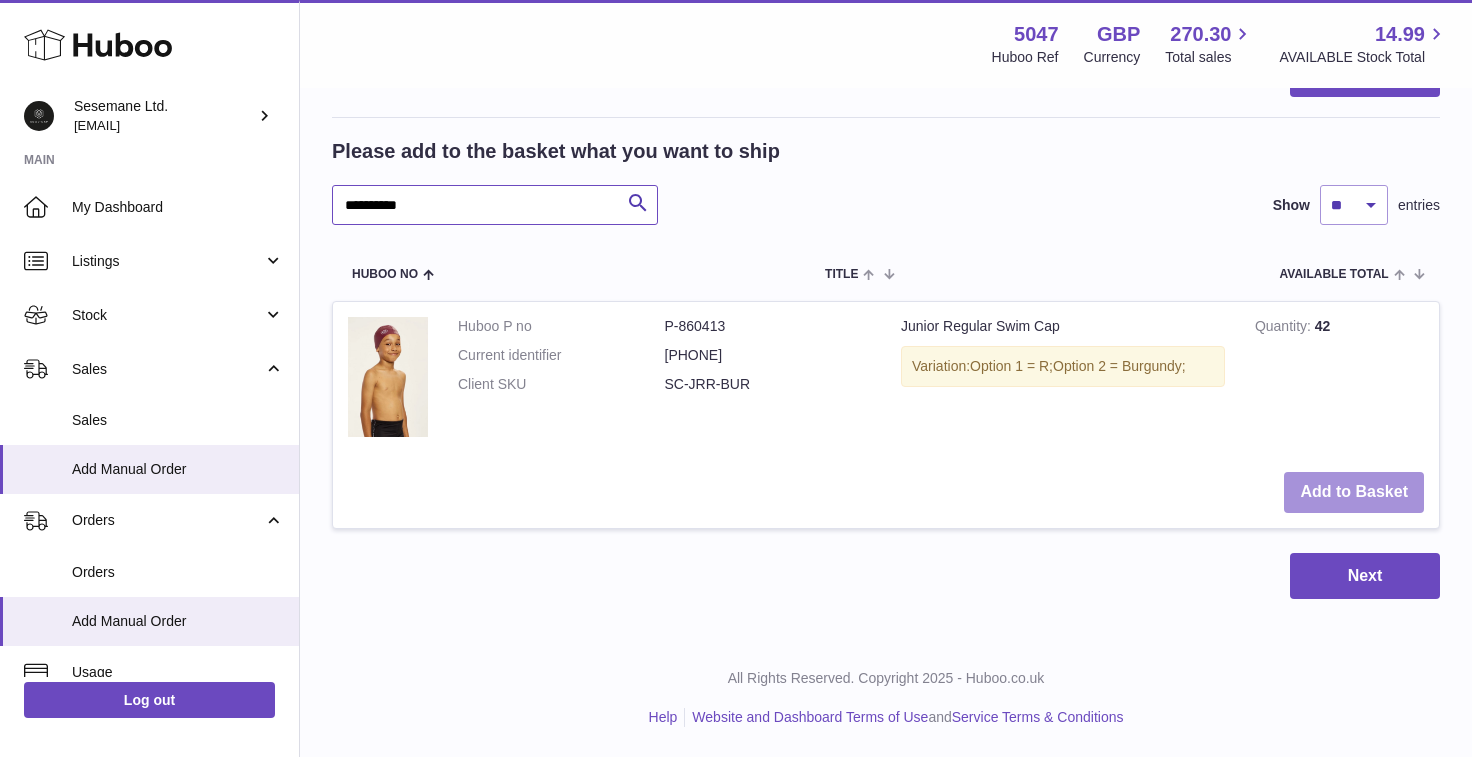 type on "**********" 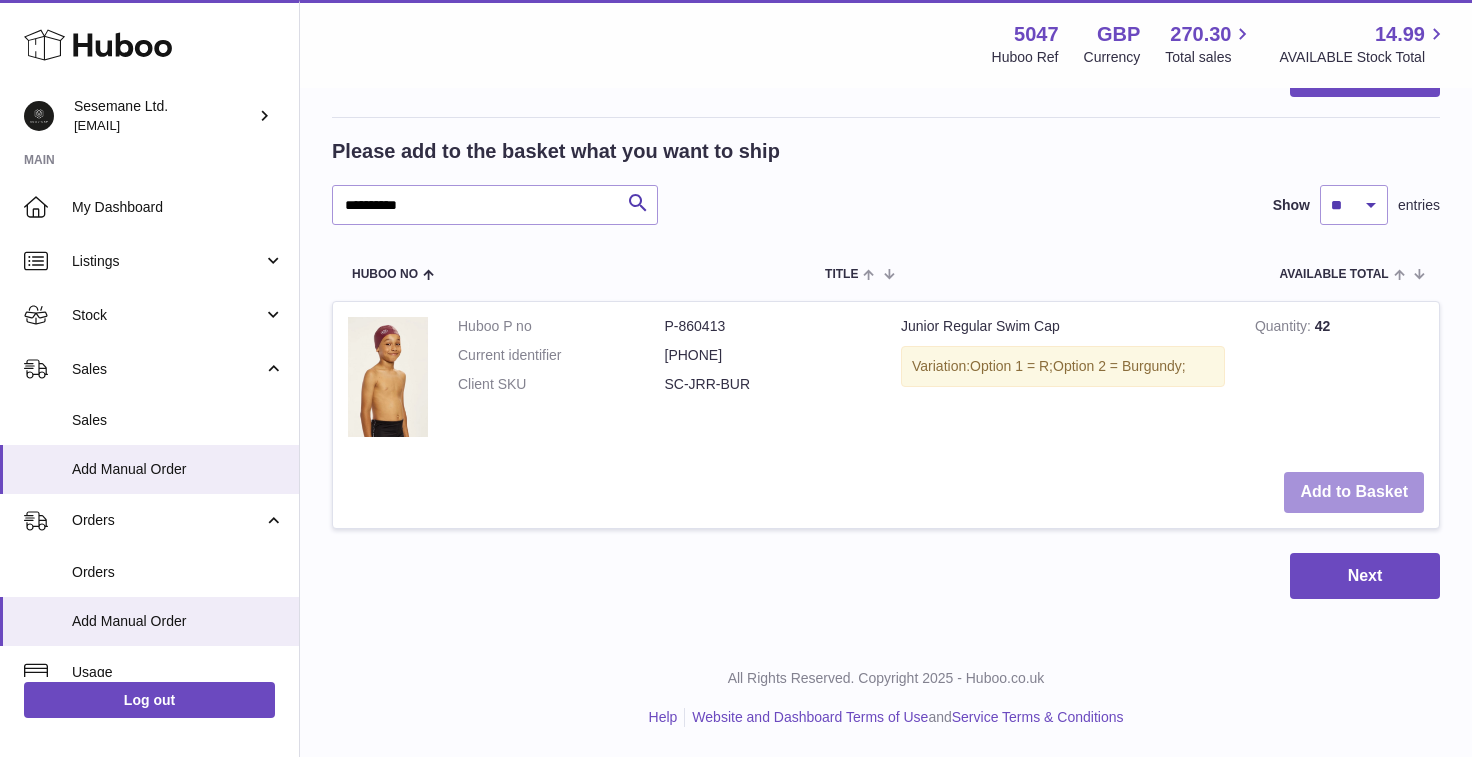 click on "Add to Basket" at bounding box center [1354, 492] 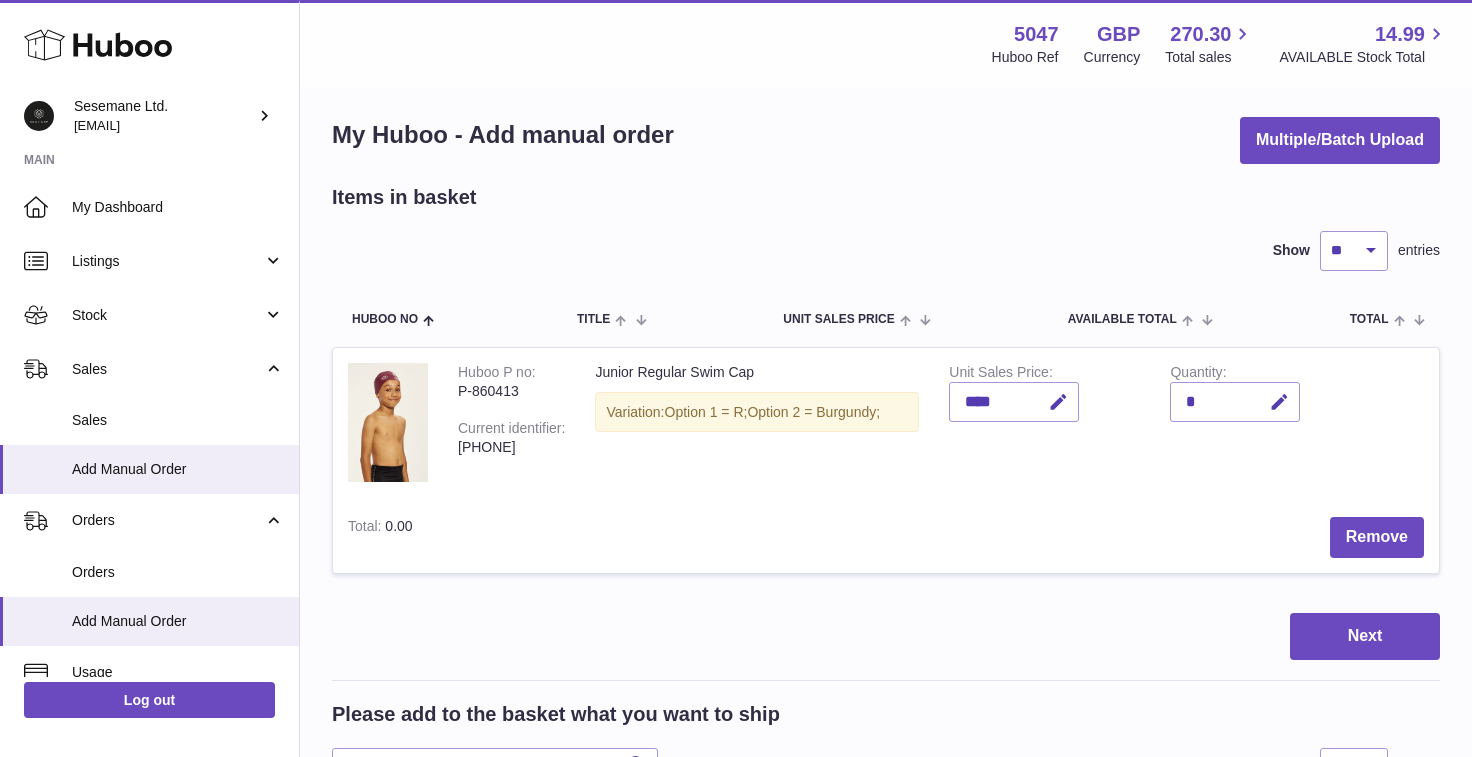 scroll, scrollTop: 0, scrollLeft: 0, axis: both 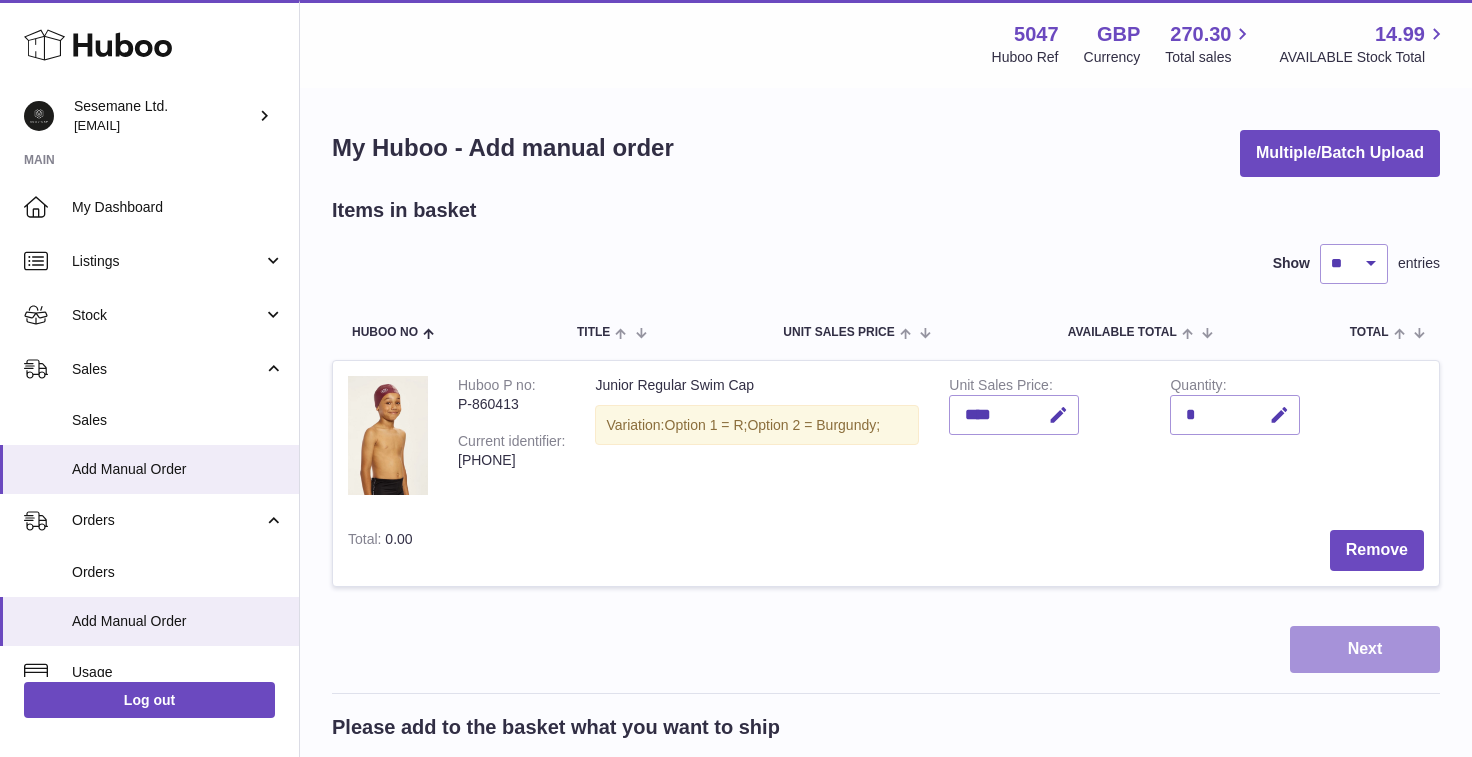 click on "Next" at bounding box center (1365, 649) 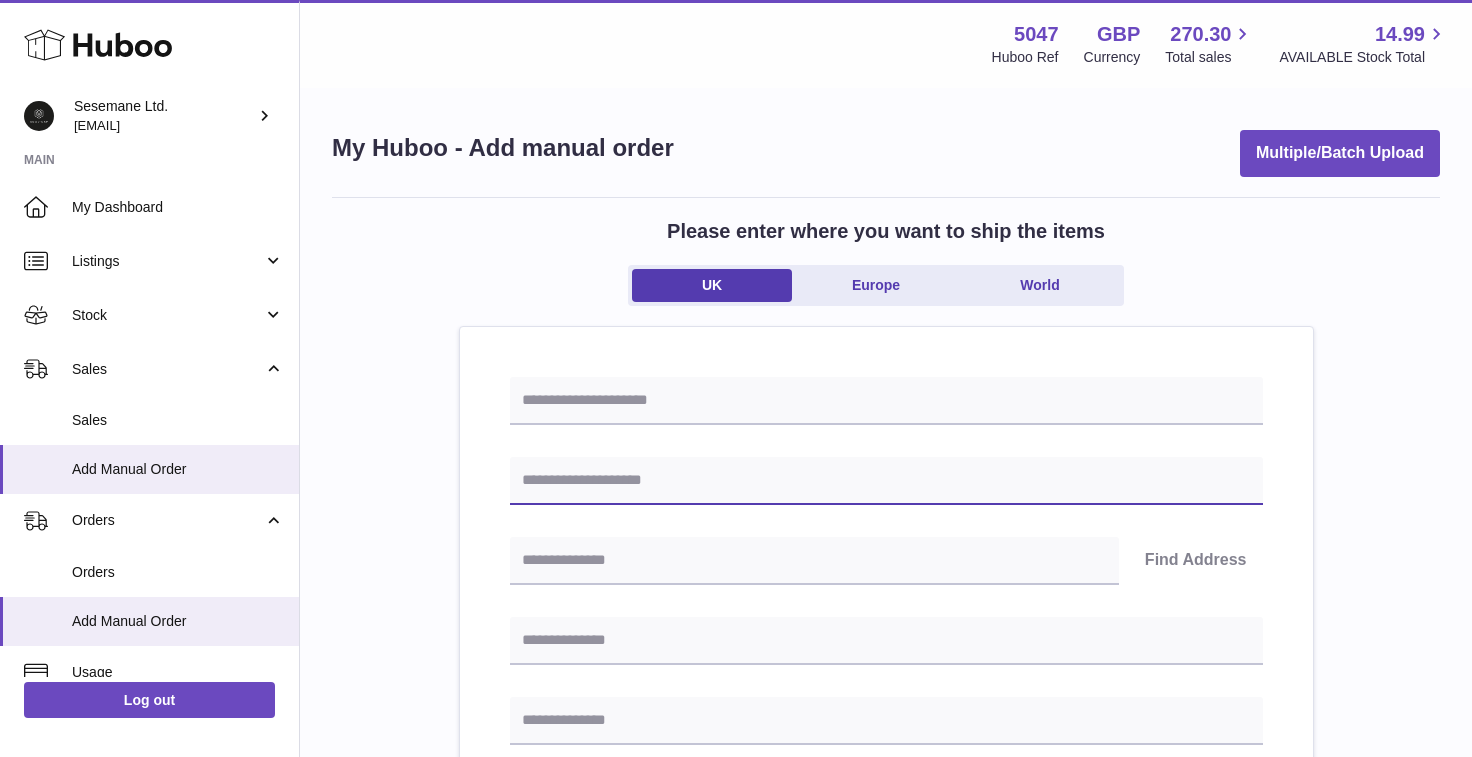 click at bounding box center (886, 481) 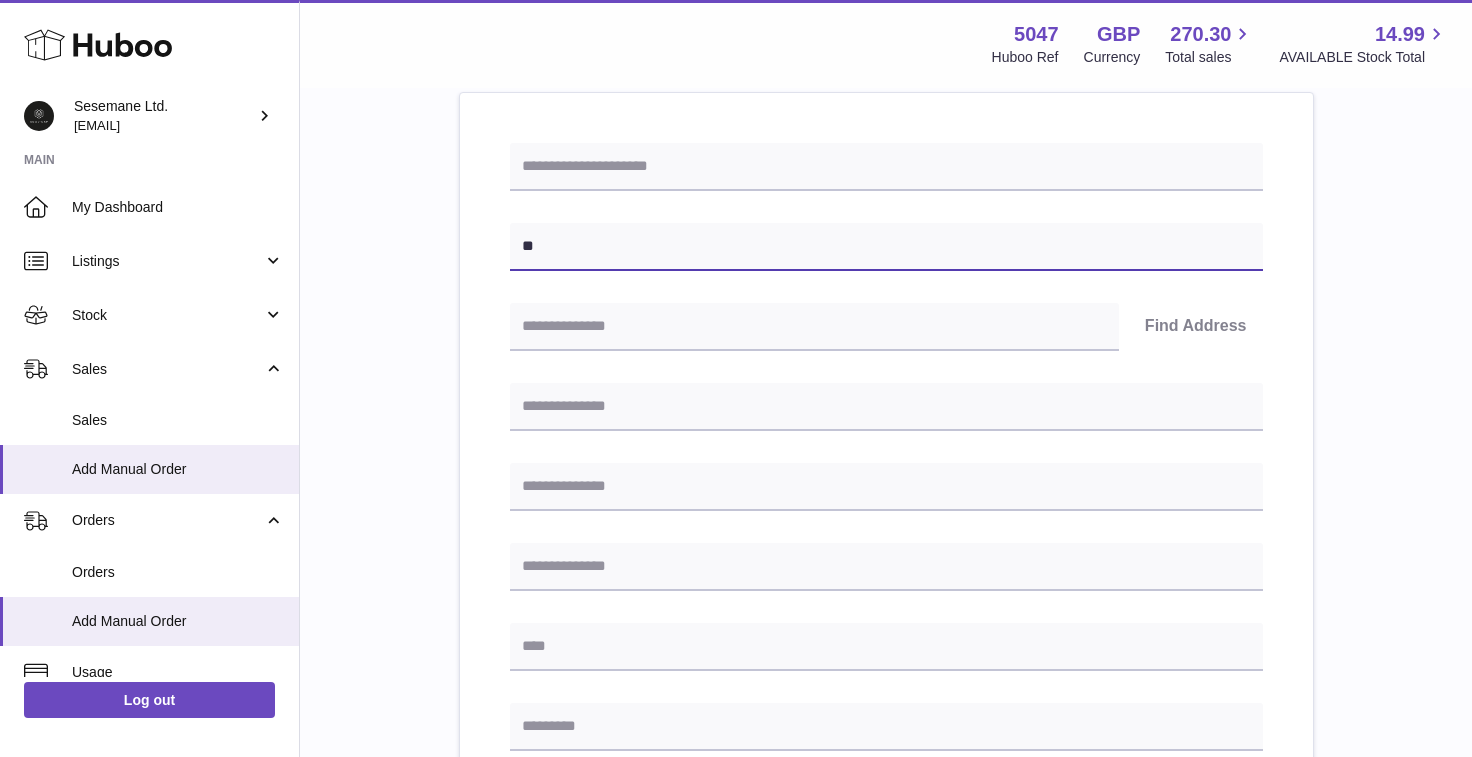 scroll, scrollTop: 242, scrollLeft: 0, axis: vertical 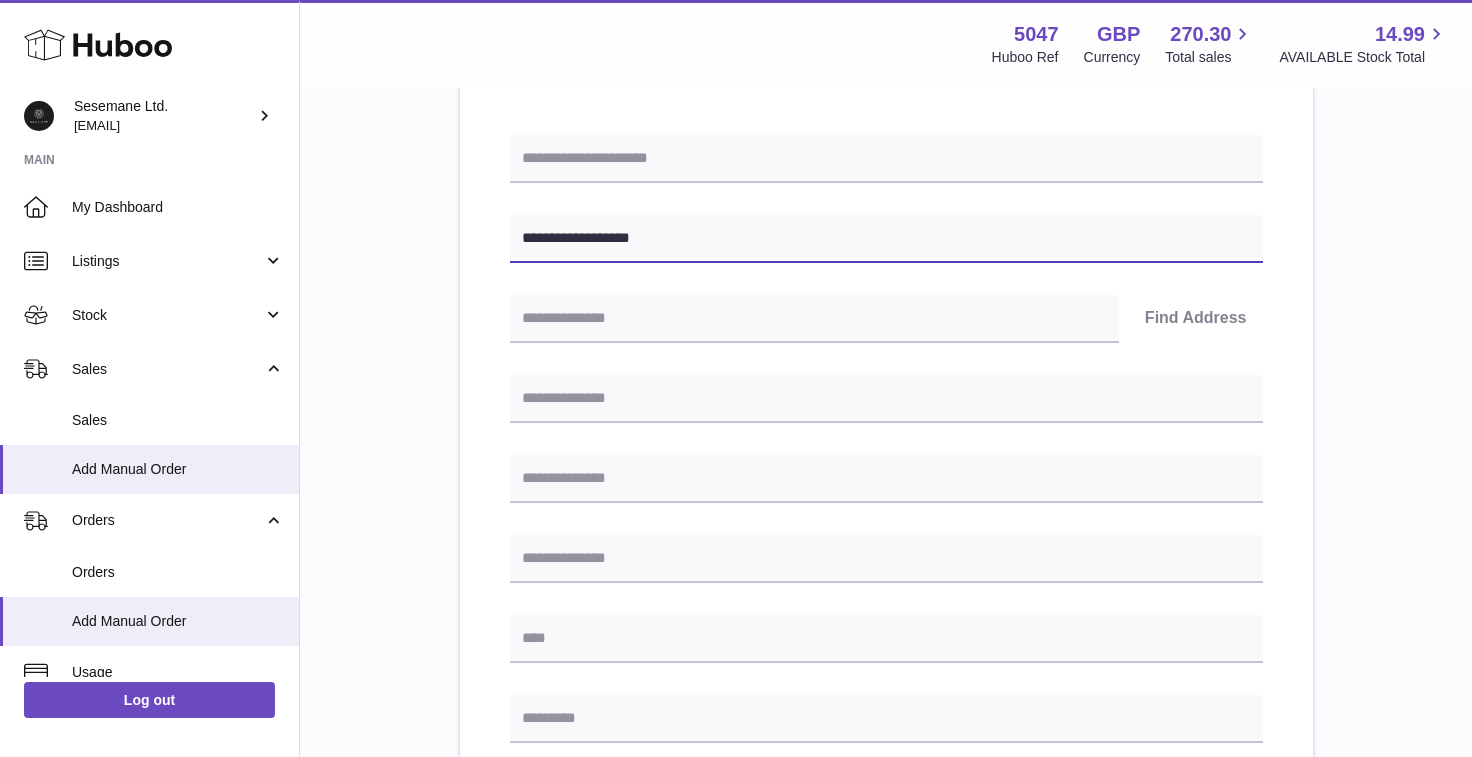 type on "**********" 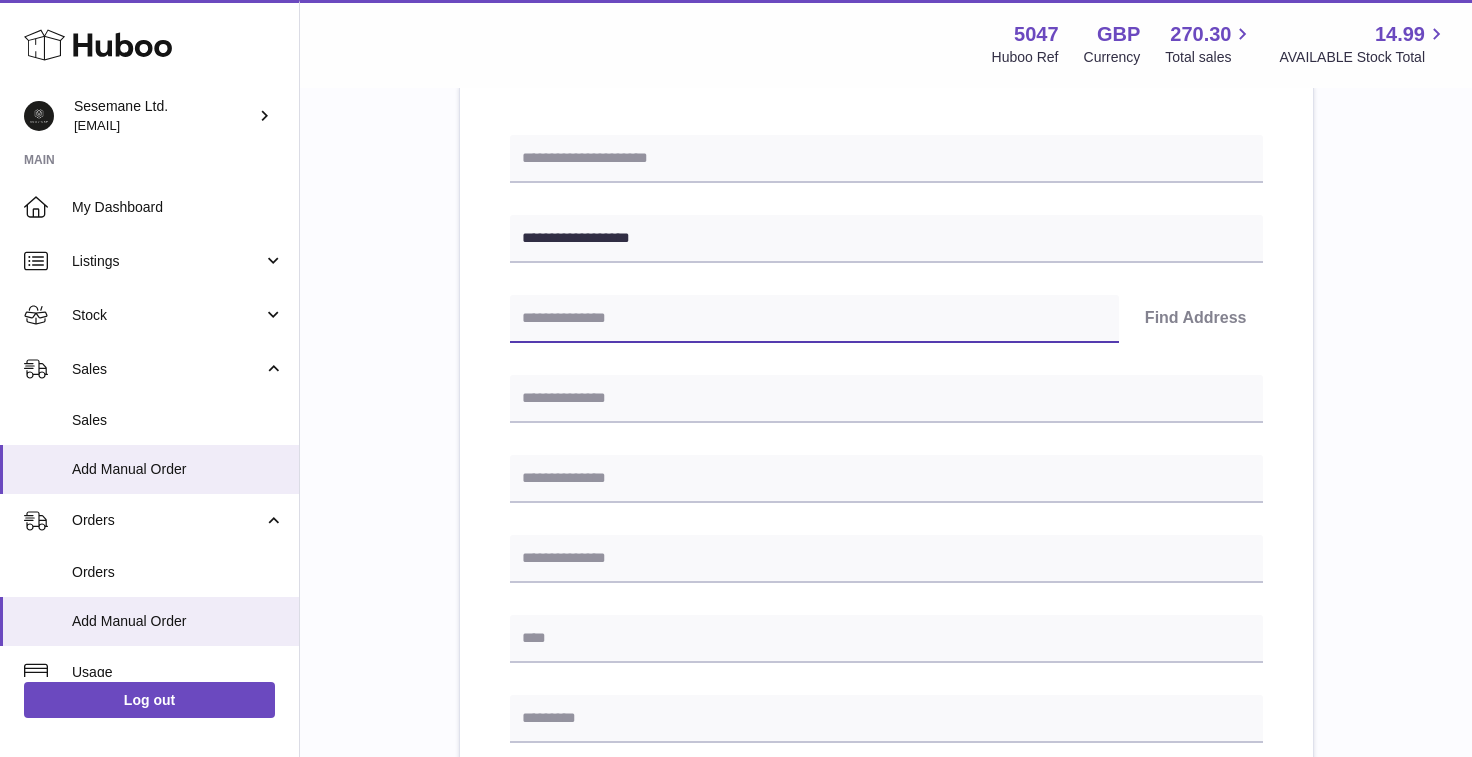 click at bounding box center [814, 319] 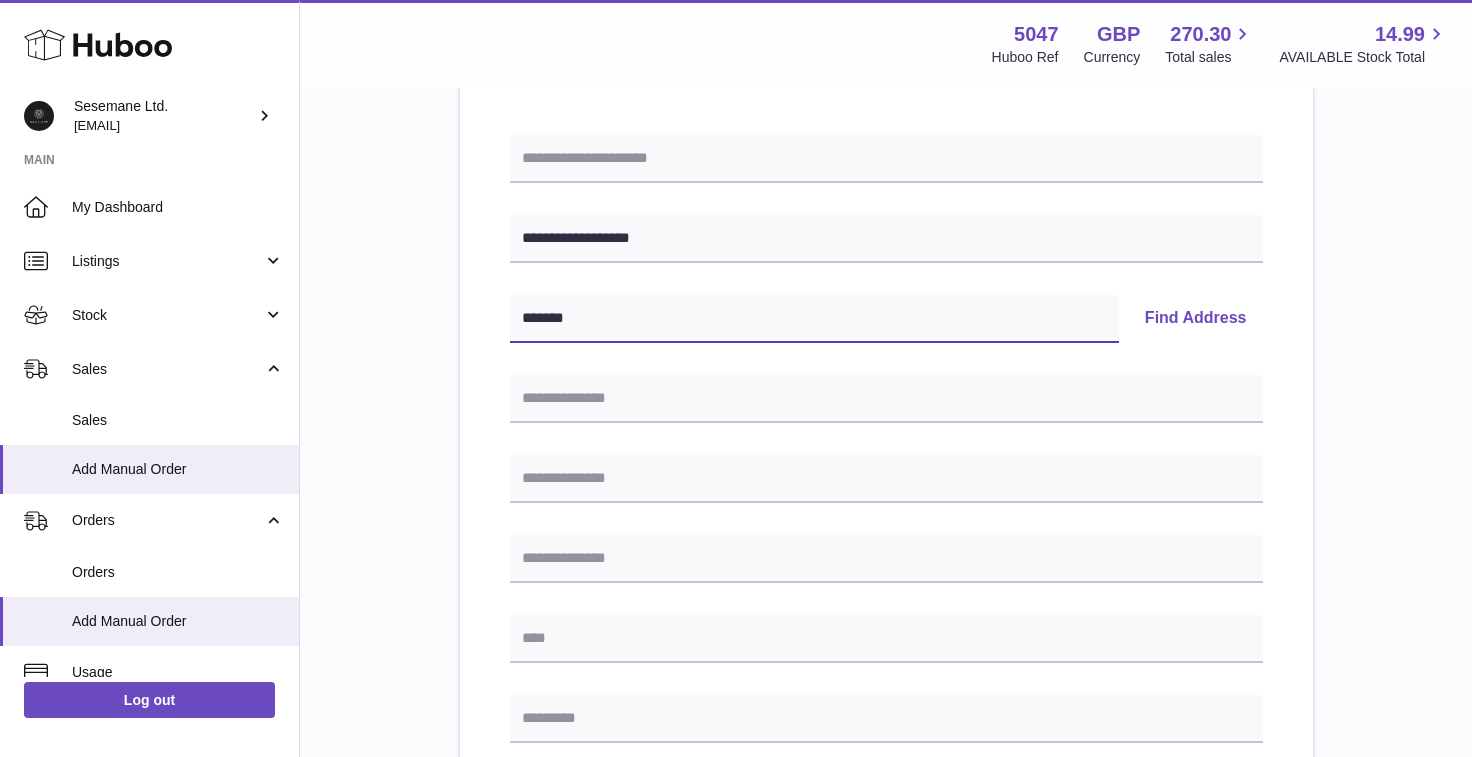 type on "*******" 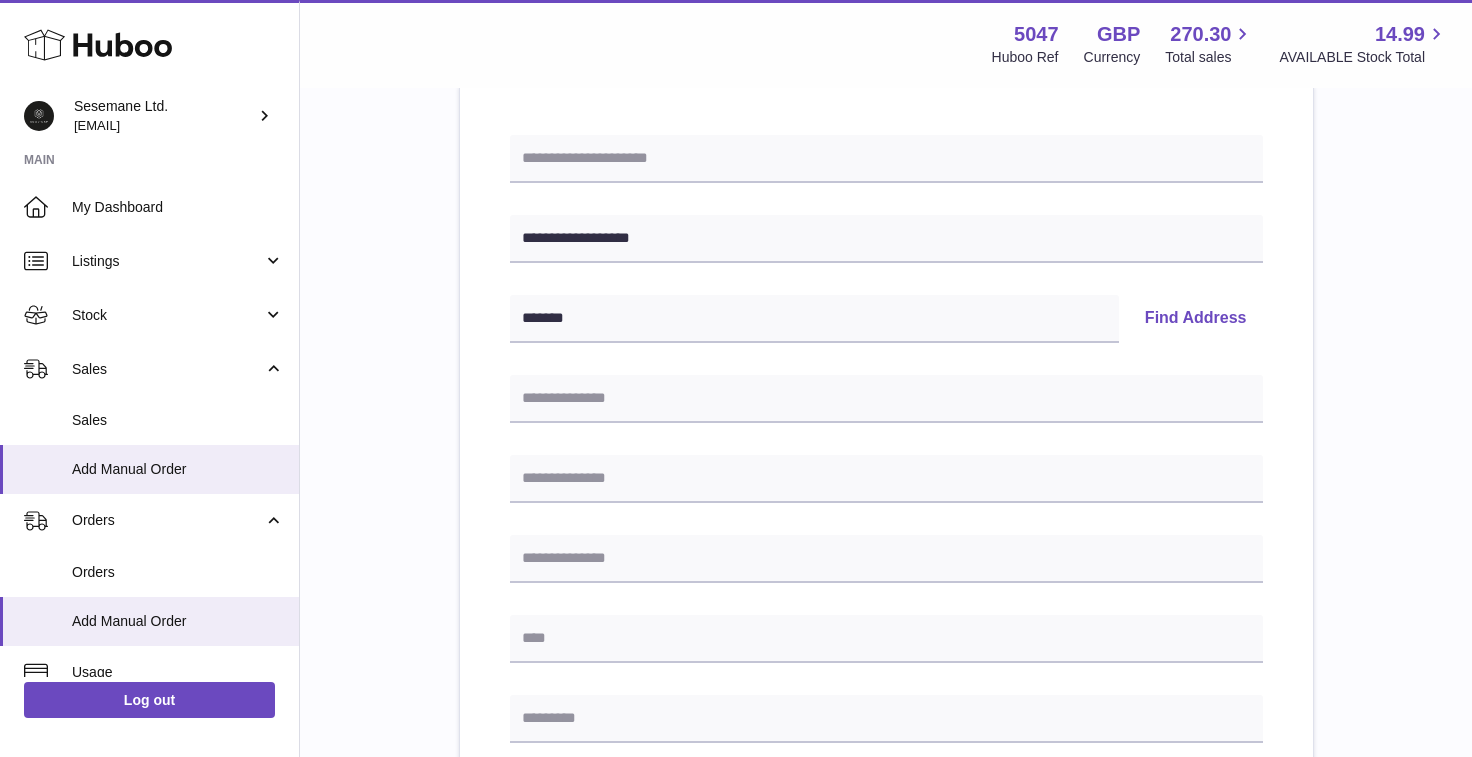 click on "Find Address" at bounding box center (1196, 319) 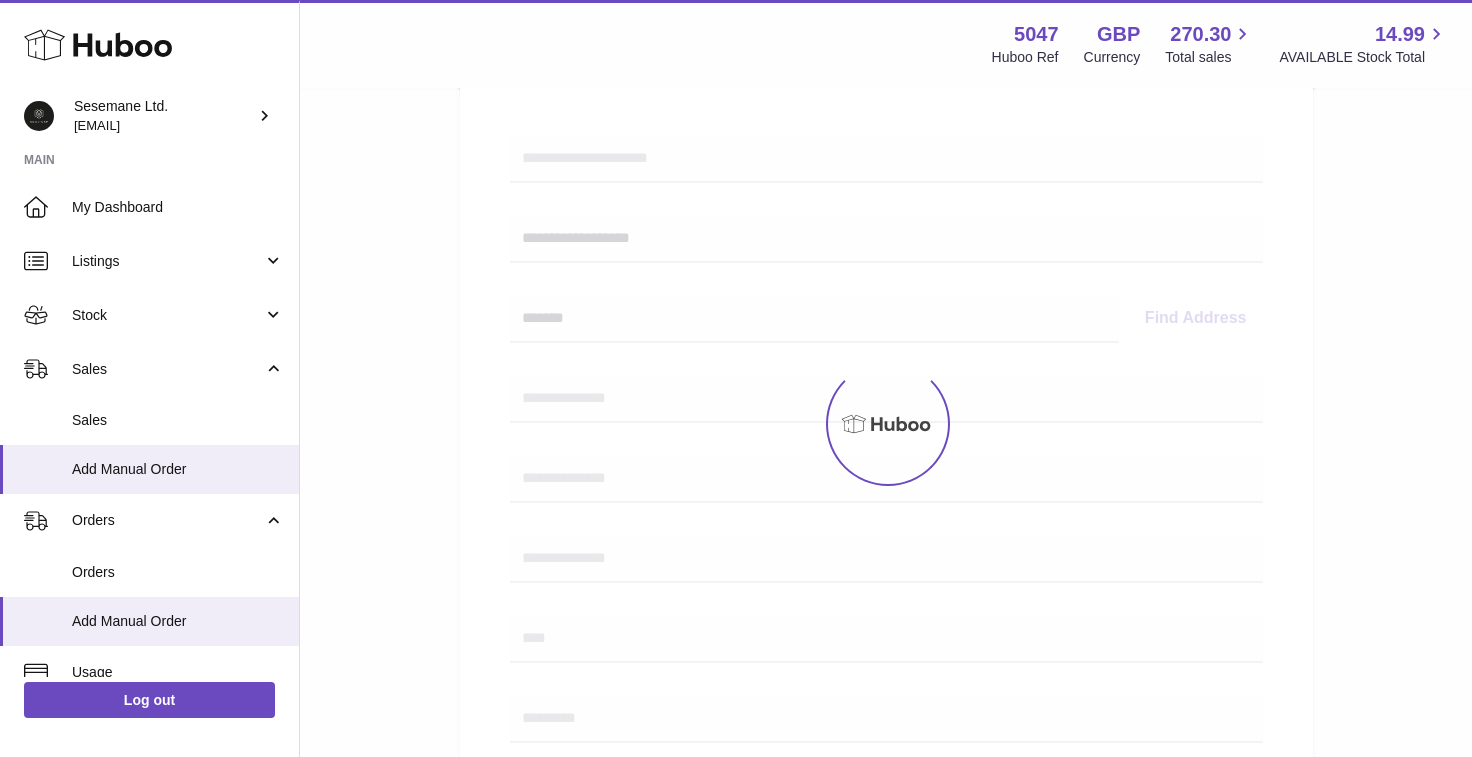select 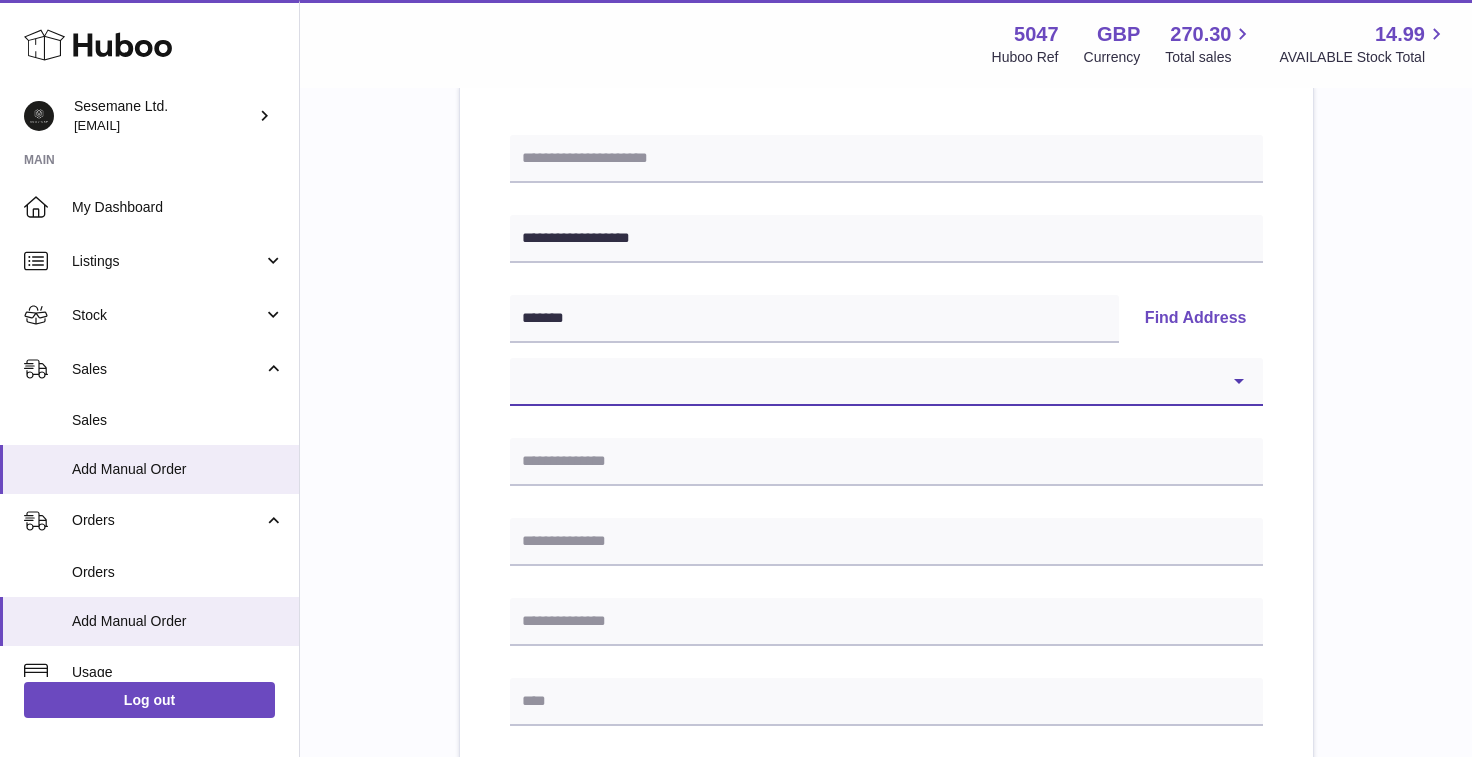 click on "**********" at bounding box center [886, 382] 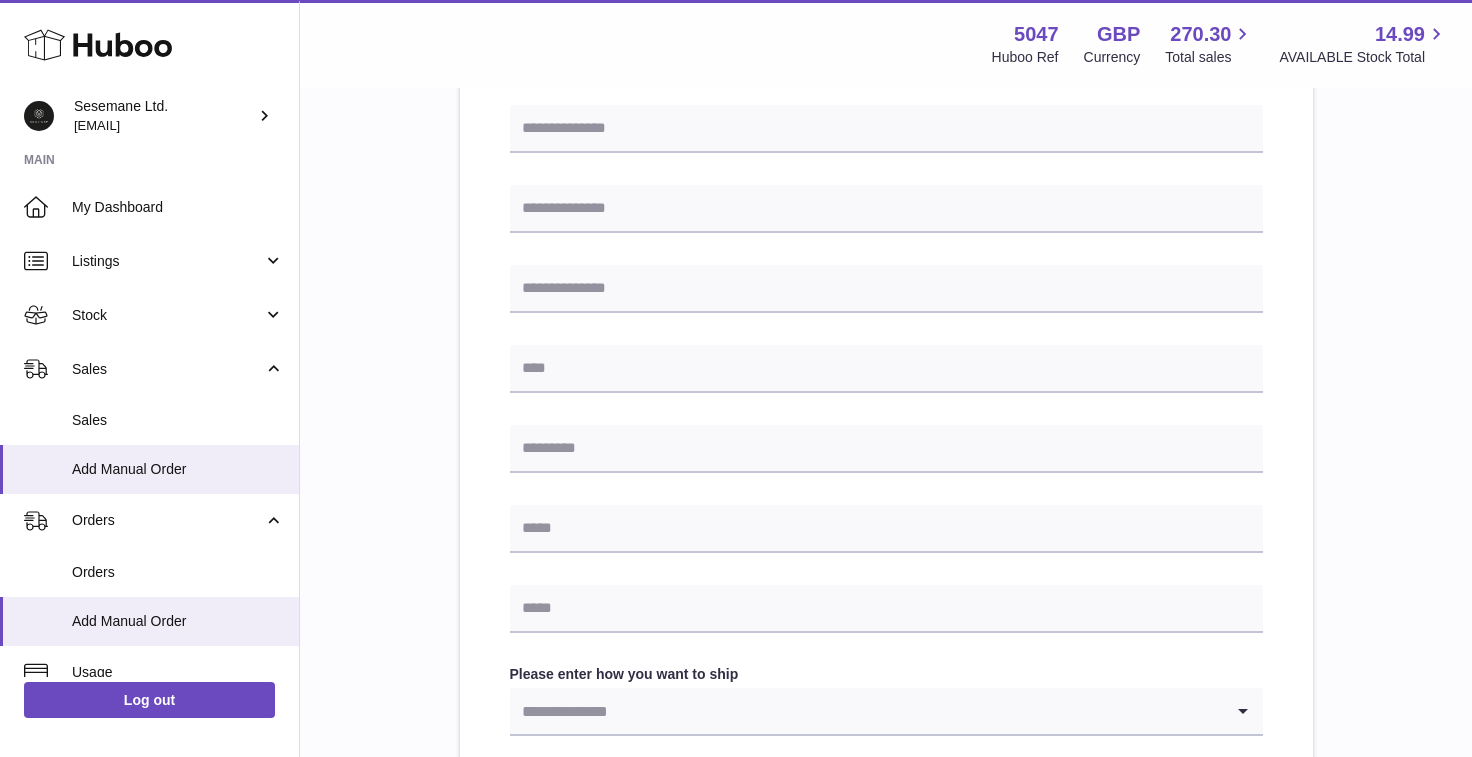 scroll, scrollTop: 1053, scrollLeft: 0, axis: vertical 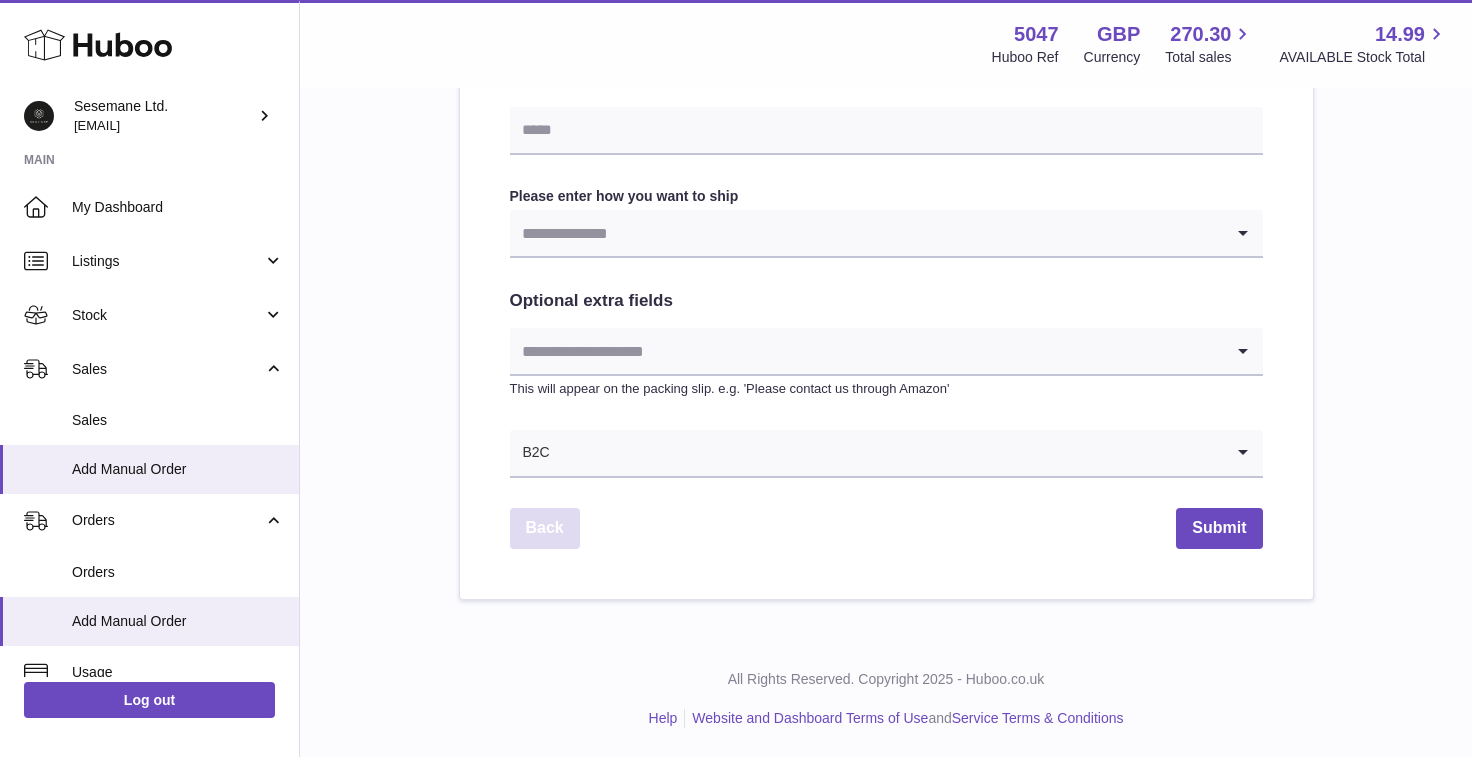 click on "Back" at bounding box center (545, 528) 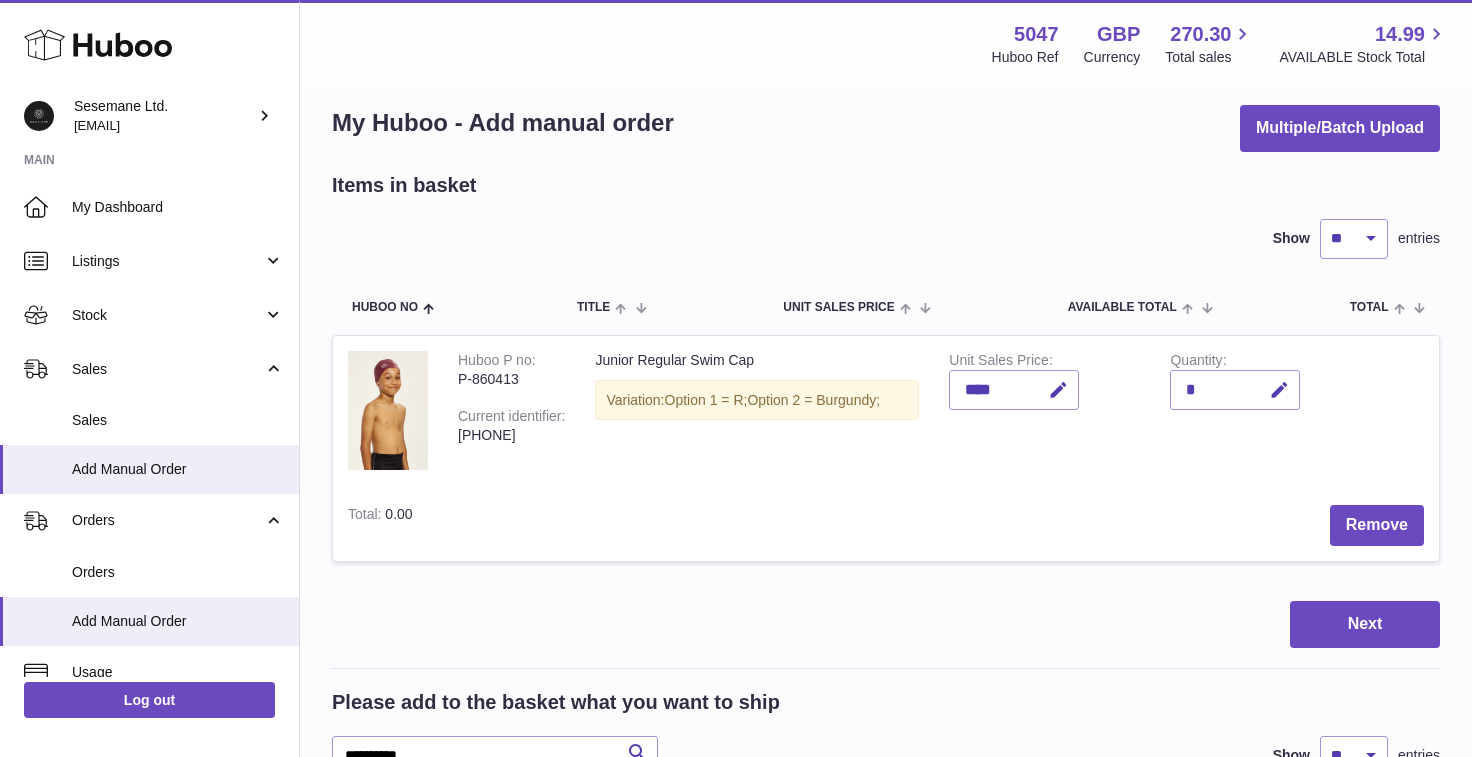 scroll, scrollTop: 0, scrollLeft: 0, axis: both 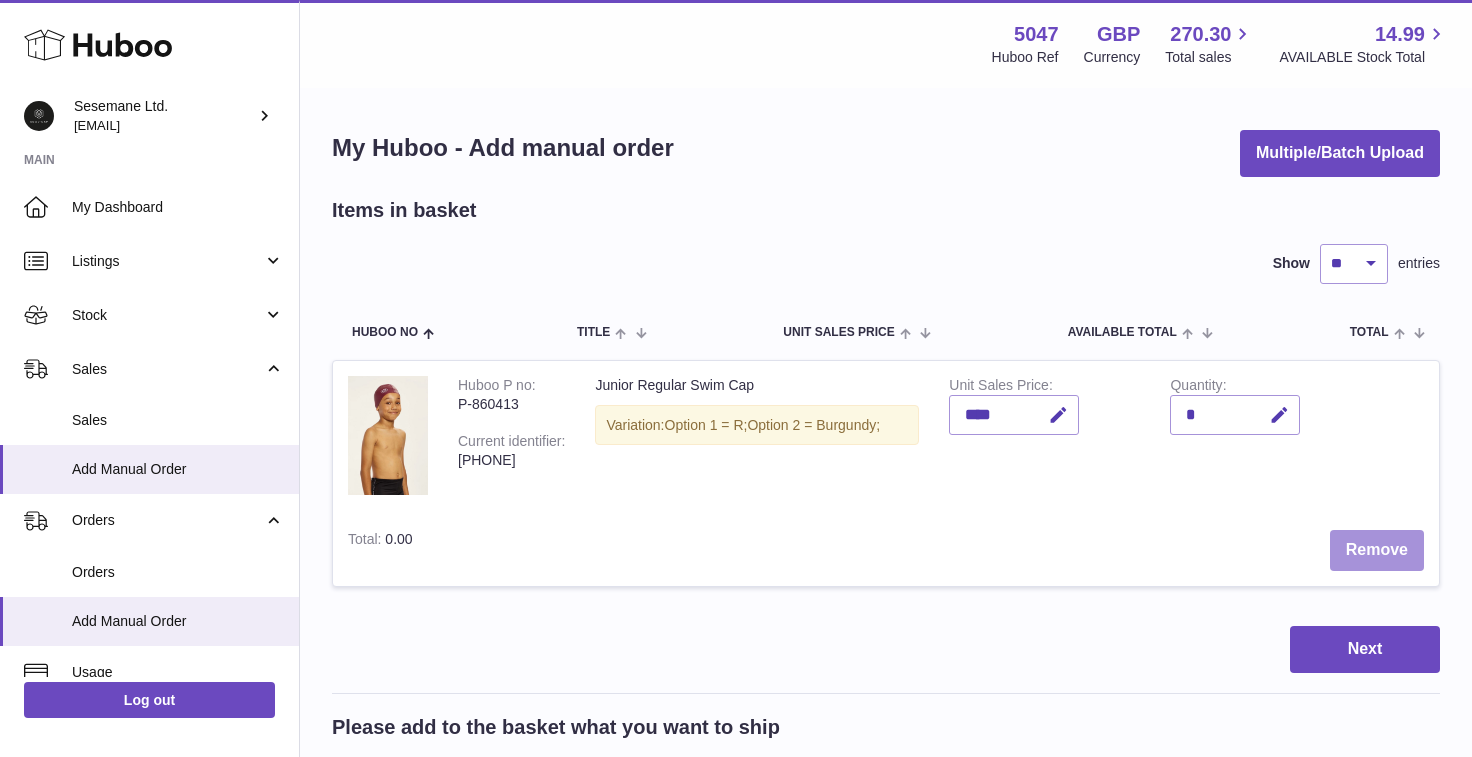 click on "Remove" at bounding box center (1377, 550) 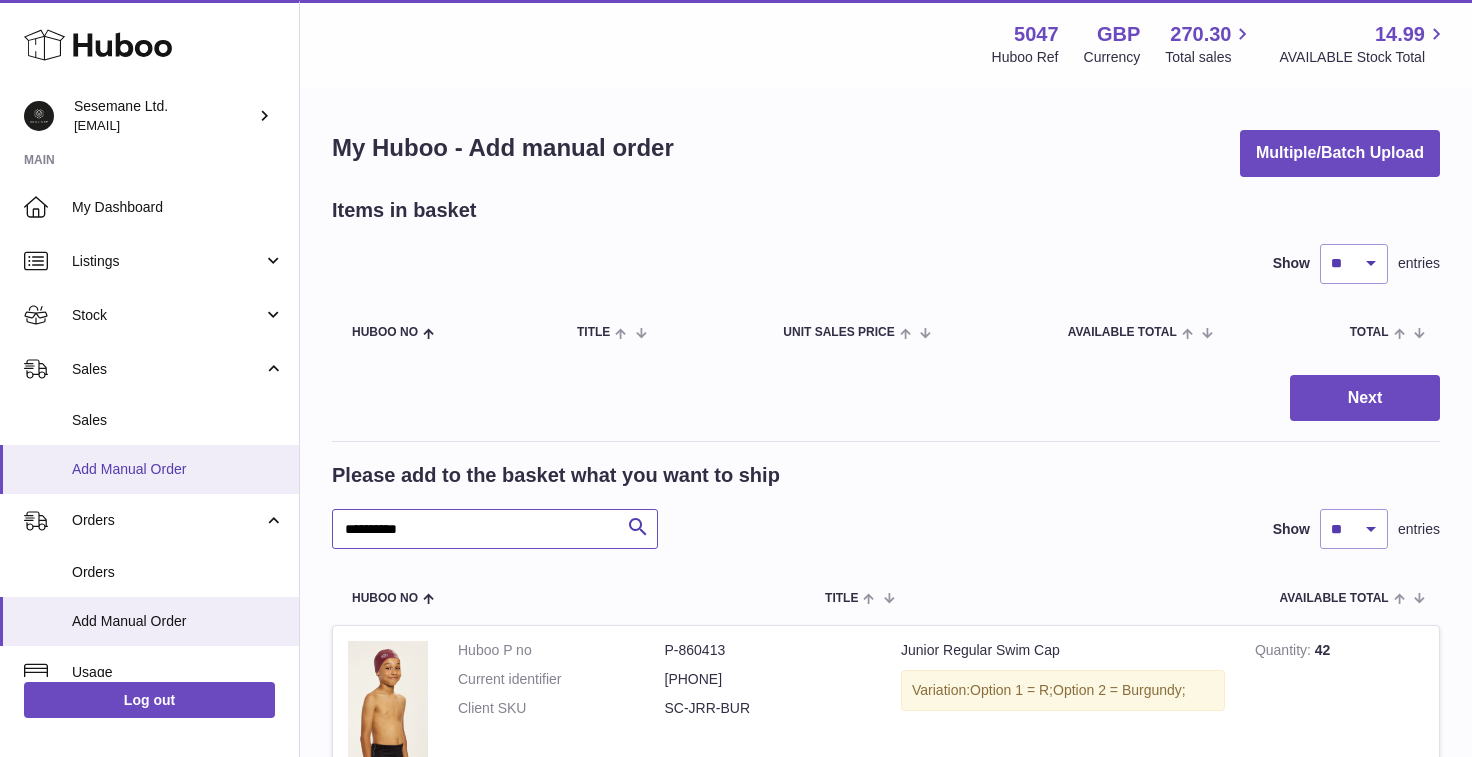 drag, startPoint x: 456, startPoint y: 534, endPoint x: 239, endPoint y: 467, distance: 227.10791 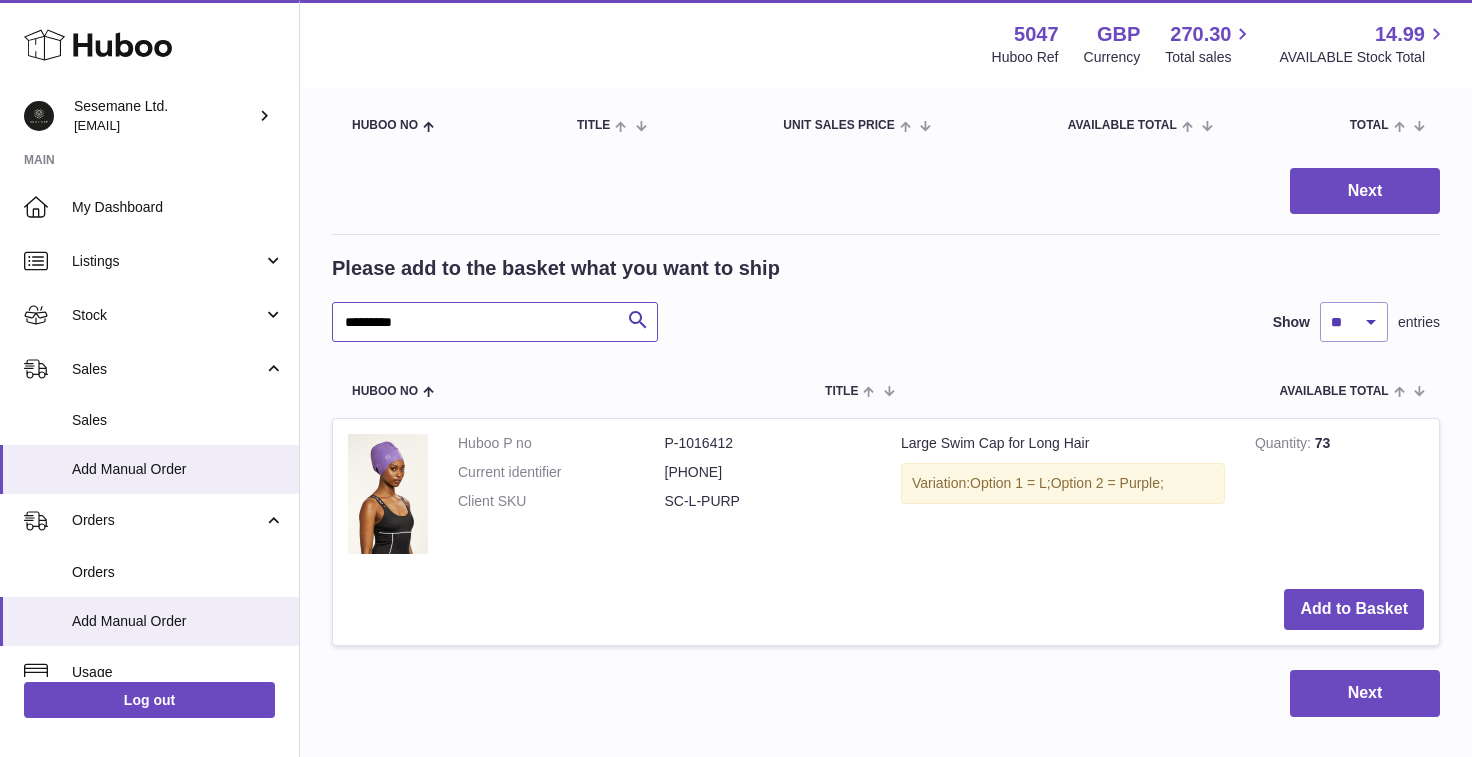 scroll, scrollTop: 209, scrollLeft: 0, axis: vertical 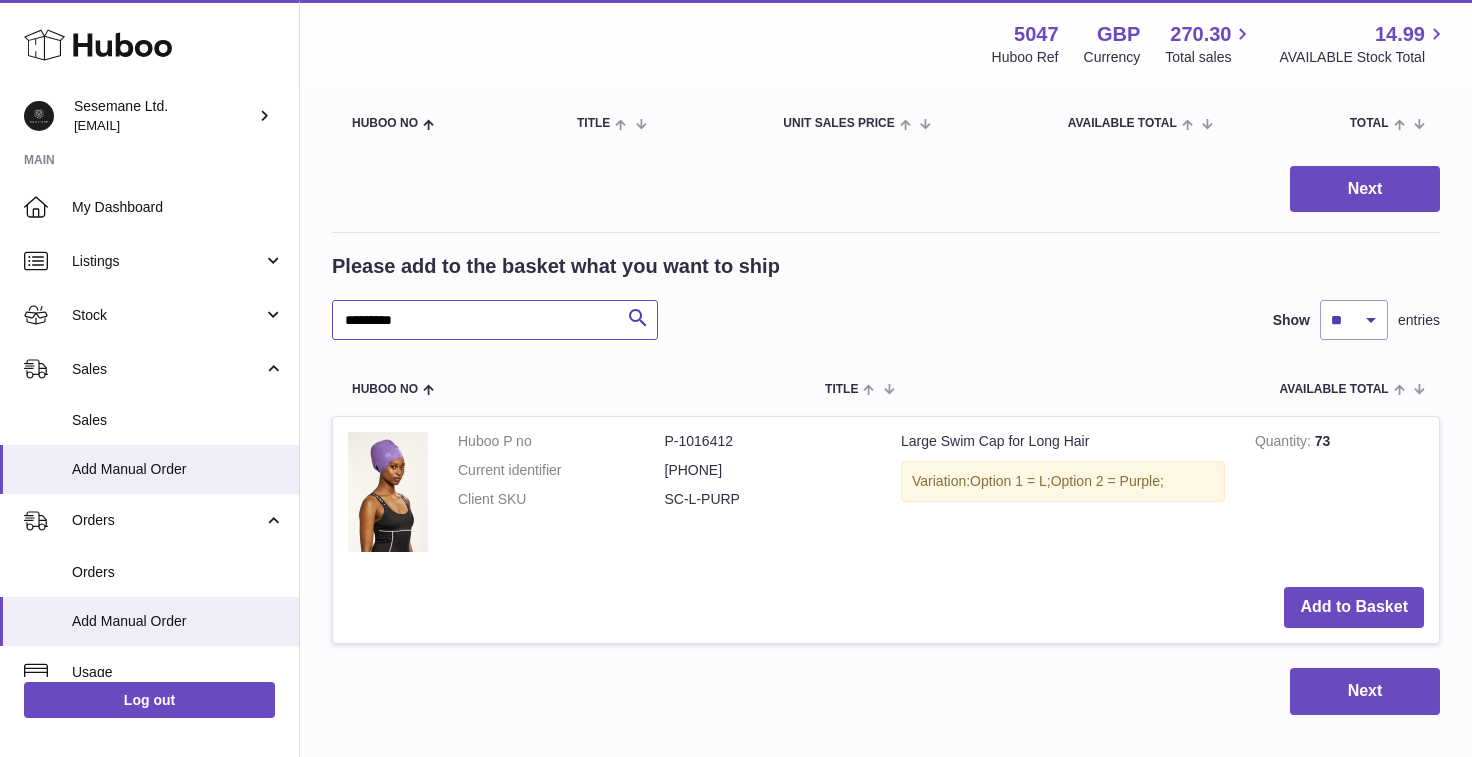 click on "*********" at bounding box center [495, 320] 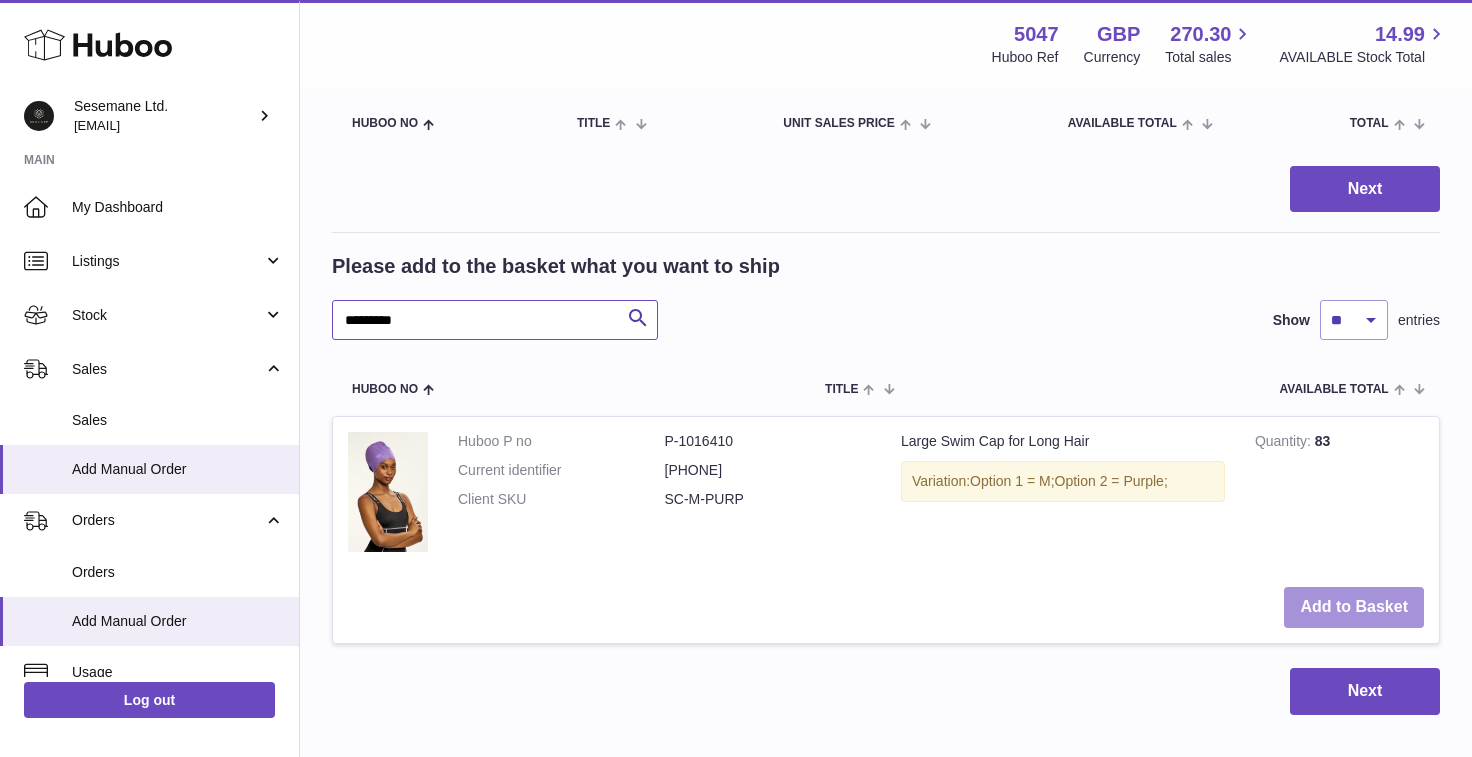 type on "*********" 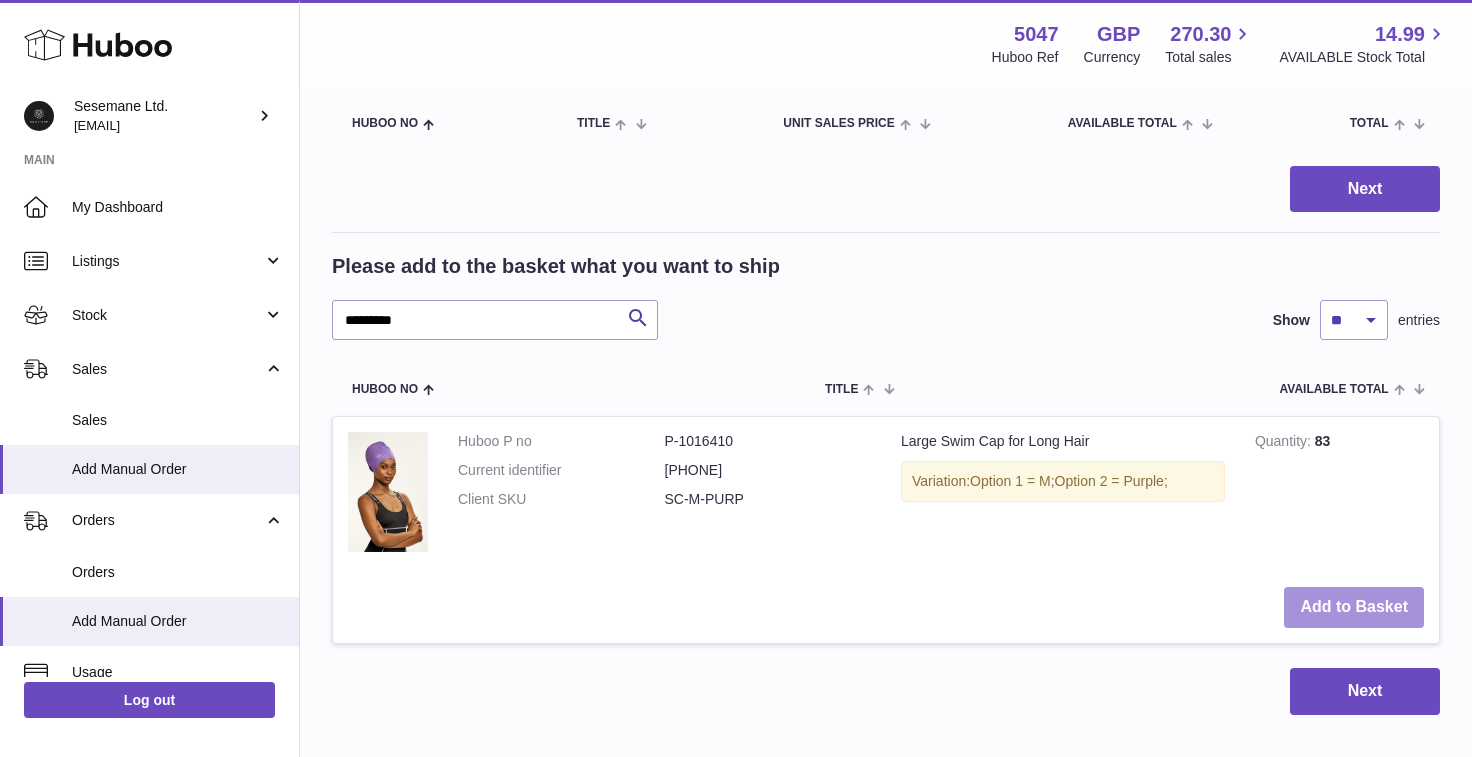click on "Add to Basket" at bounding box center [1354, 607] 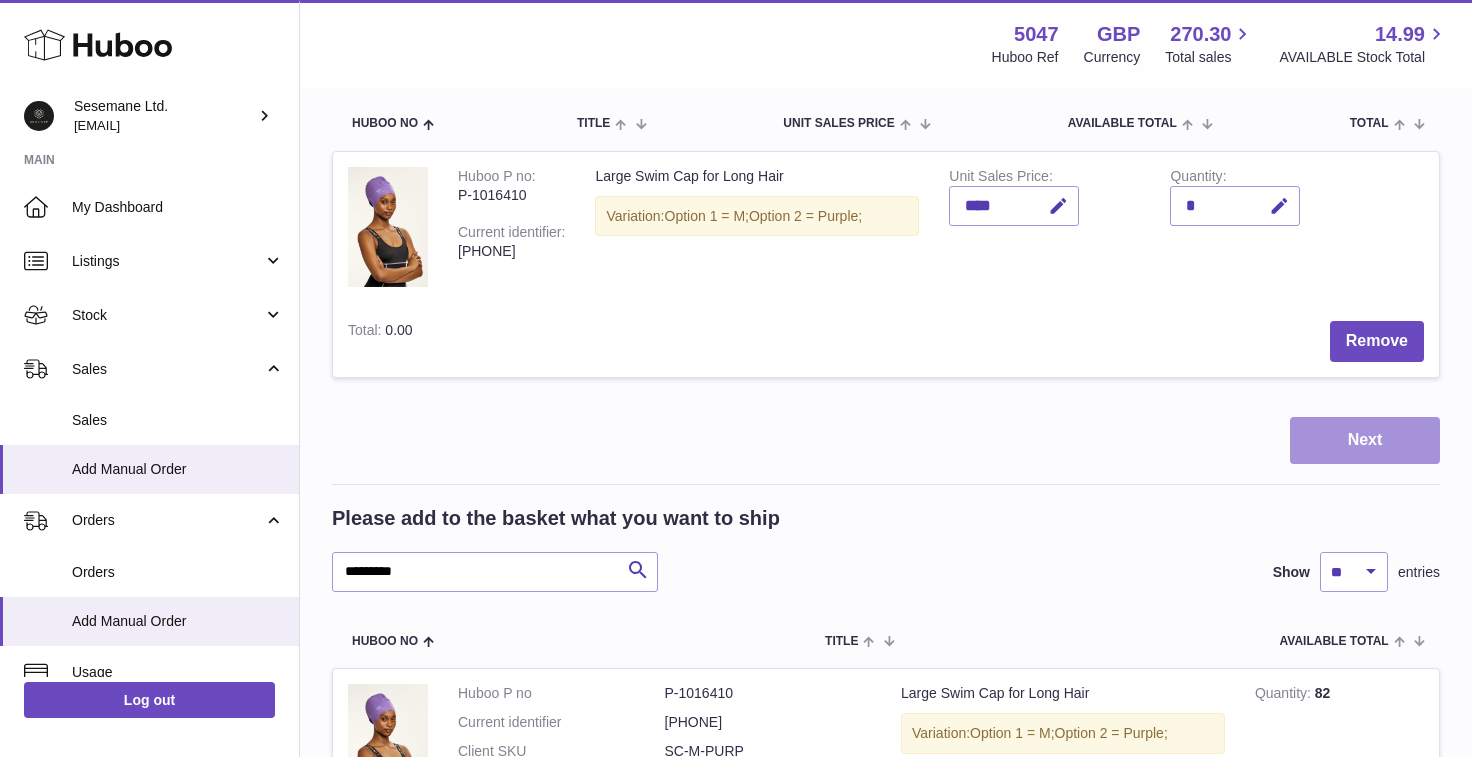 click on "Next" at bounding box center [1365, 440] 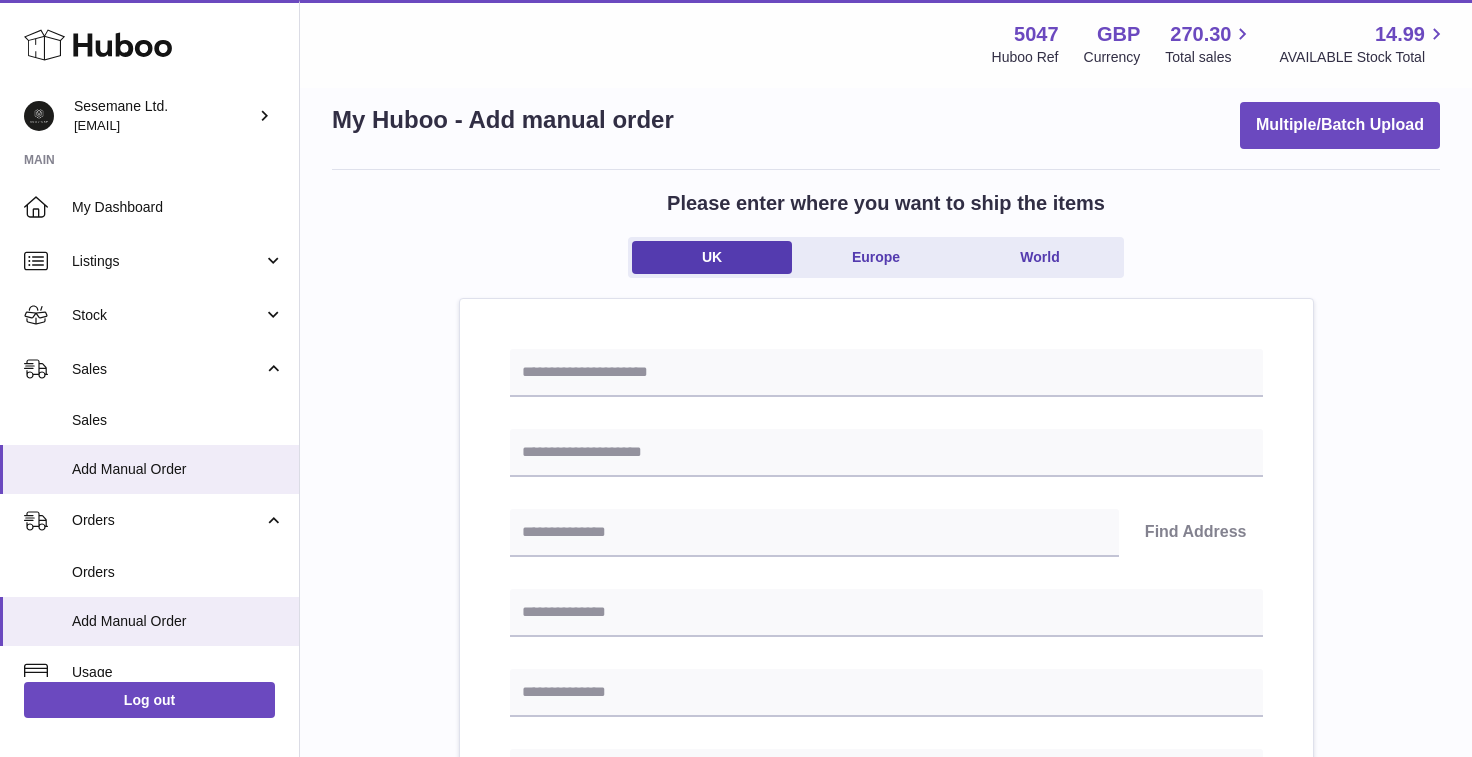 scroll, scrollTop: 20, scrollLeft: 0, axis: vertical 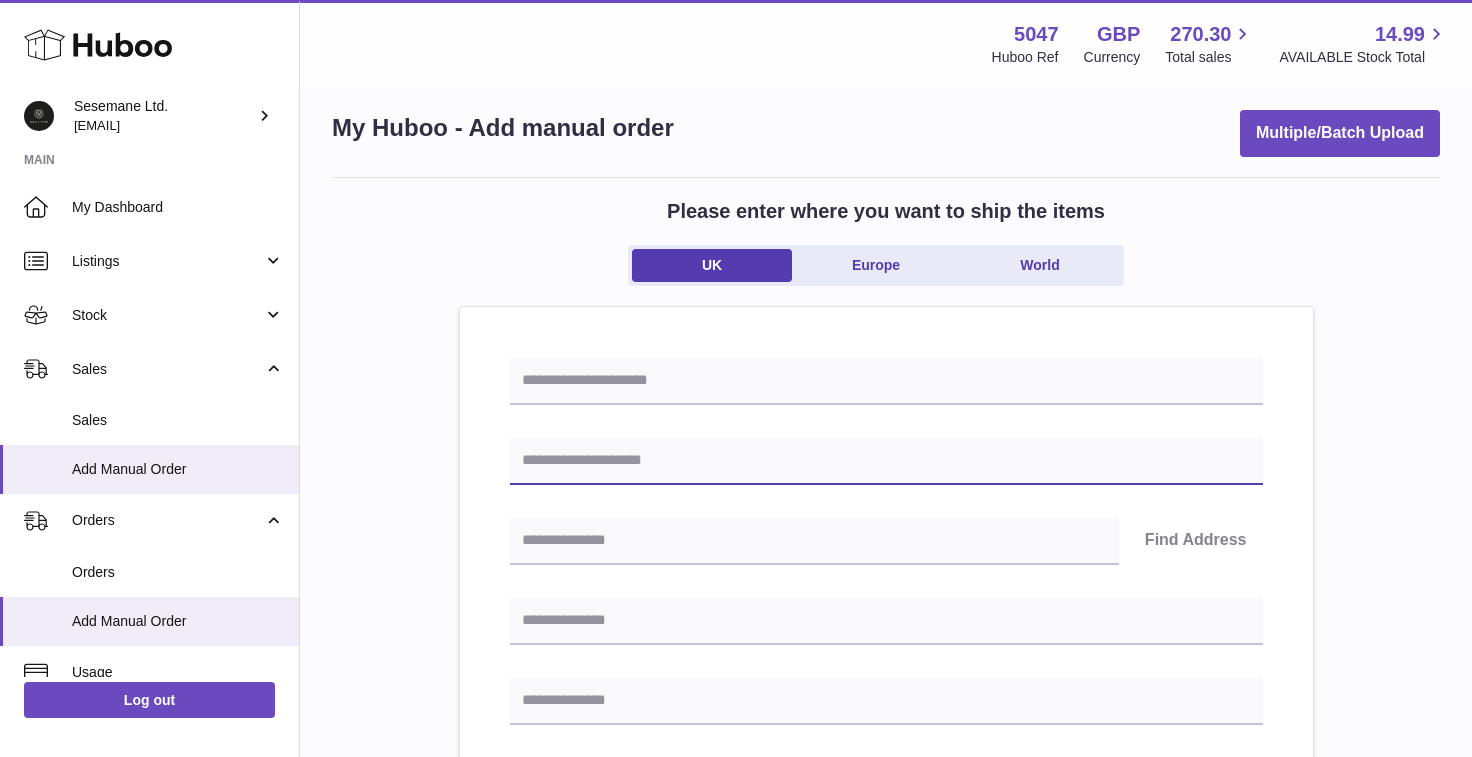 click at bounding box center [886, 461] 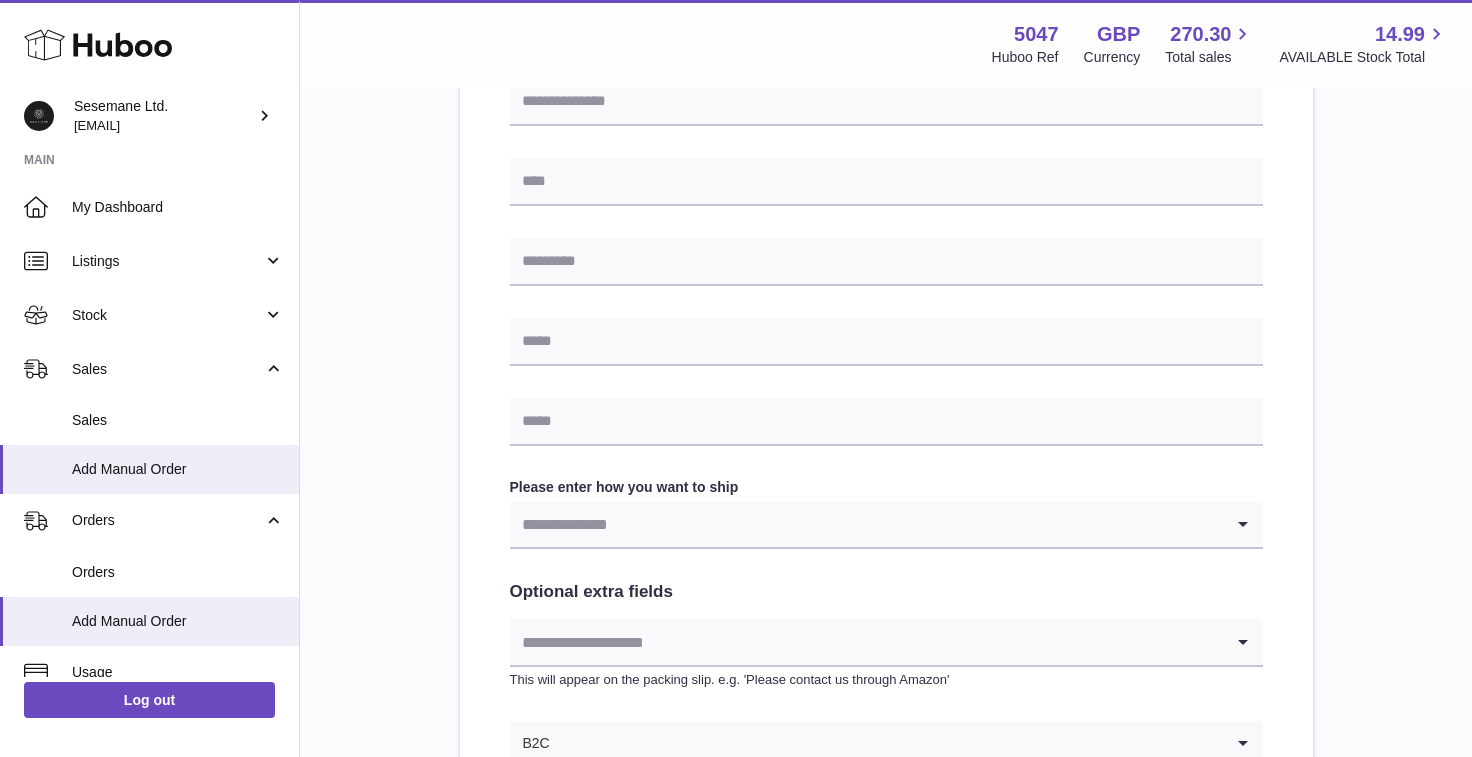 scroll, scrollTop: 711, scrollLeft: 0, axis: vertical 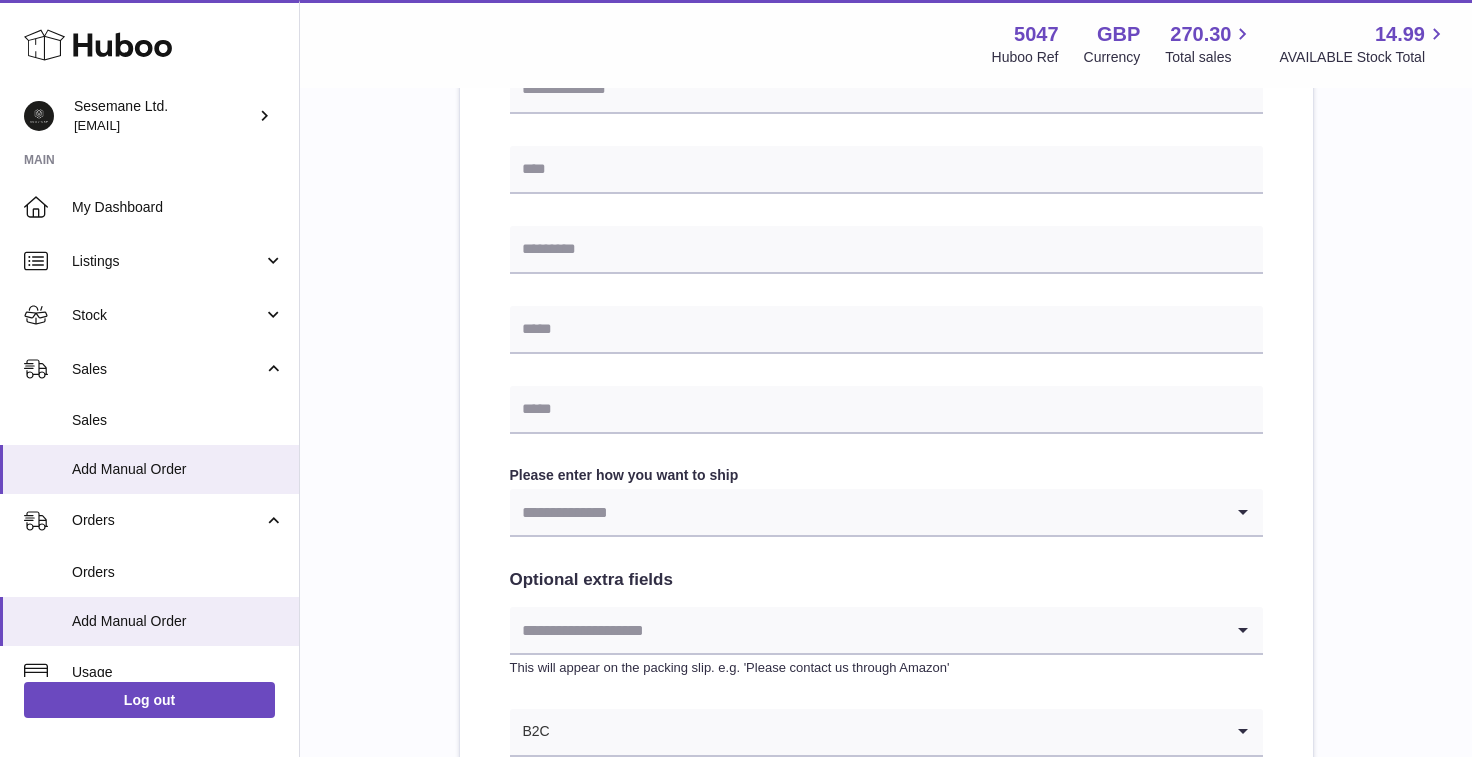 type on "**********" 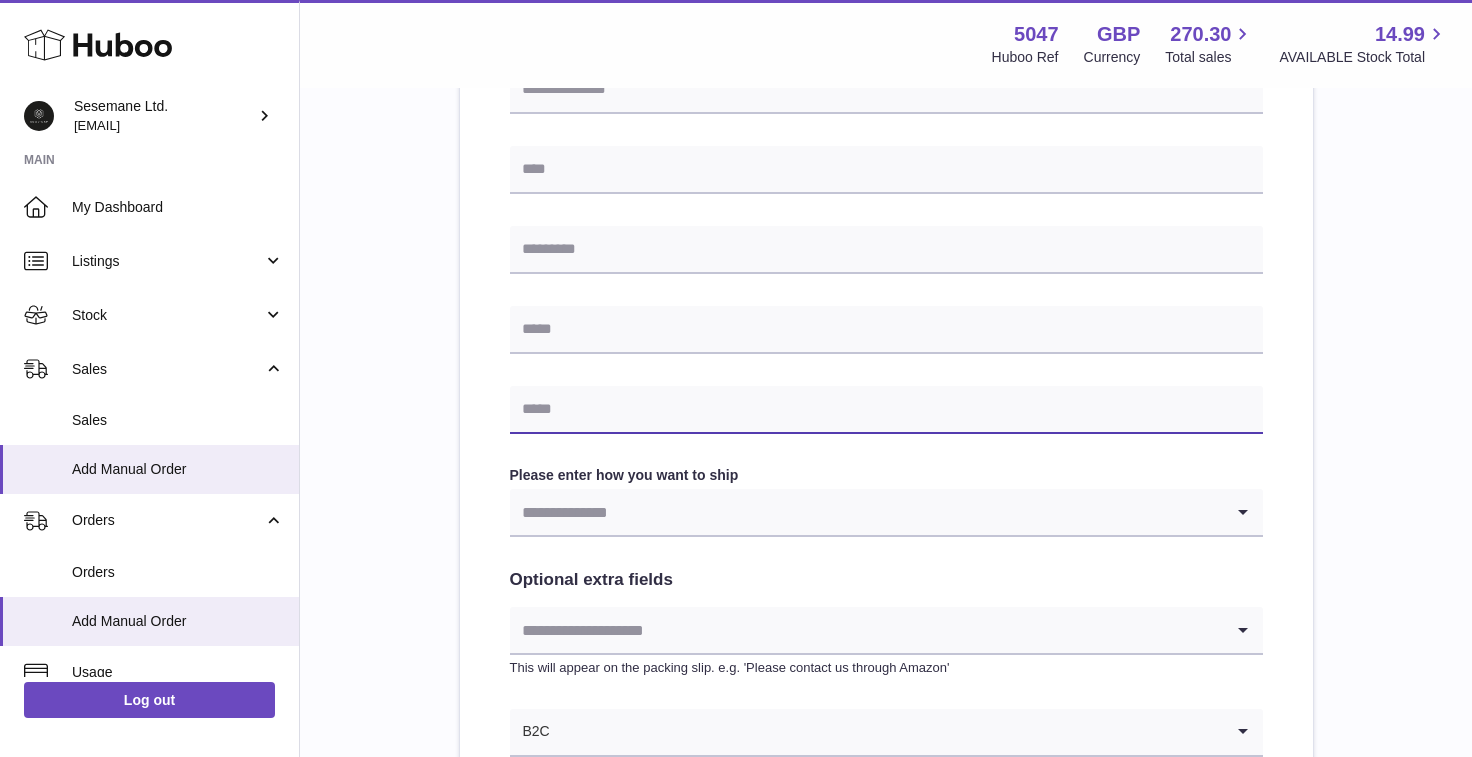 click at bounding box center [886, 410] 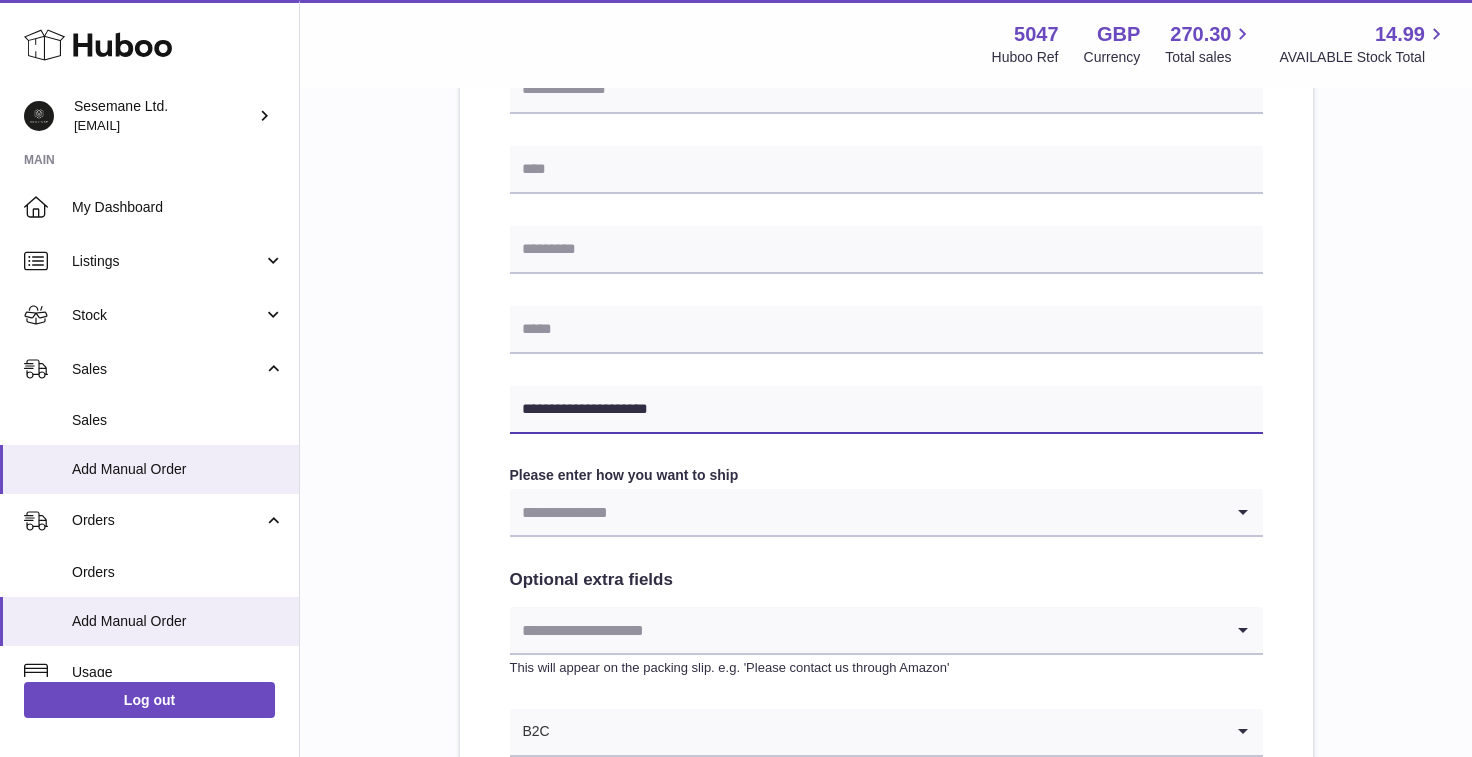 type on "**********" 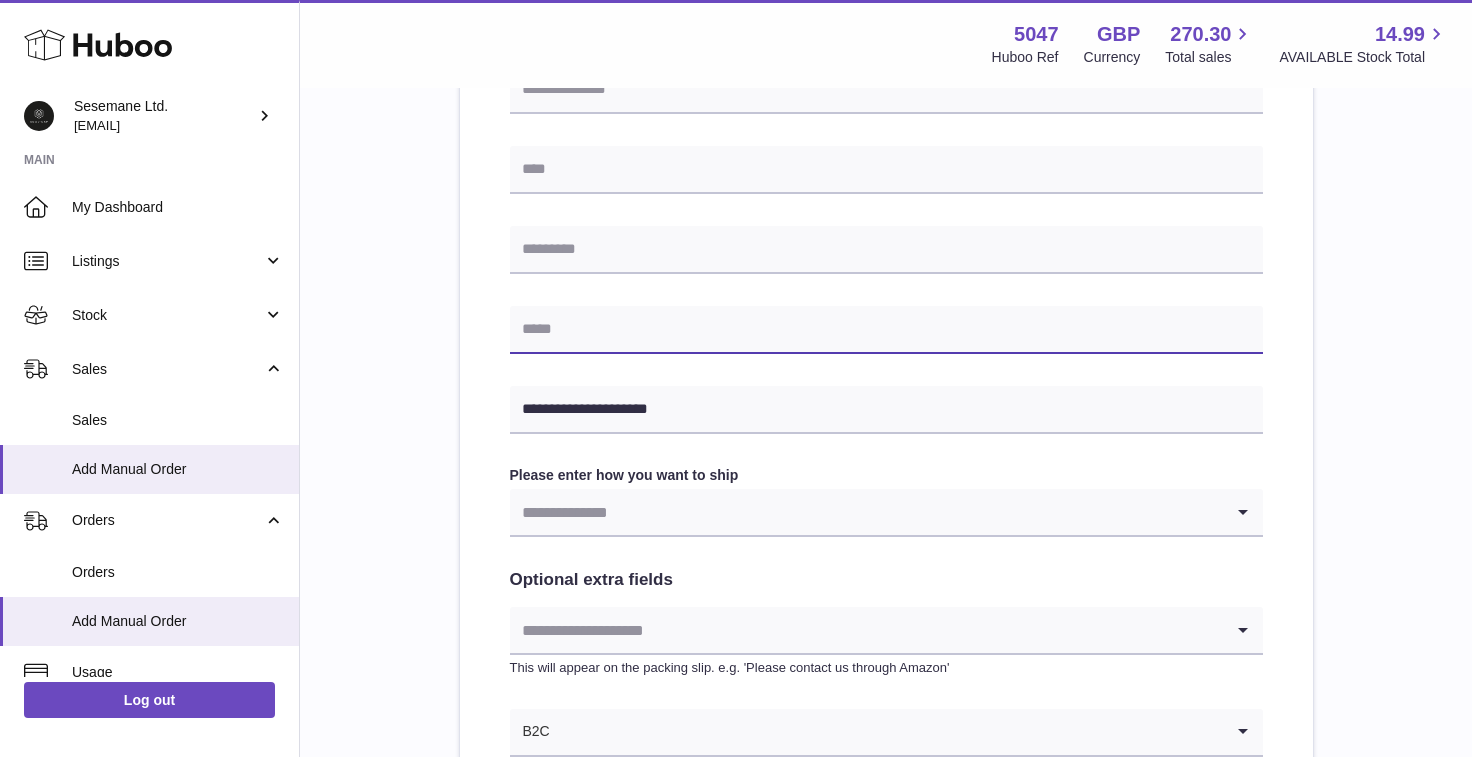 click at bounding box center (886, 330) 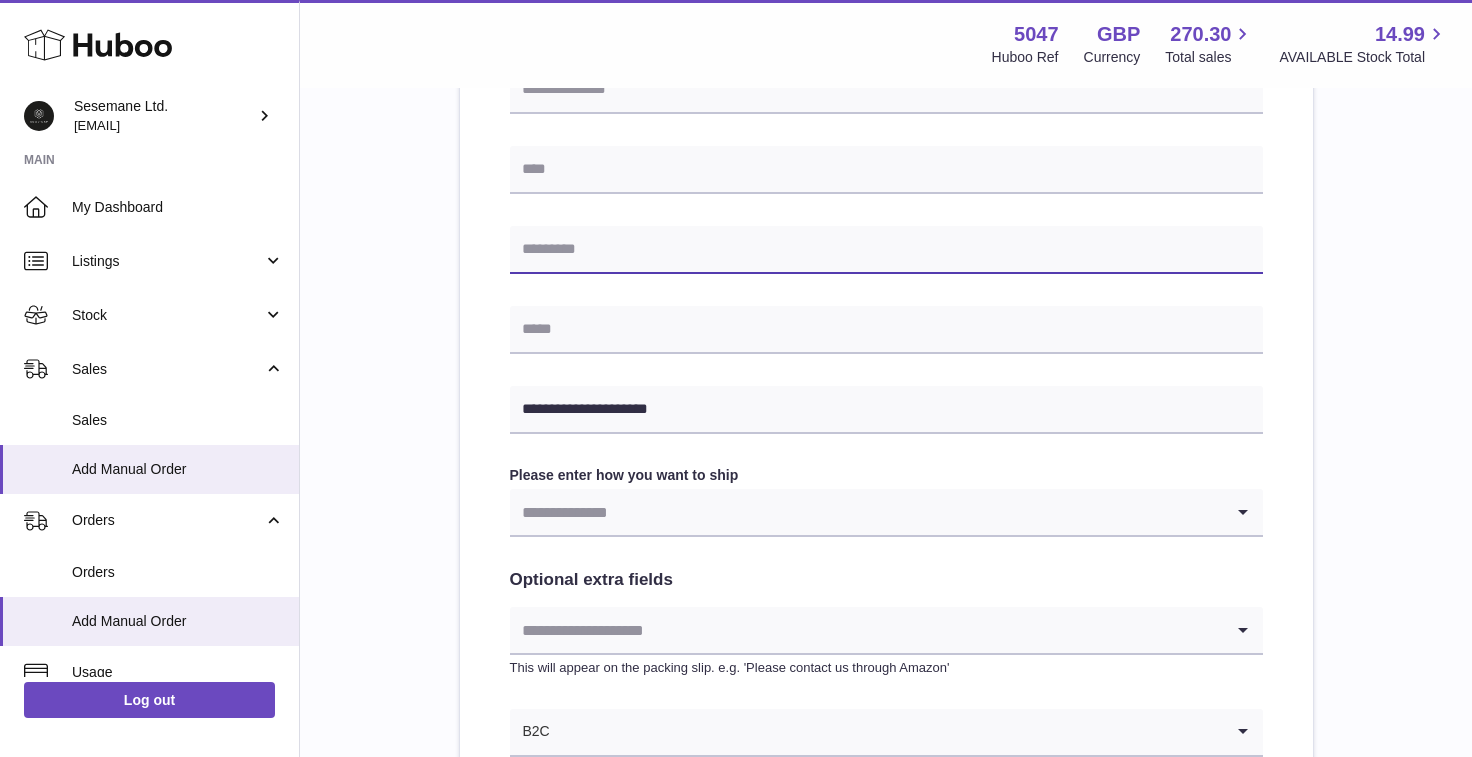 click at bounding box center (886, 250) 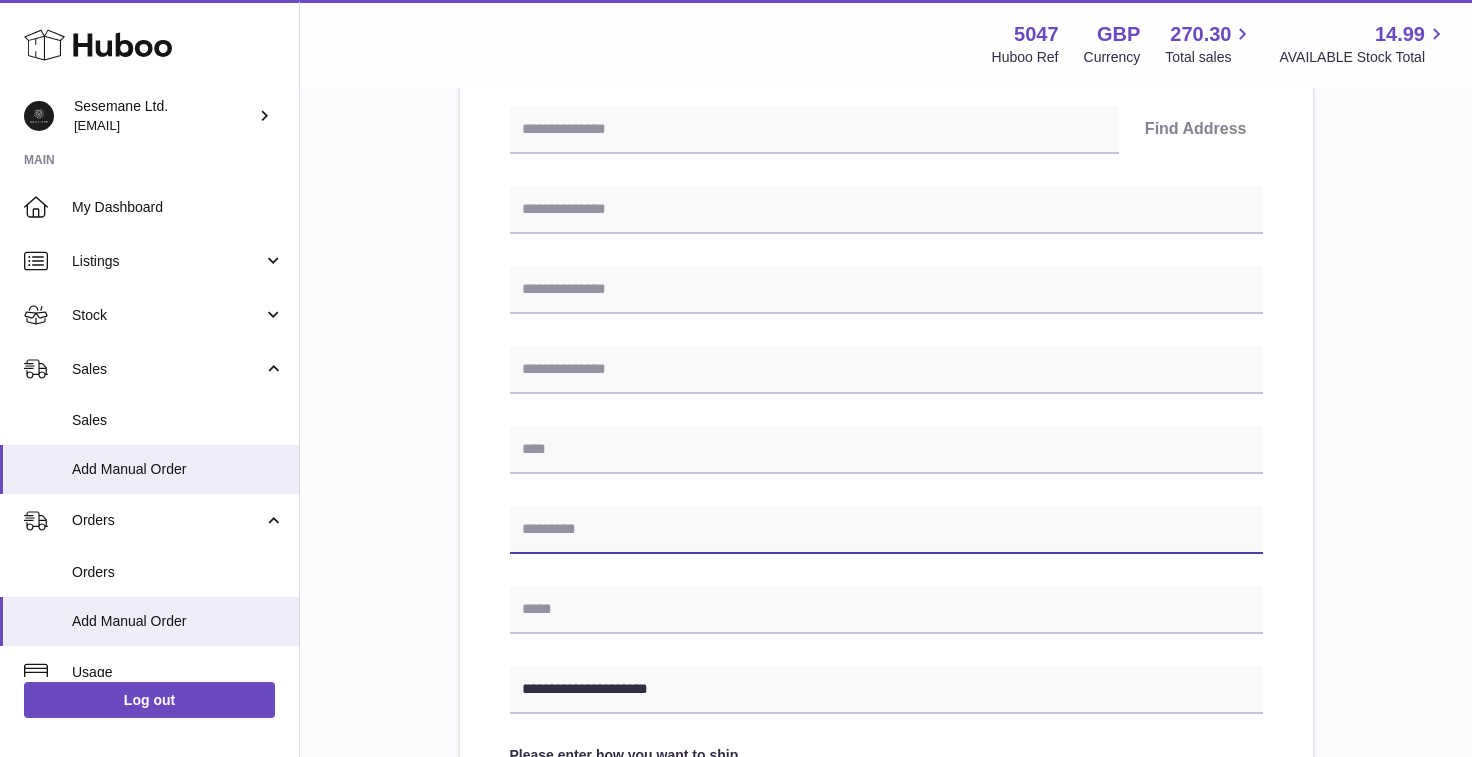 scroll, scrollTop: 410, scrollLeft: 0, axis: vertical 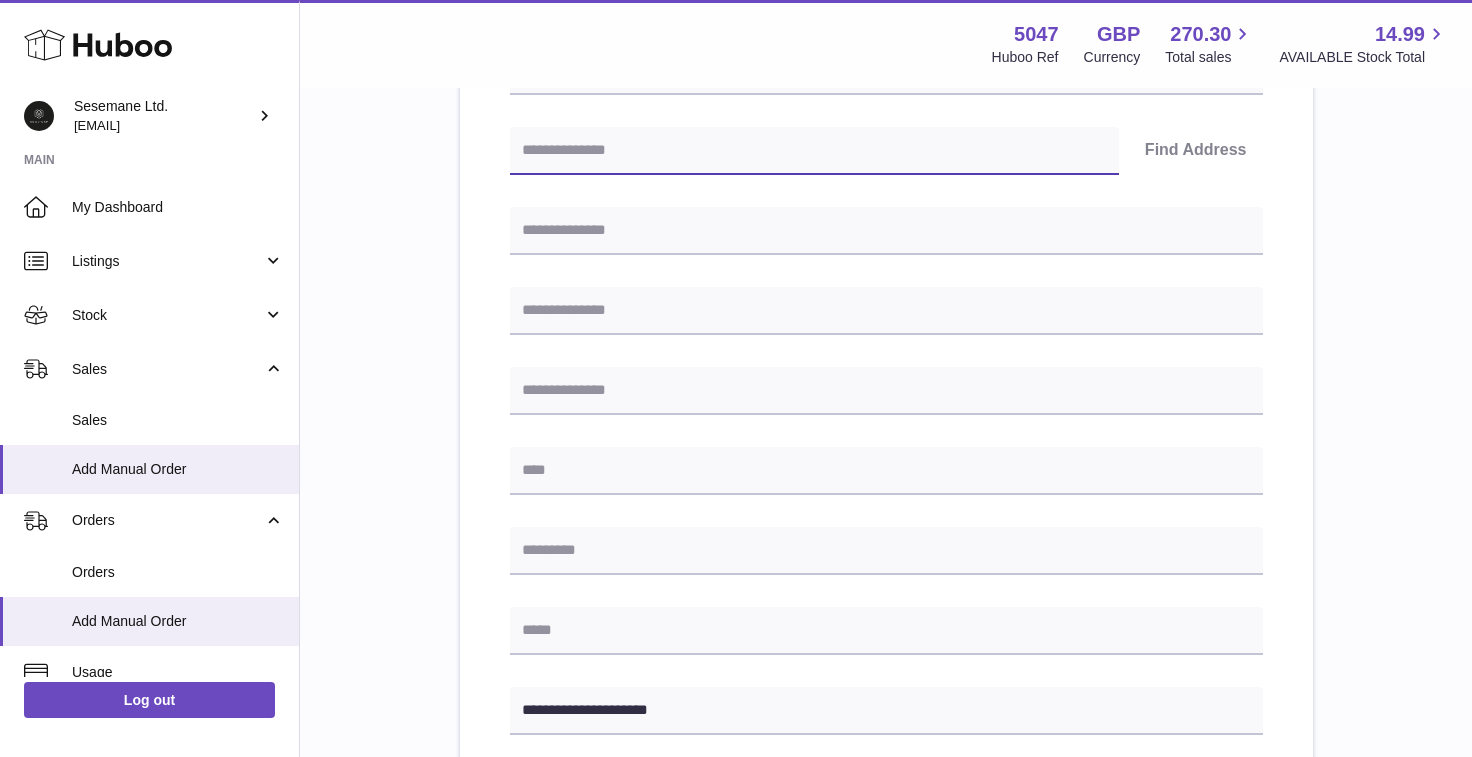 click at bounding box center [814, 151] 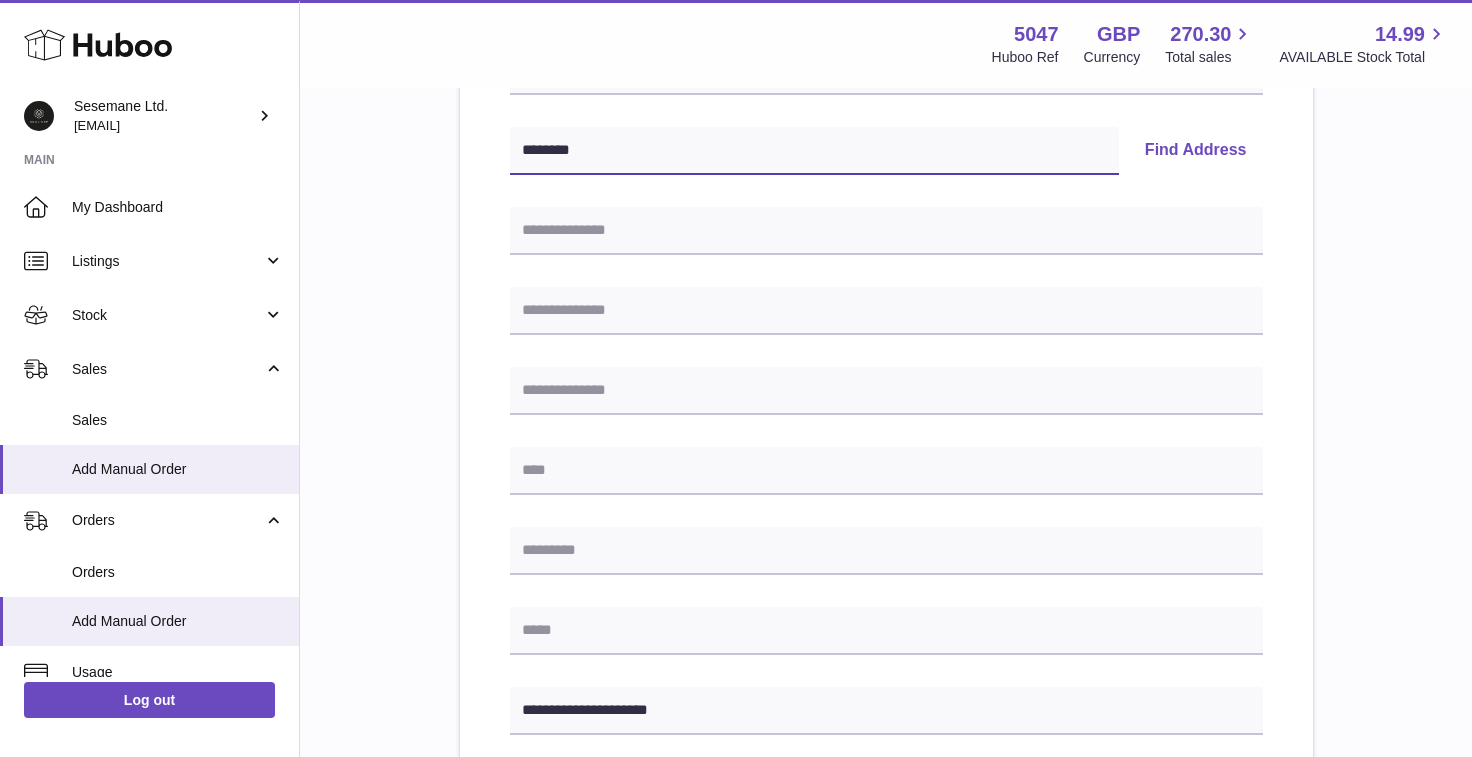 type on "********" 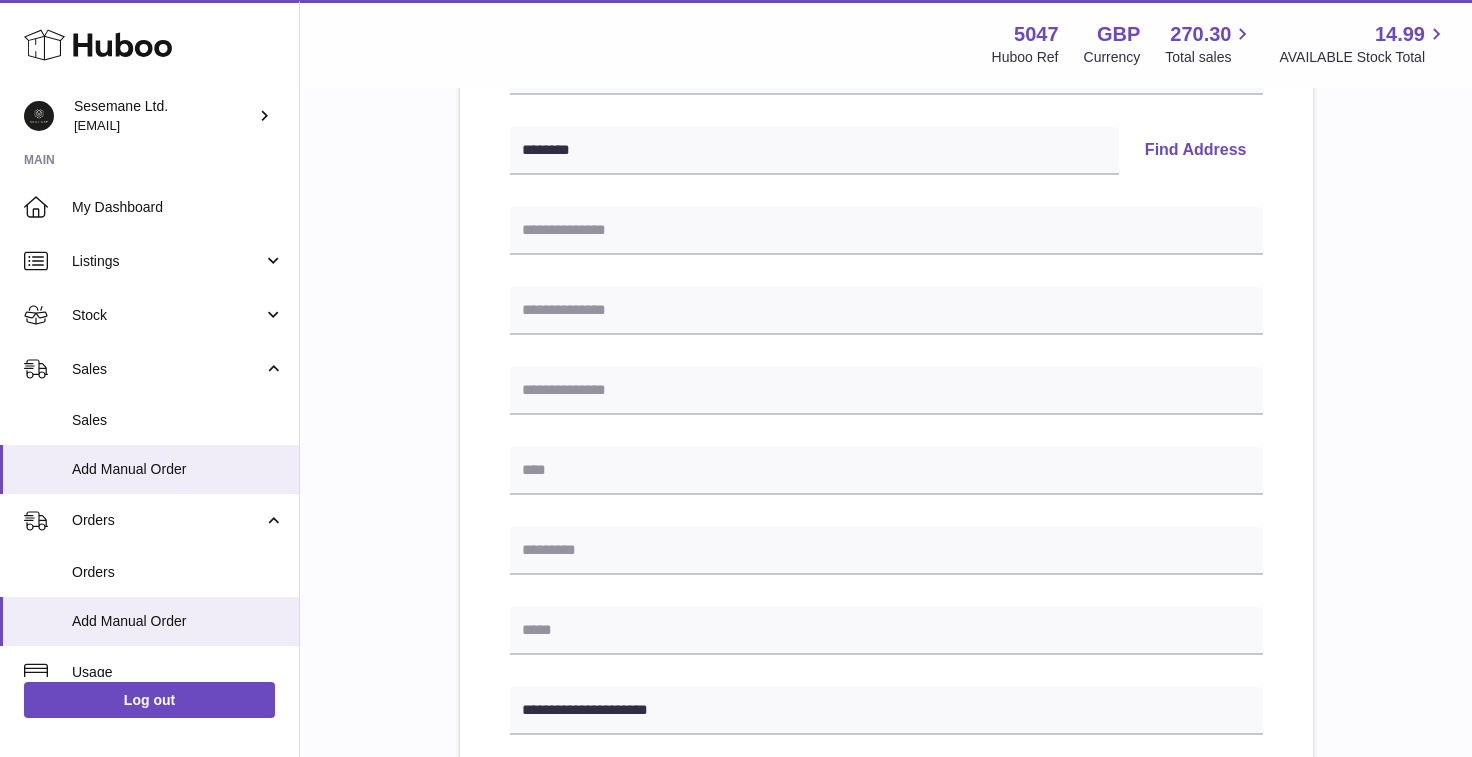 click on "Find Address" at bounding box center (1196, 151) 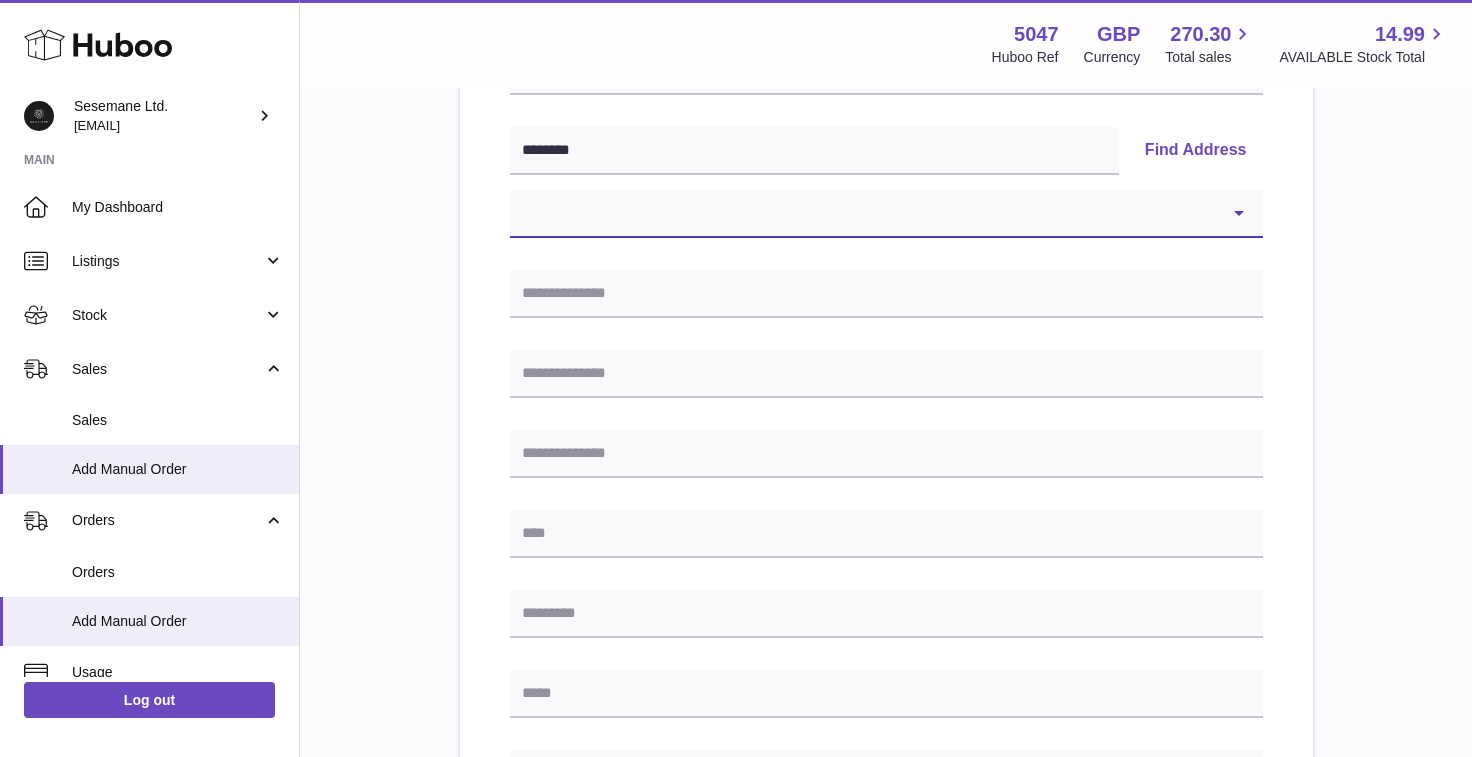 click on "**********" at bounding box center [886, 214] 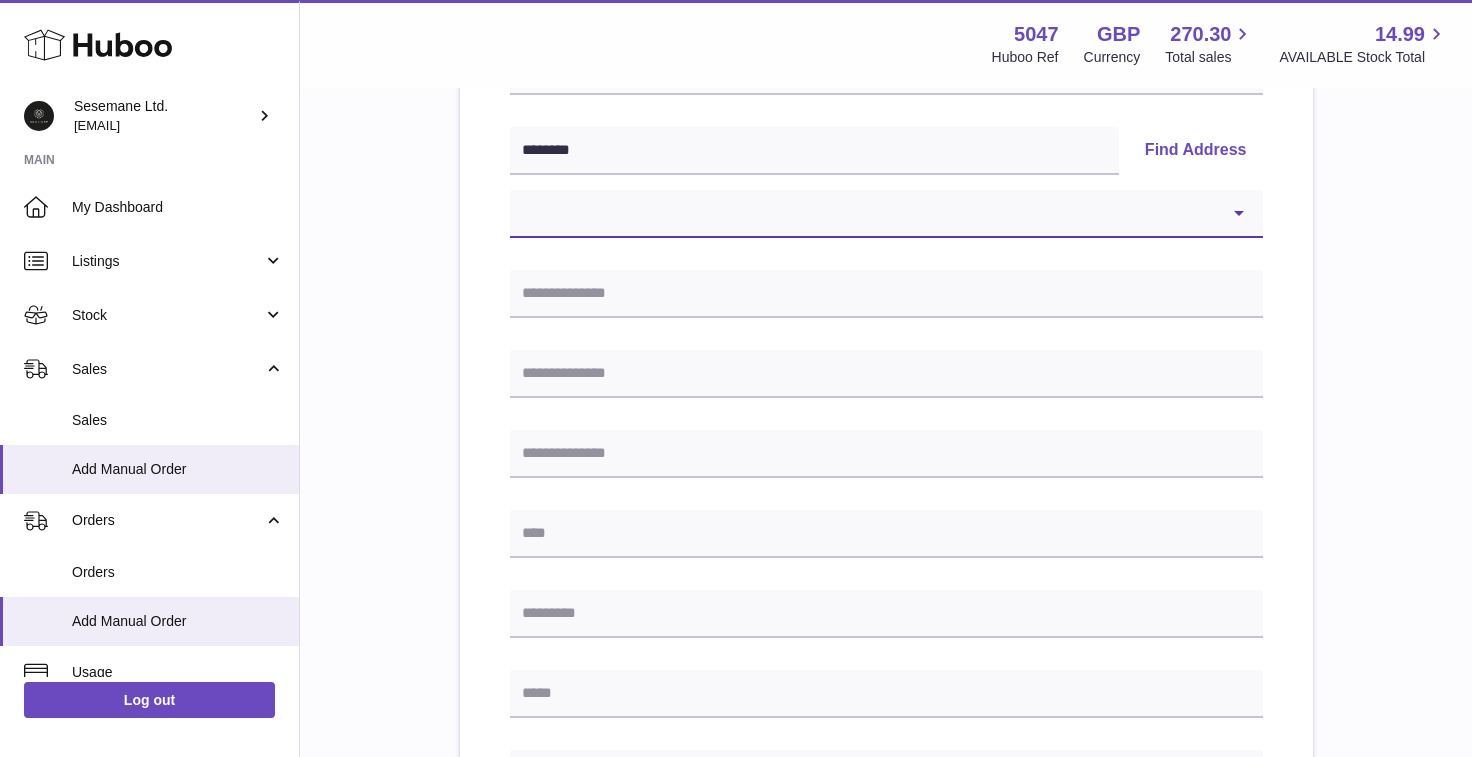 select on "**" 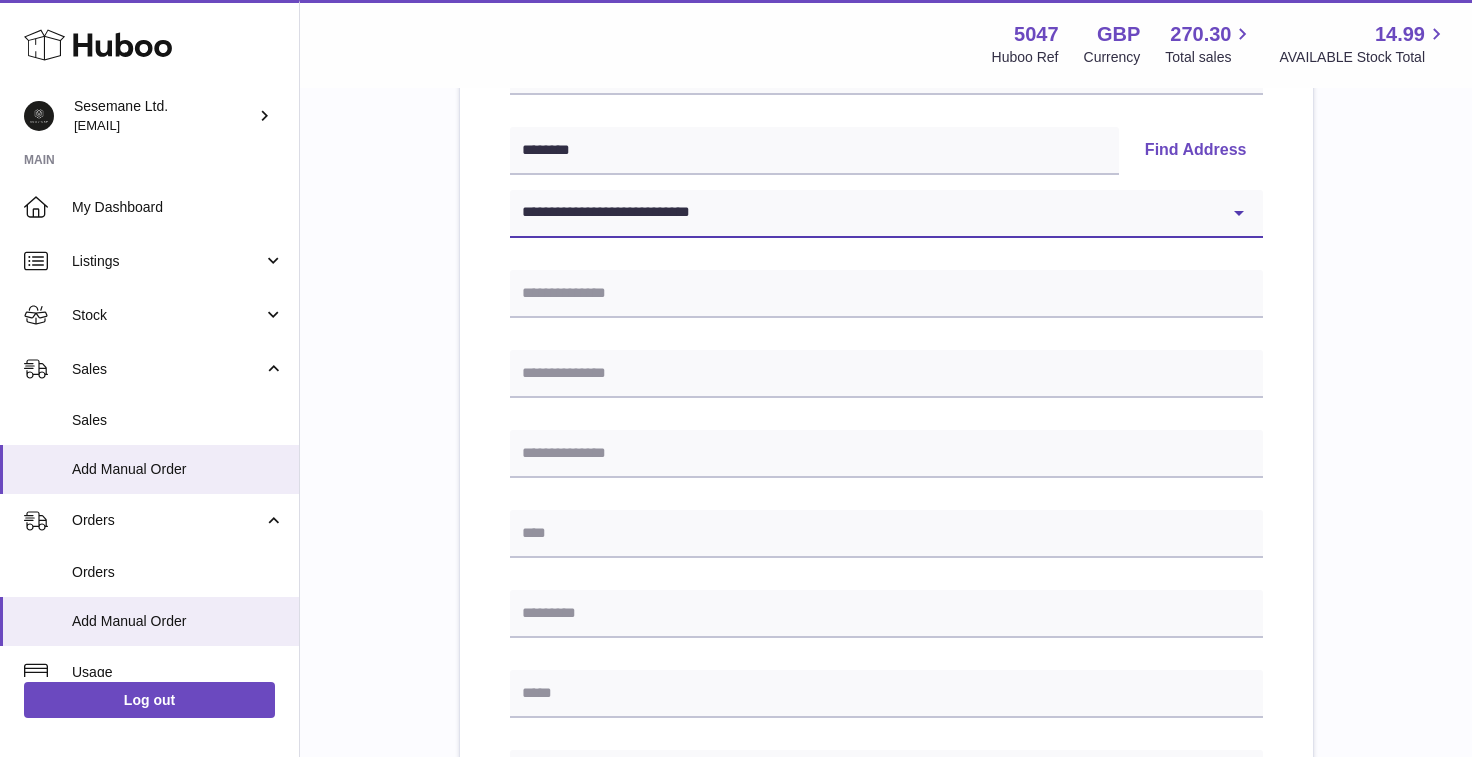 type on "**********" 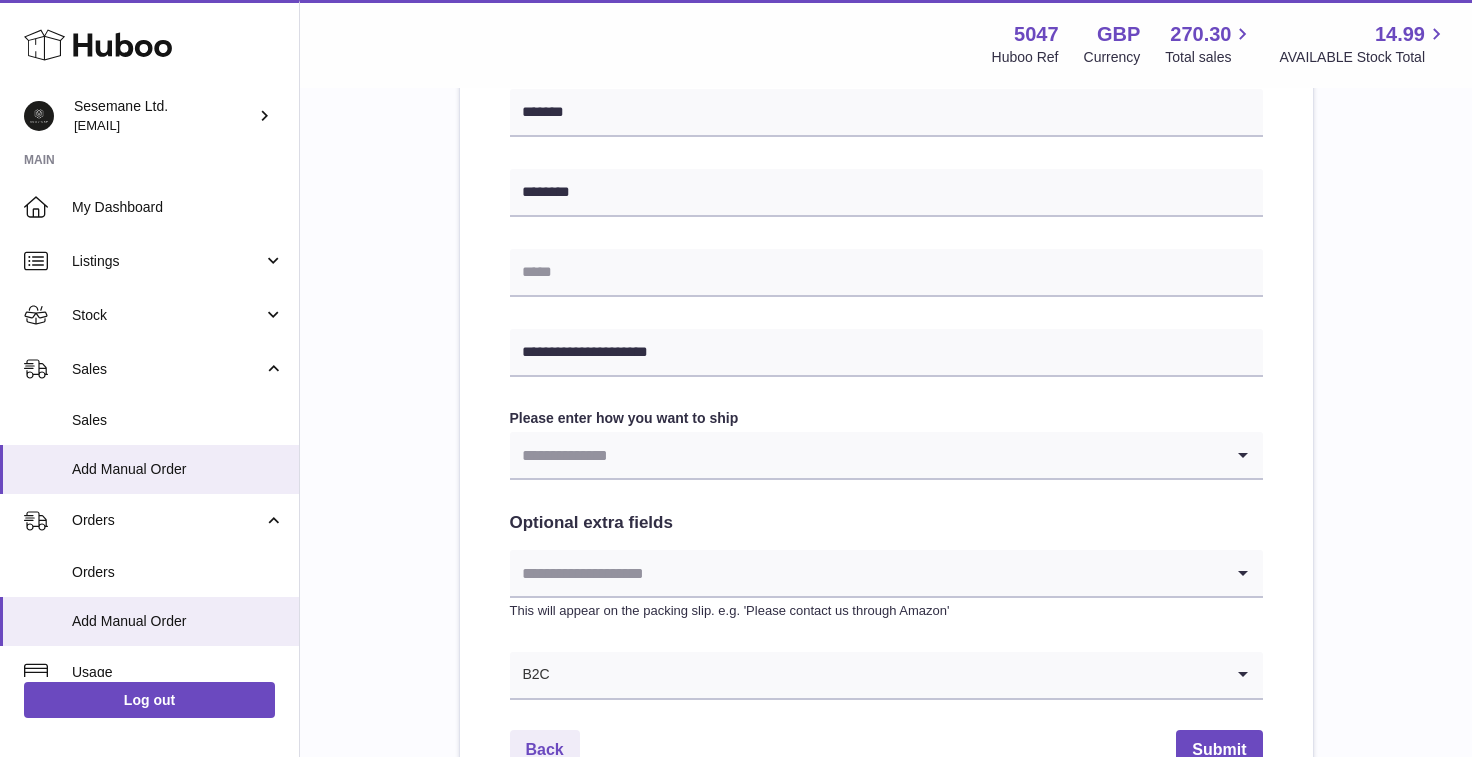 scroll, scrollTop: 880, scrollLeft: 0, axis: vertical 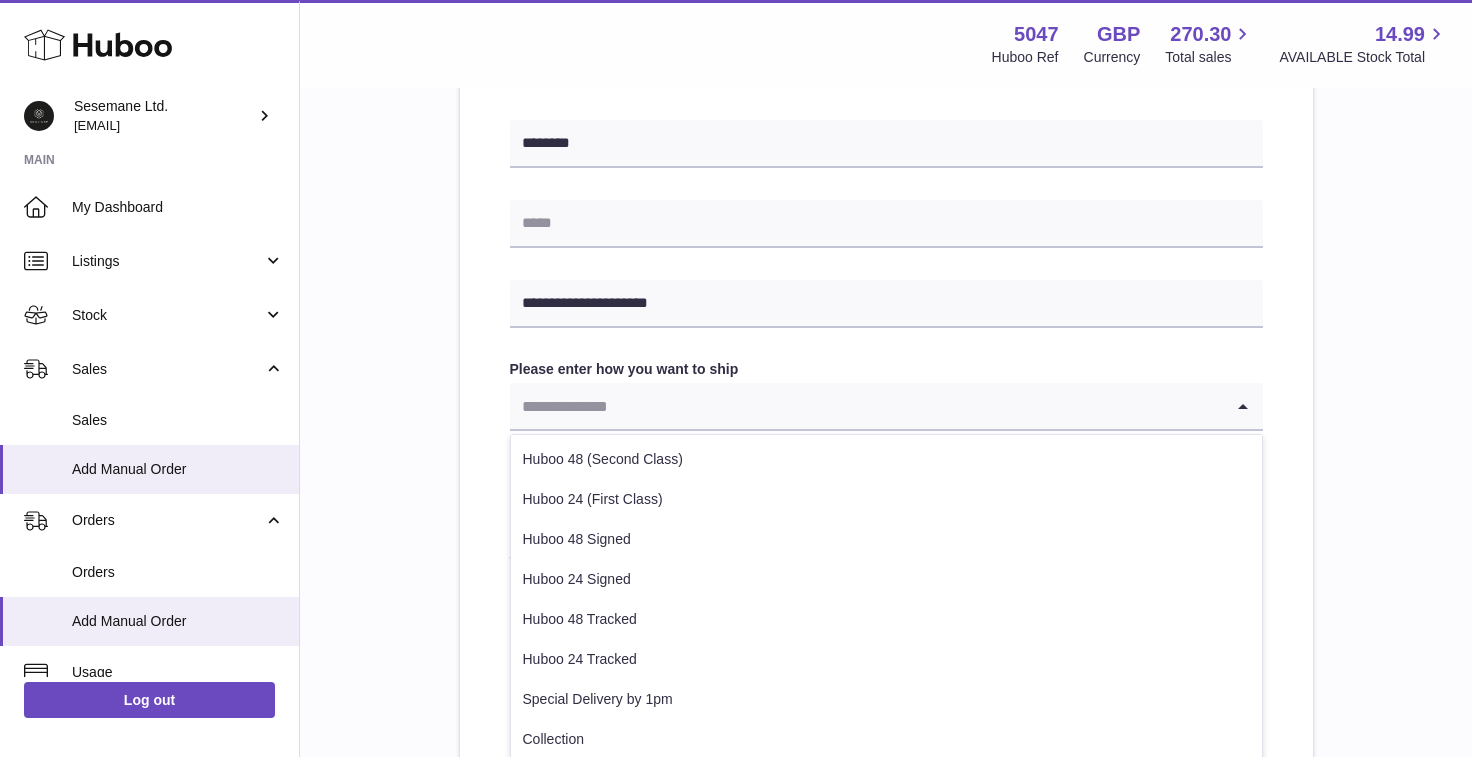 click at bounding box center [866, 406] 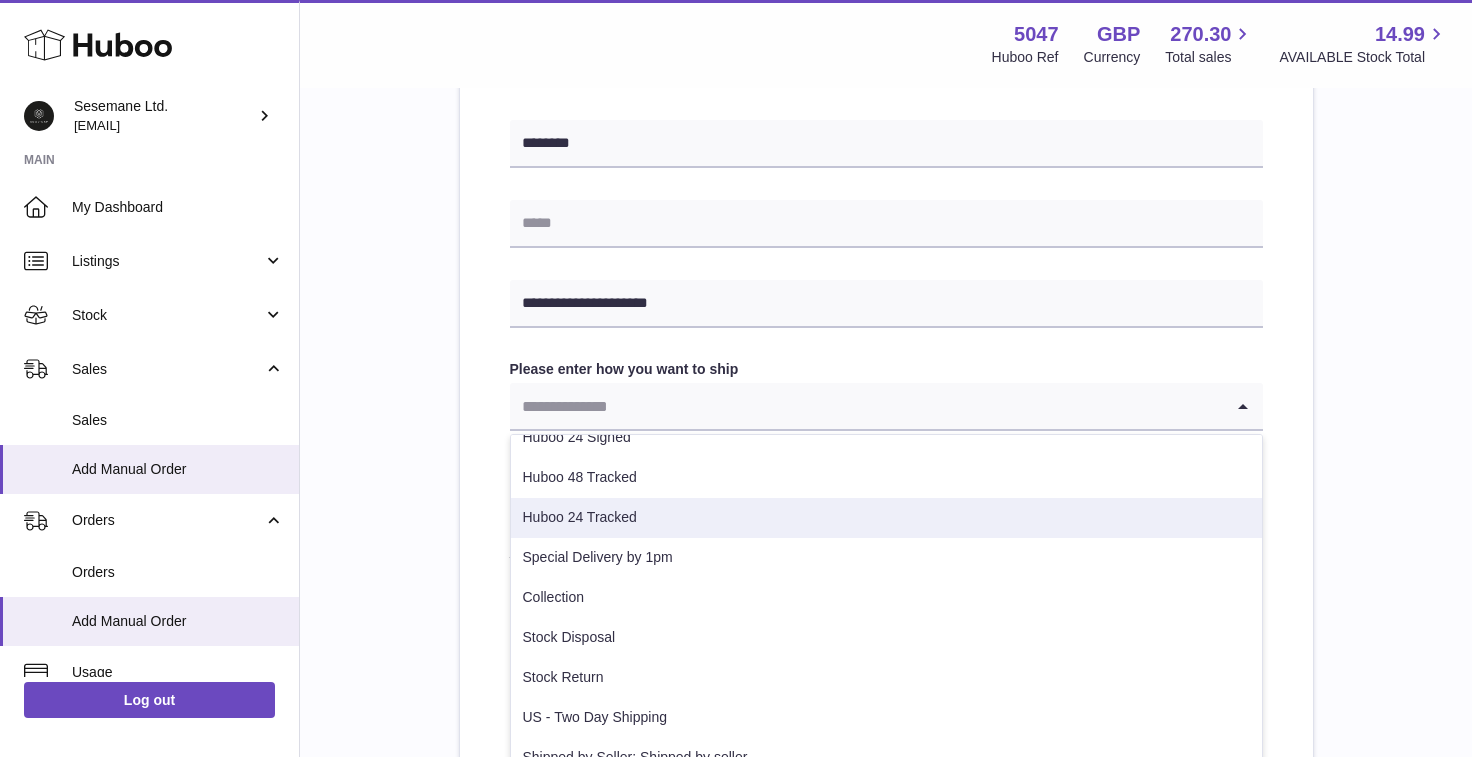 scroll, scrollTop: 125, scrollLeft: 0, axis: vertical 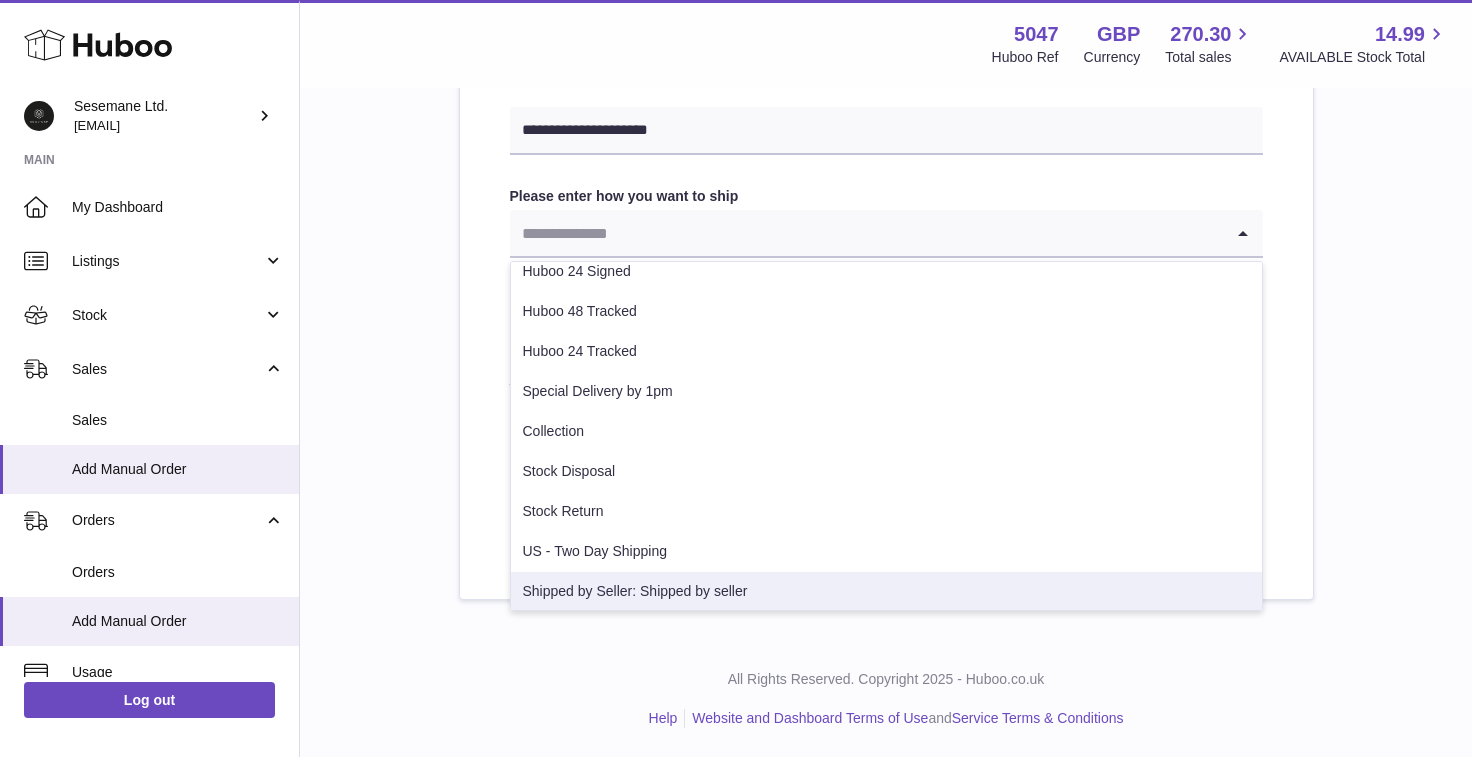 click on "Shipped by Seller: Shipped by seller" at bounding box center (886, 592) 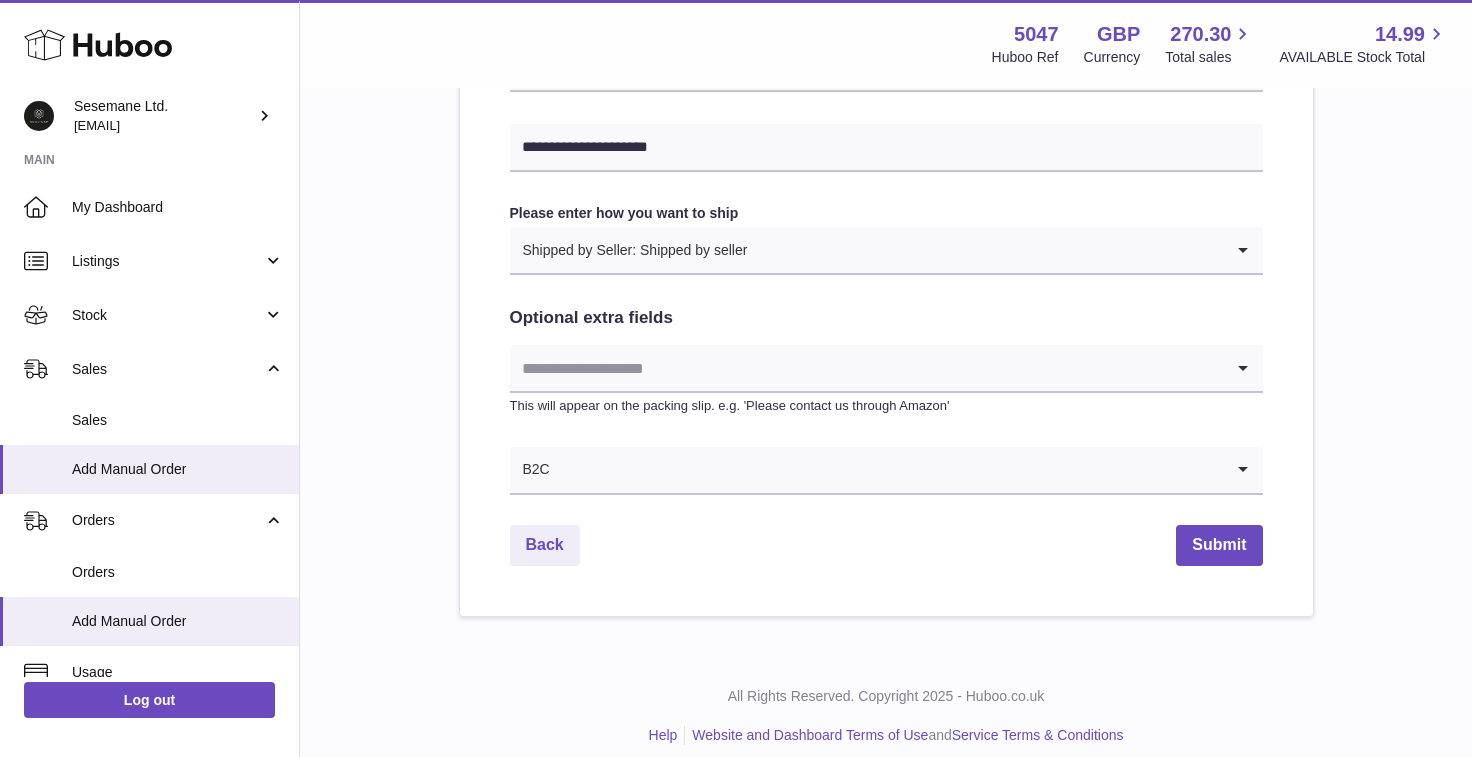 scroll, scrollTop: 1053, scrollLeft: 0, axis: vertical 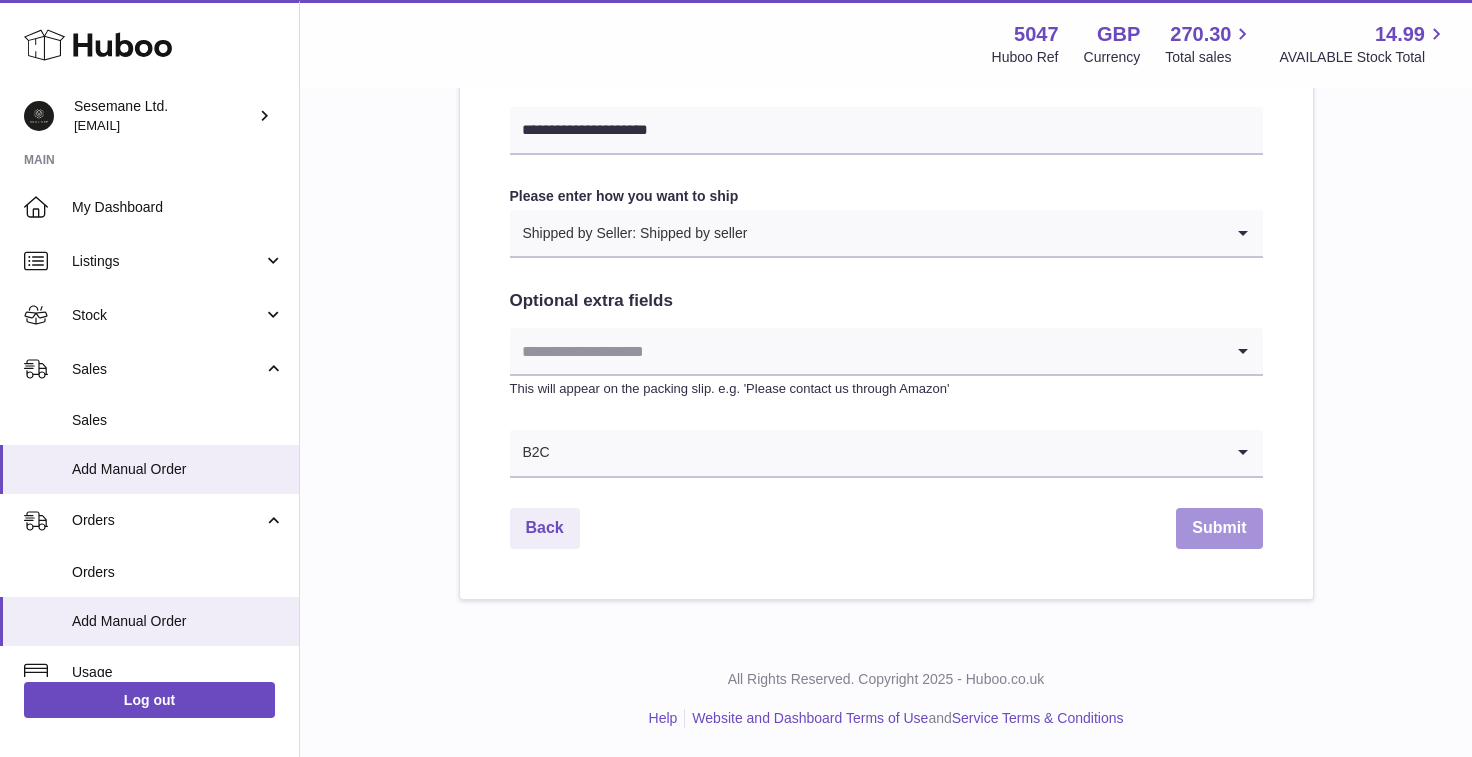 click on "Submit" at bounding box center (1219, 528) 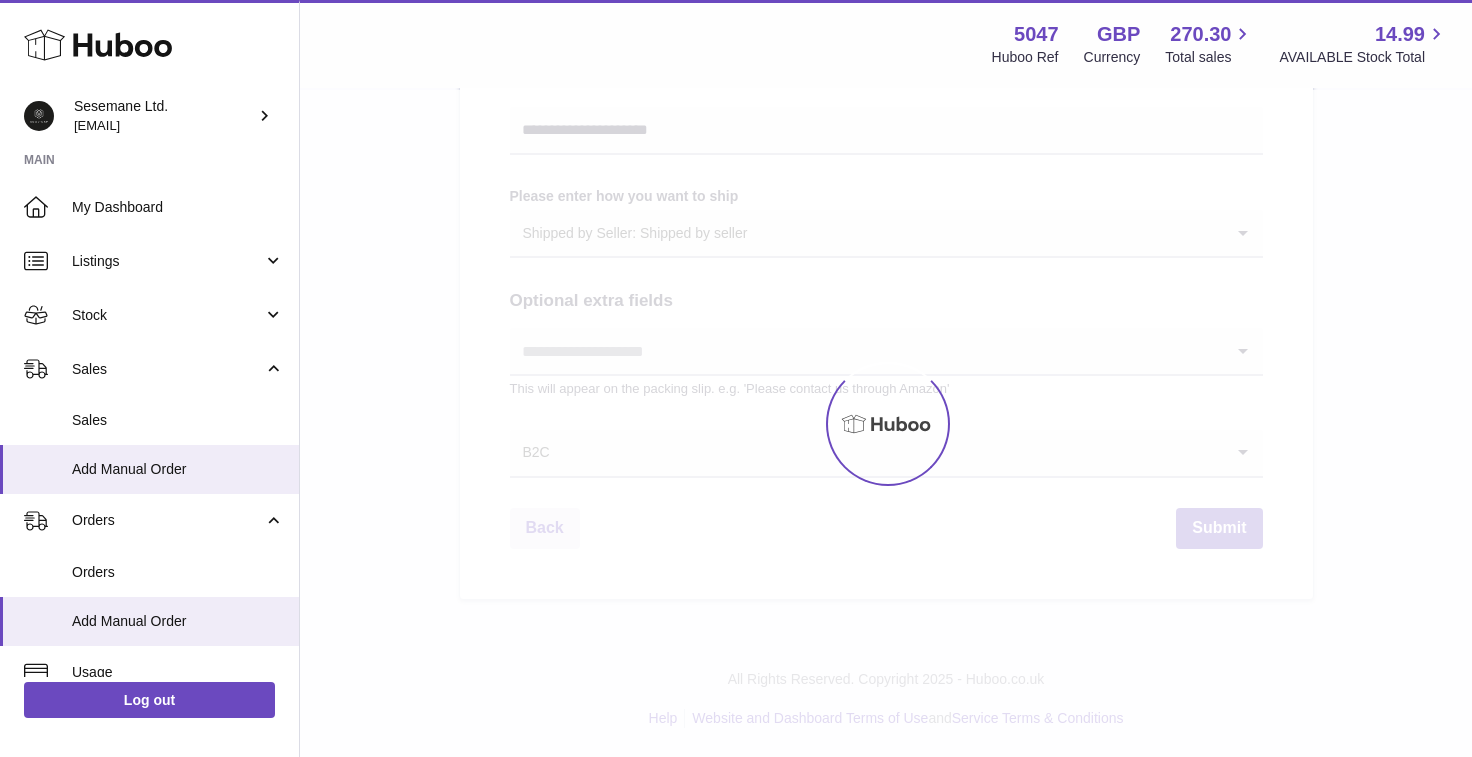 scroll, scrollTop: 0, scrollLeft: 0, axis: both 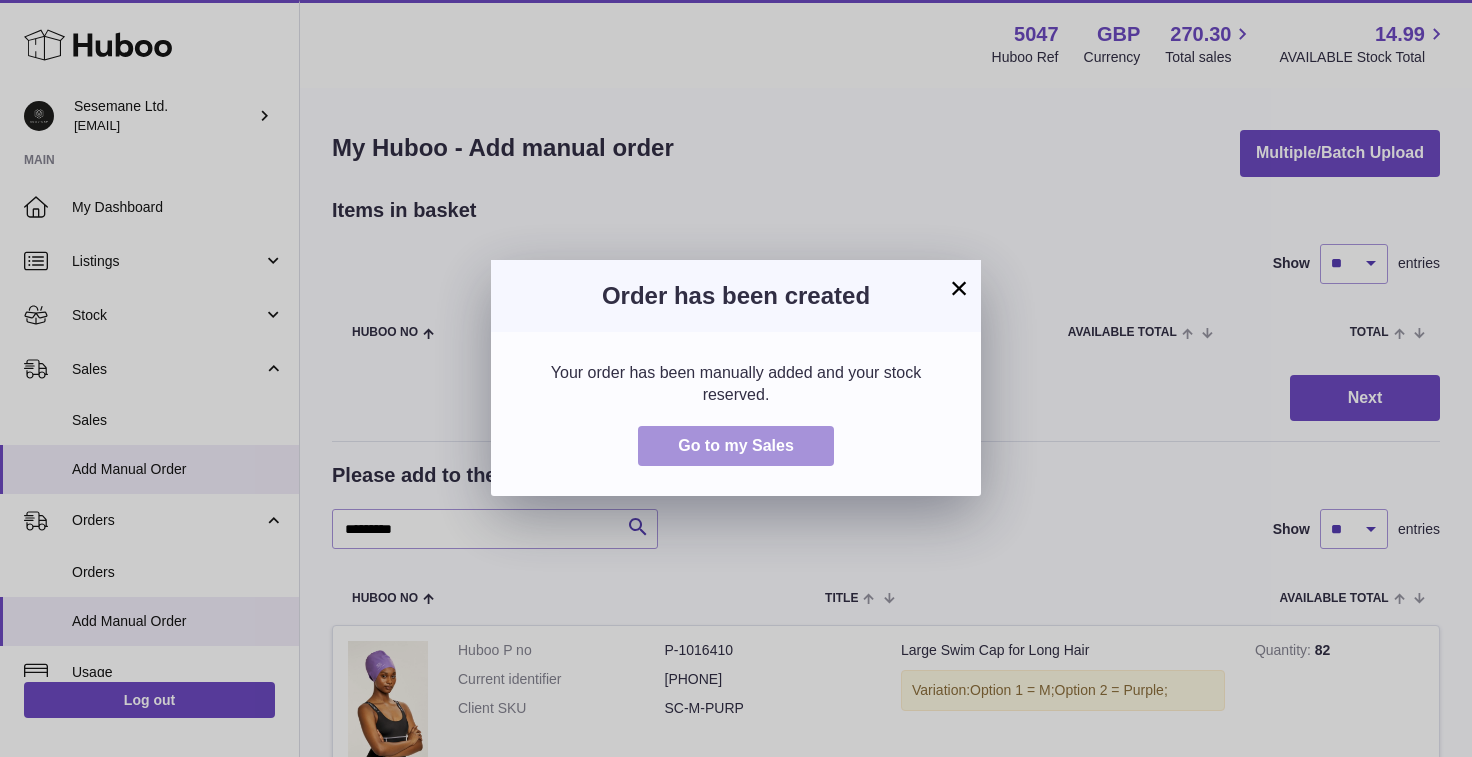 click on "Go to my Sales" at bounding box center (736, 445) 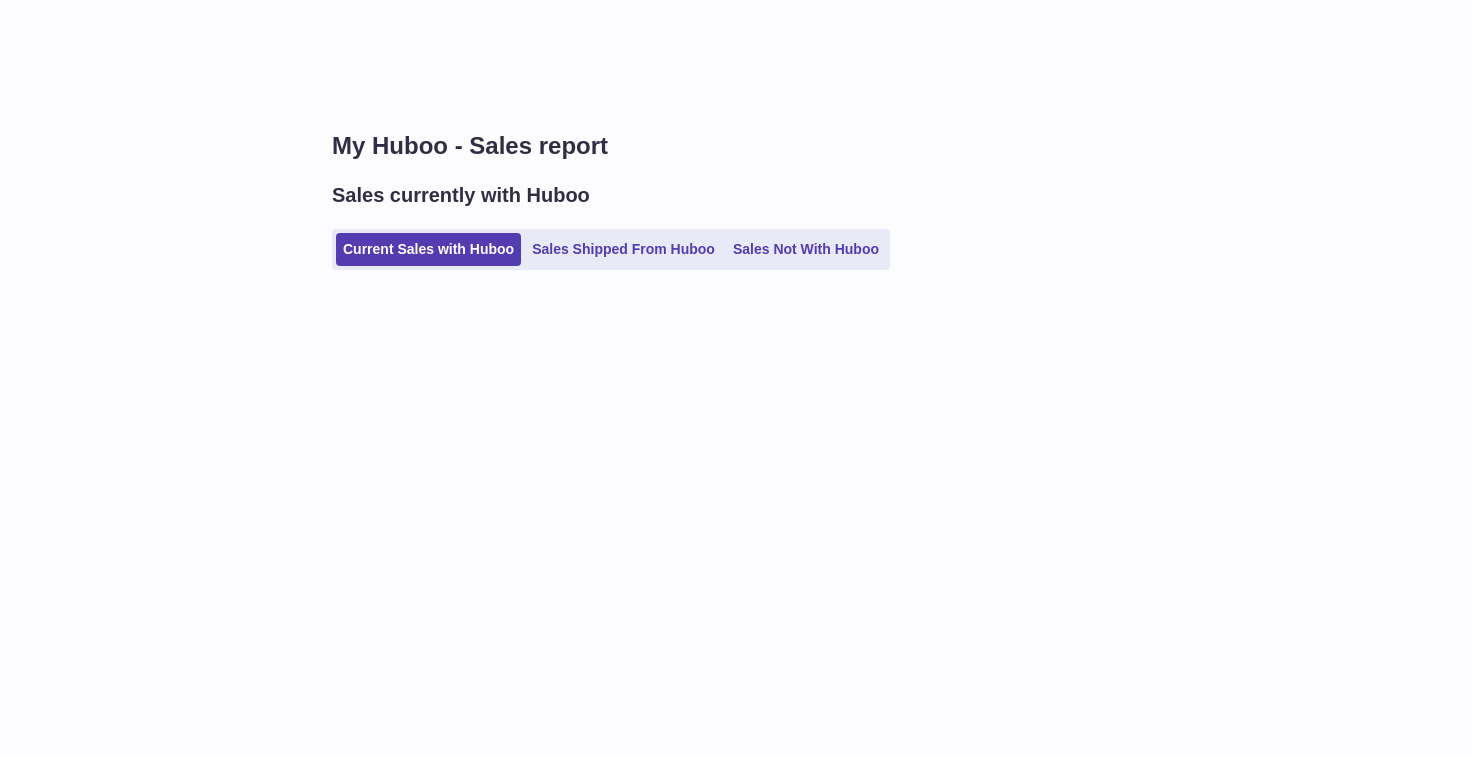 scroll, scrollTop: 0, scrollLeft: 0, axis: both 